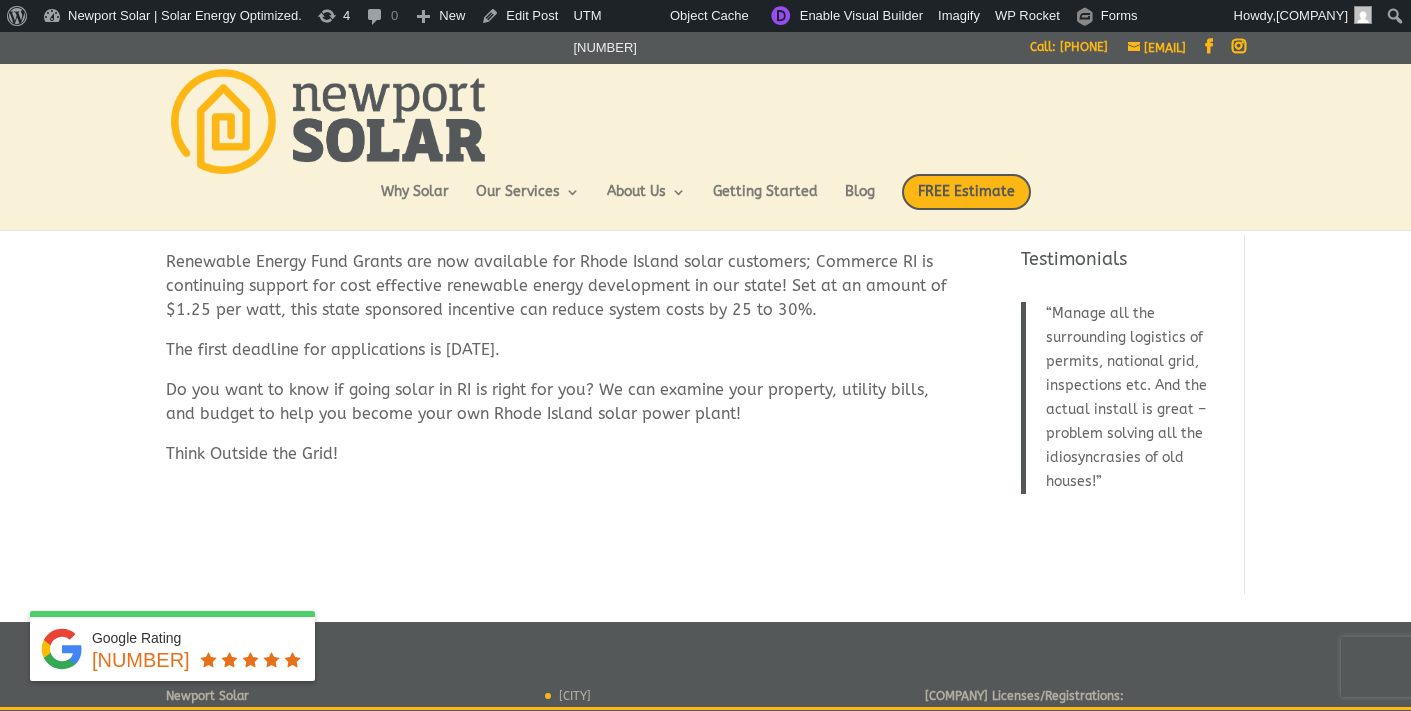 scroll, scrollTop: 0, scrollLeft: 0, axis: both 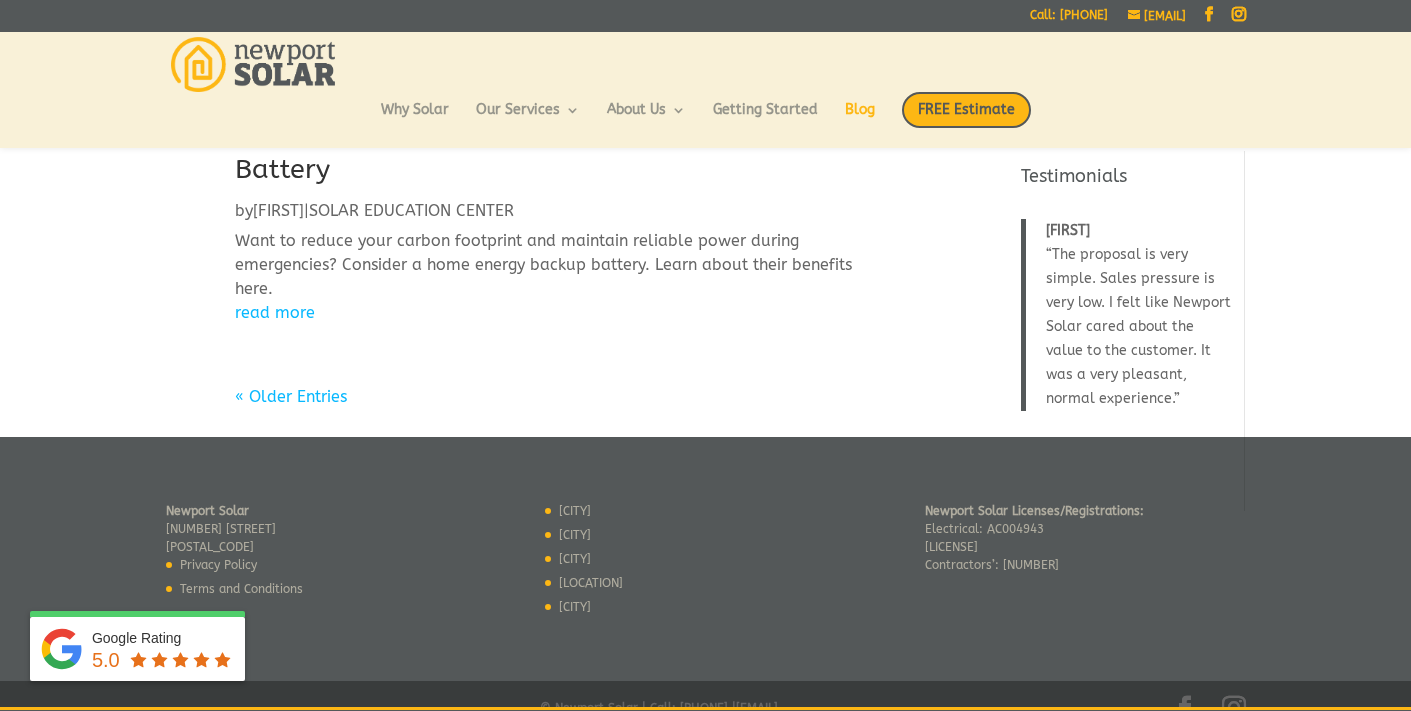 click on "« Older Entries" at bounding box center (291, 396) 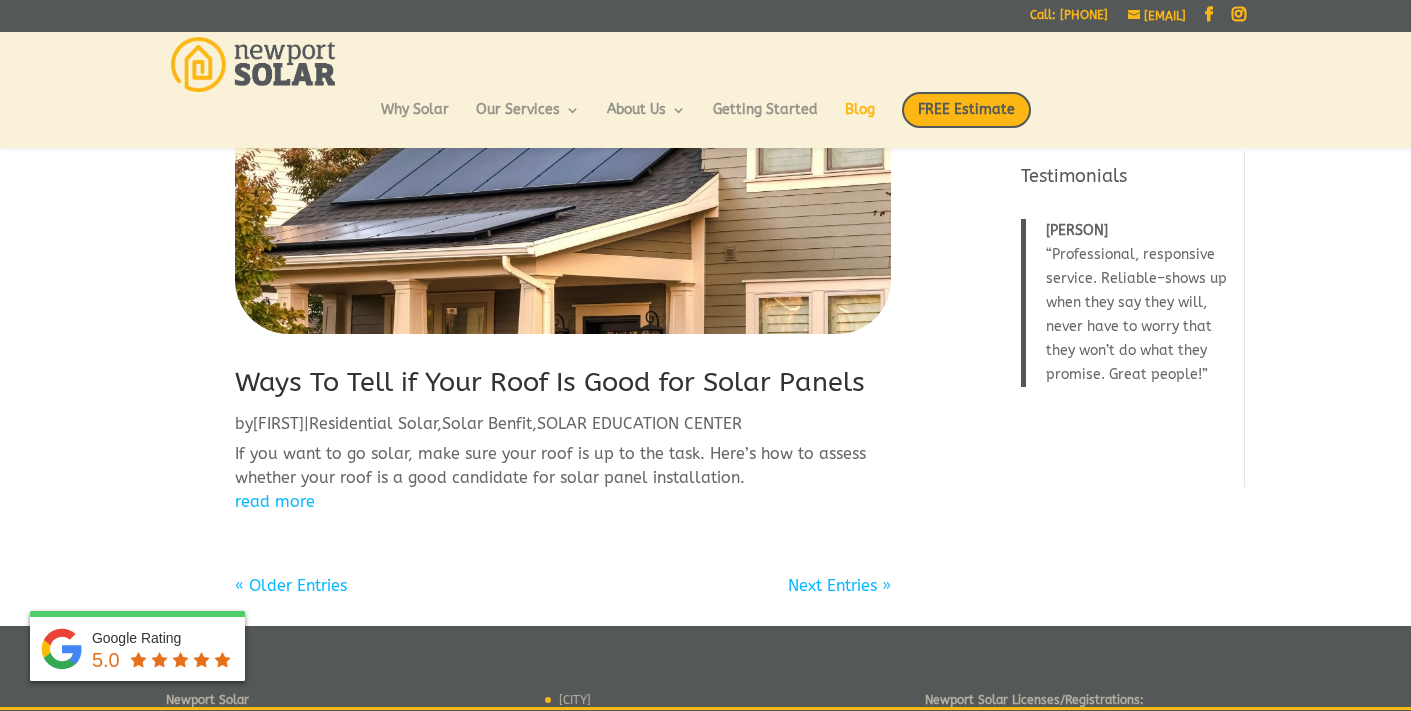 scroll, scrollTop: 2457, scrollLeft: 0, axis: vertical 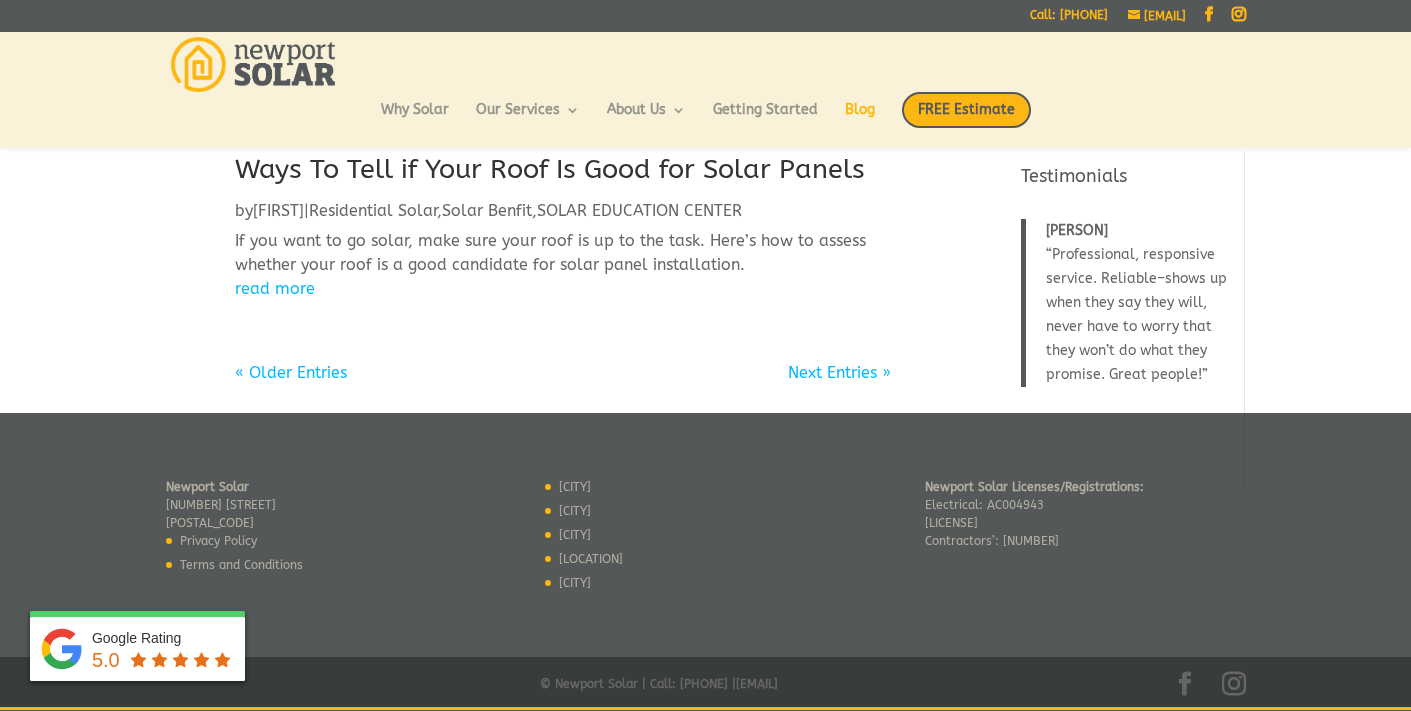 click on "« Older Entries" at bounding box center [291, 371] 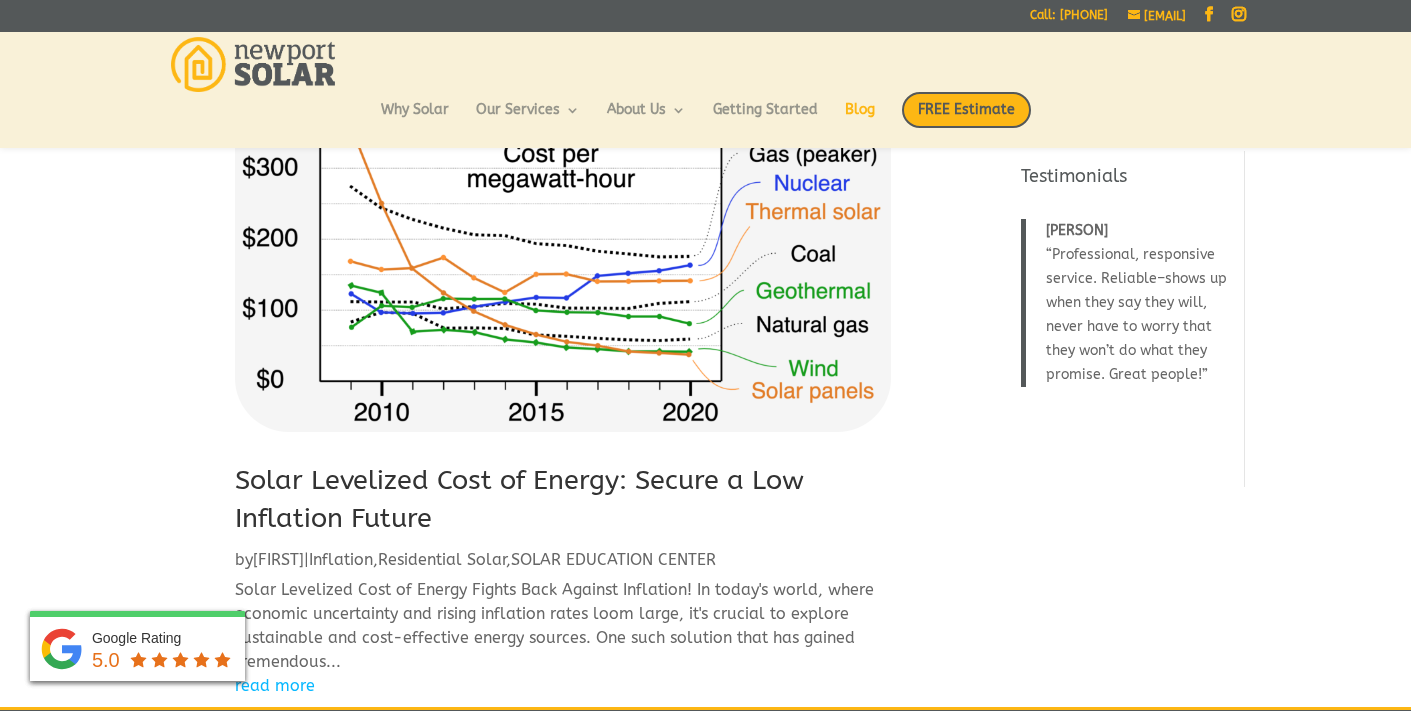 scroll, scrollTop: 2736, scrollLeft: 0, axis: vertical 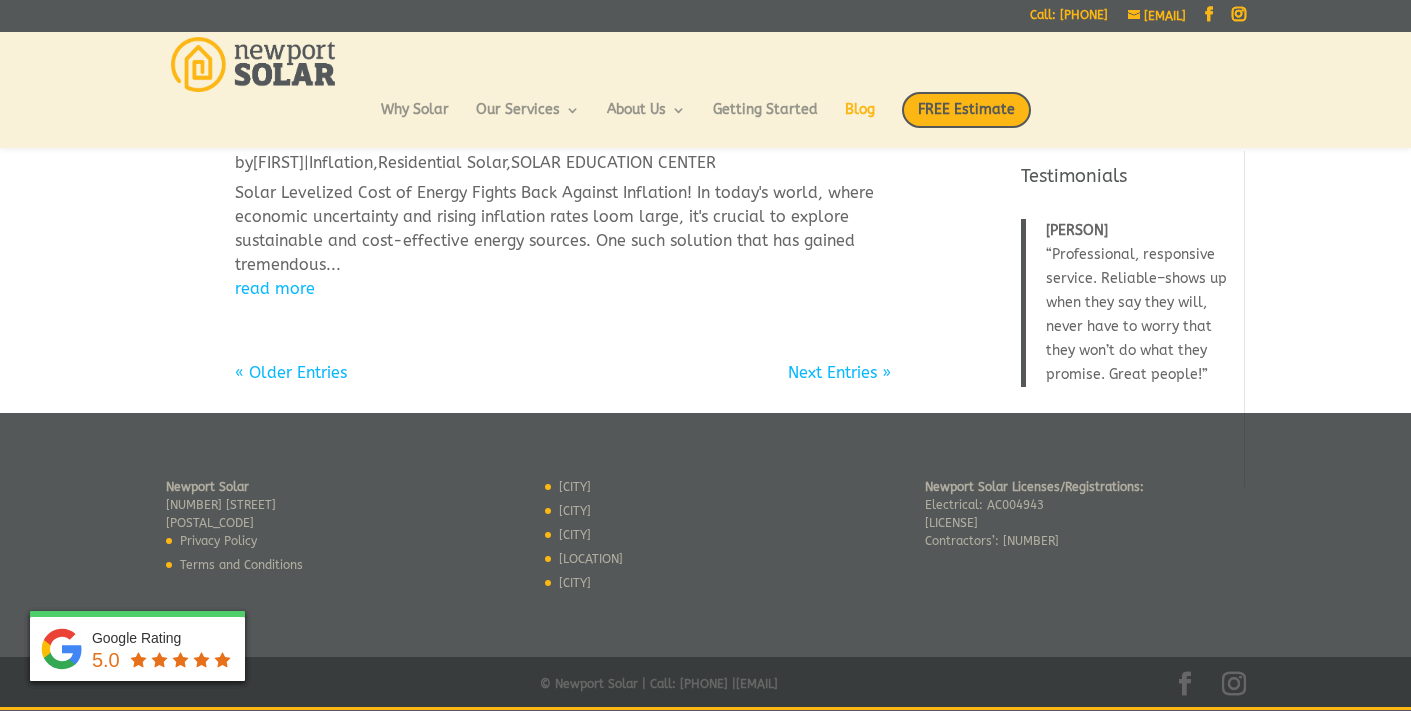 click on "« Older Entries" at bounding box center (291, 372) 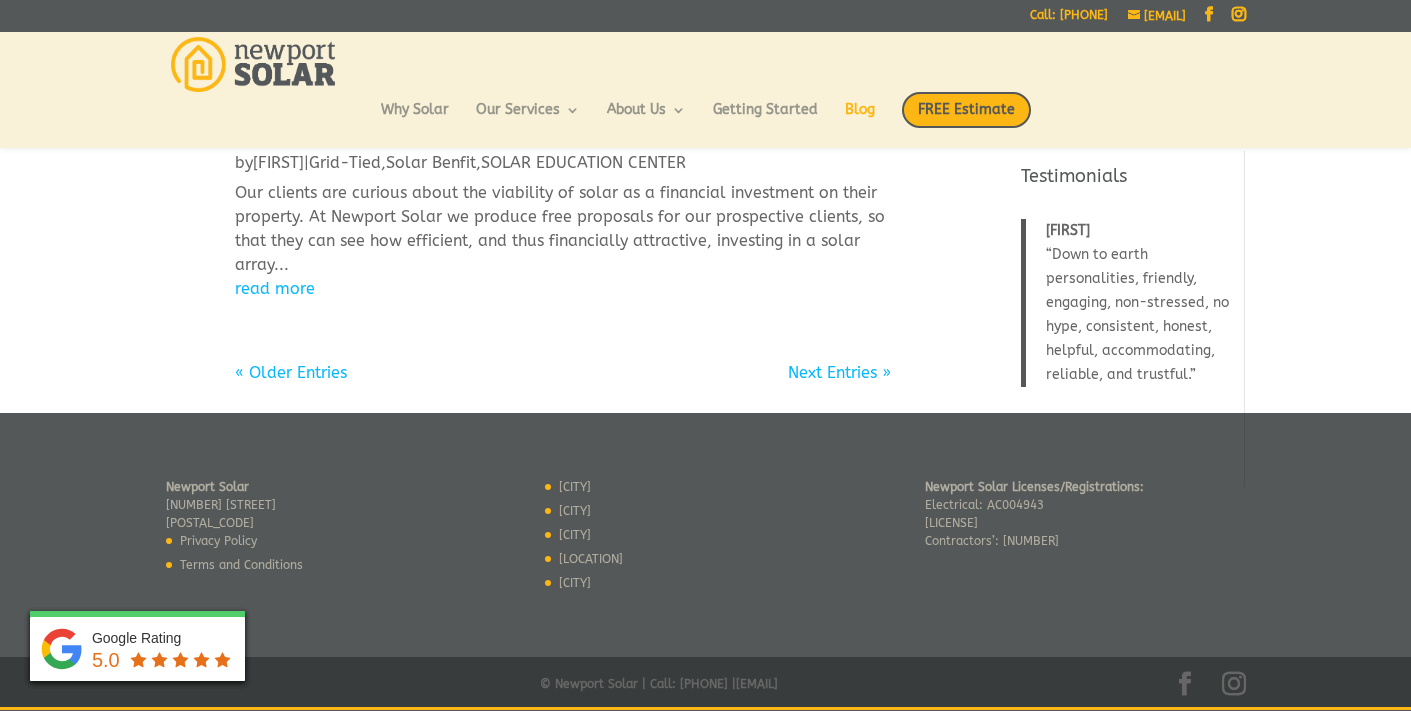 scroll, scrollTop: 2427, scrollLeft: 0, axis: vertical 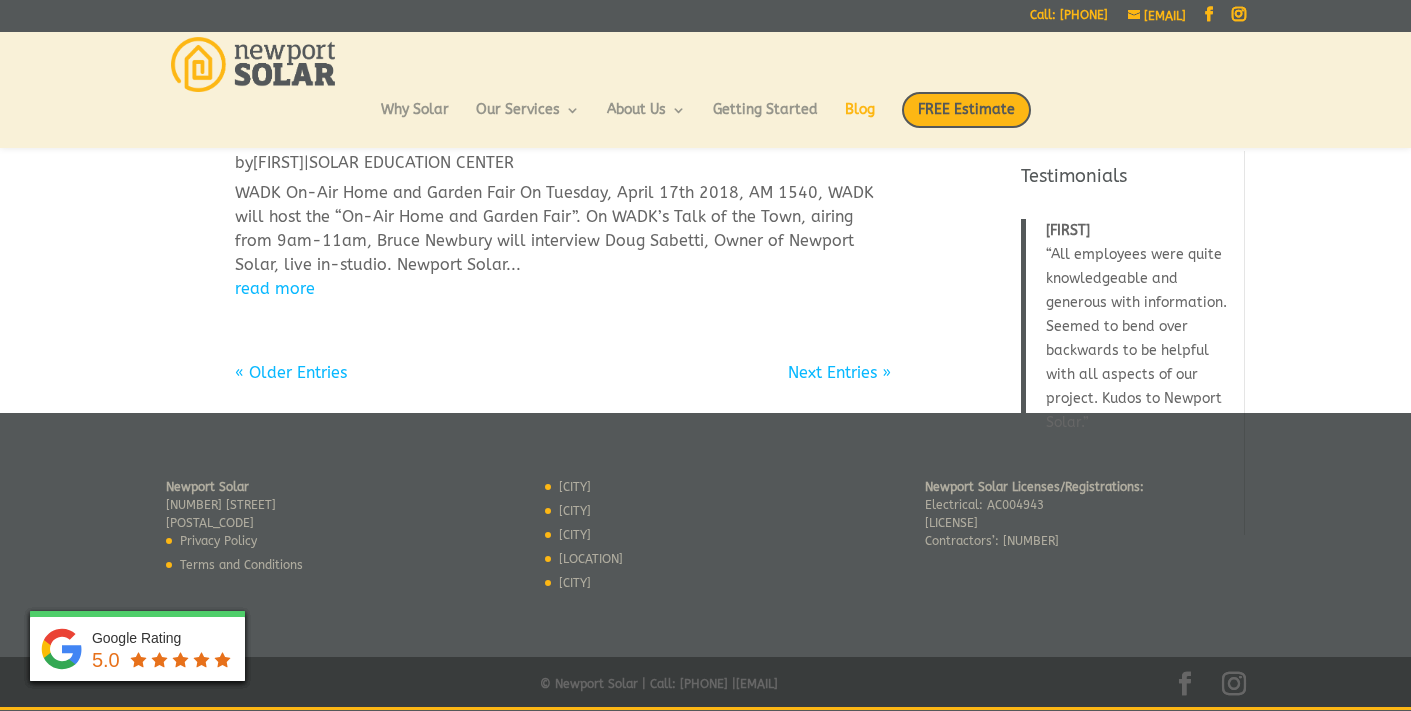 click on "« Older Entries" at bounding box center (291, 372) 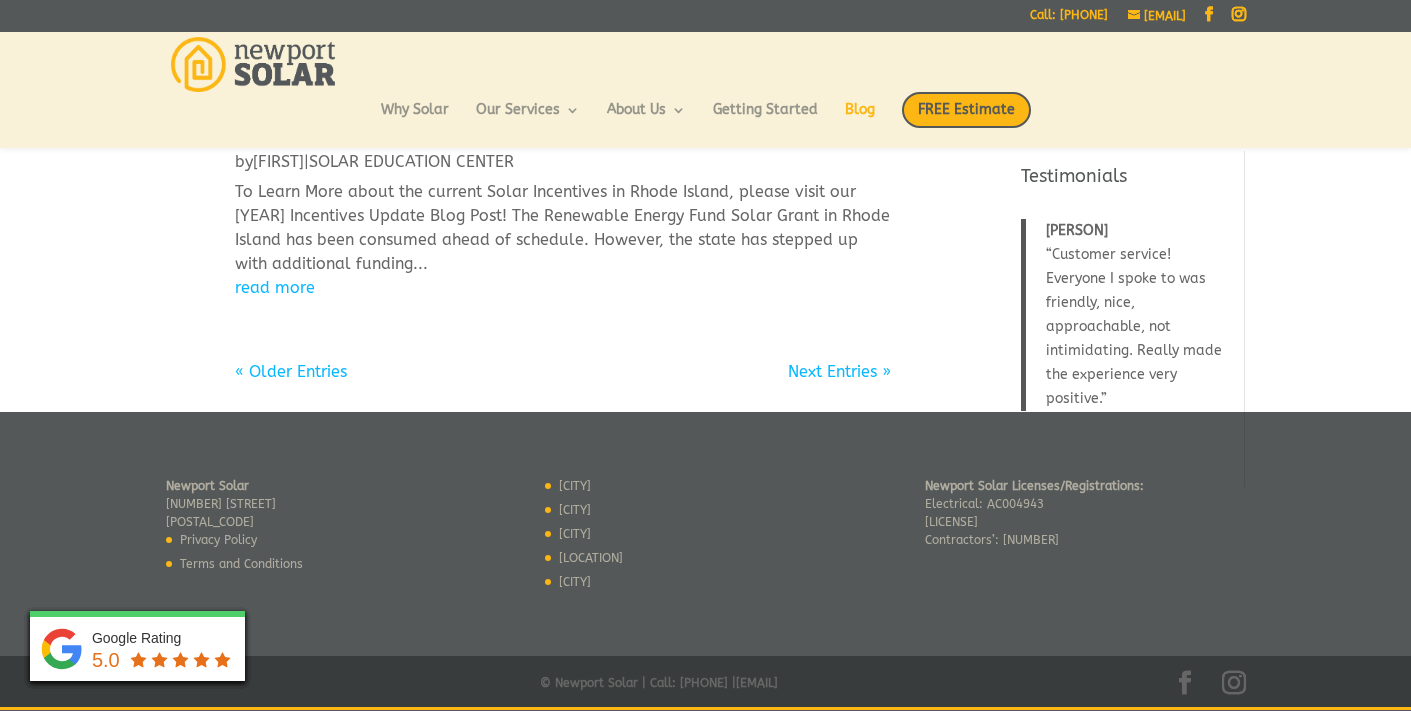 scroll, scrollTop: 2217, scrollLeft: 0, axis: vertical 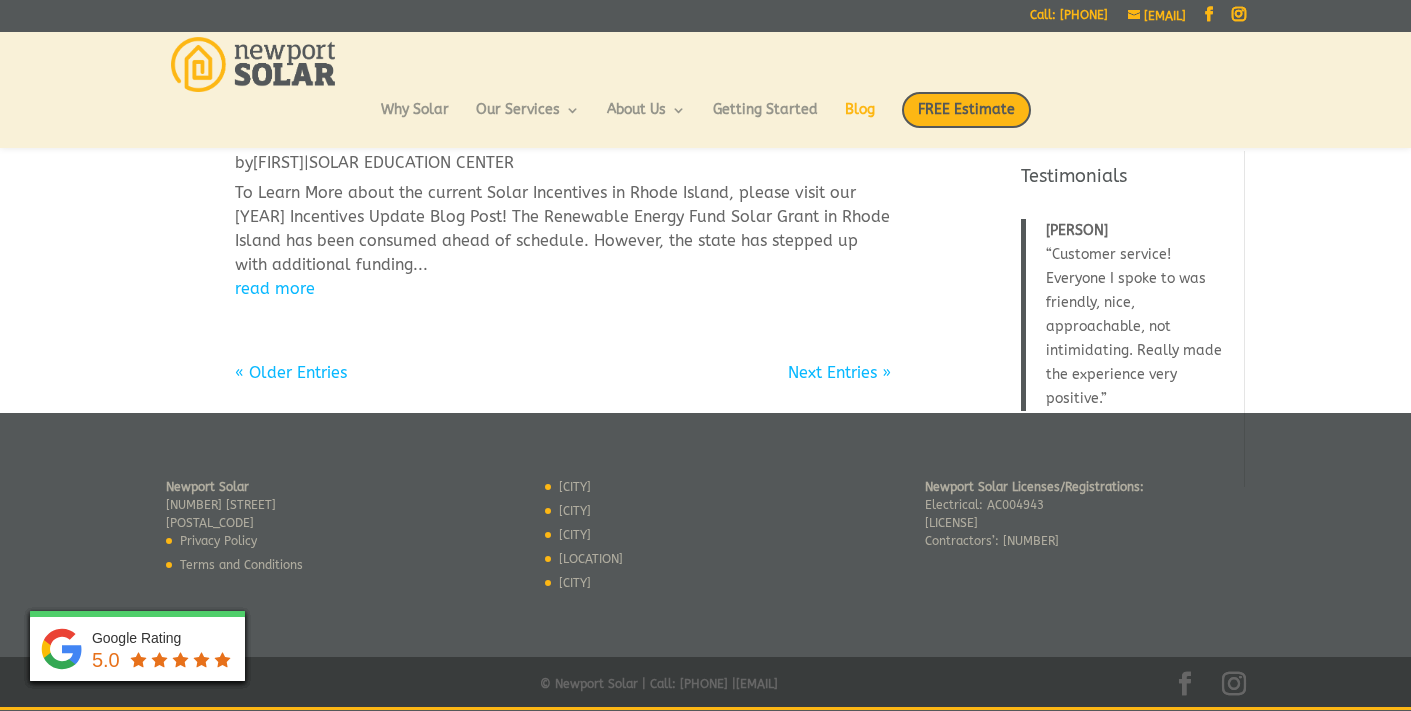 click on "« Older Entries" at bounding box center [291, 371] 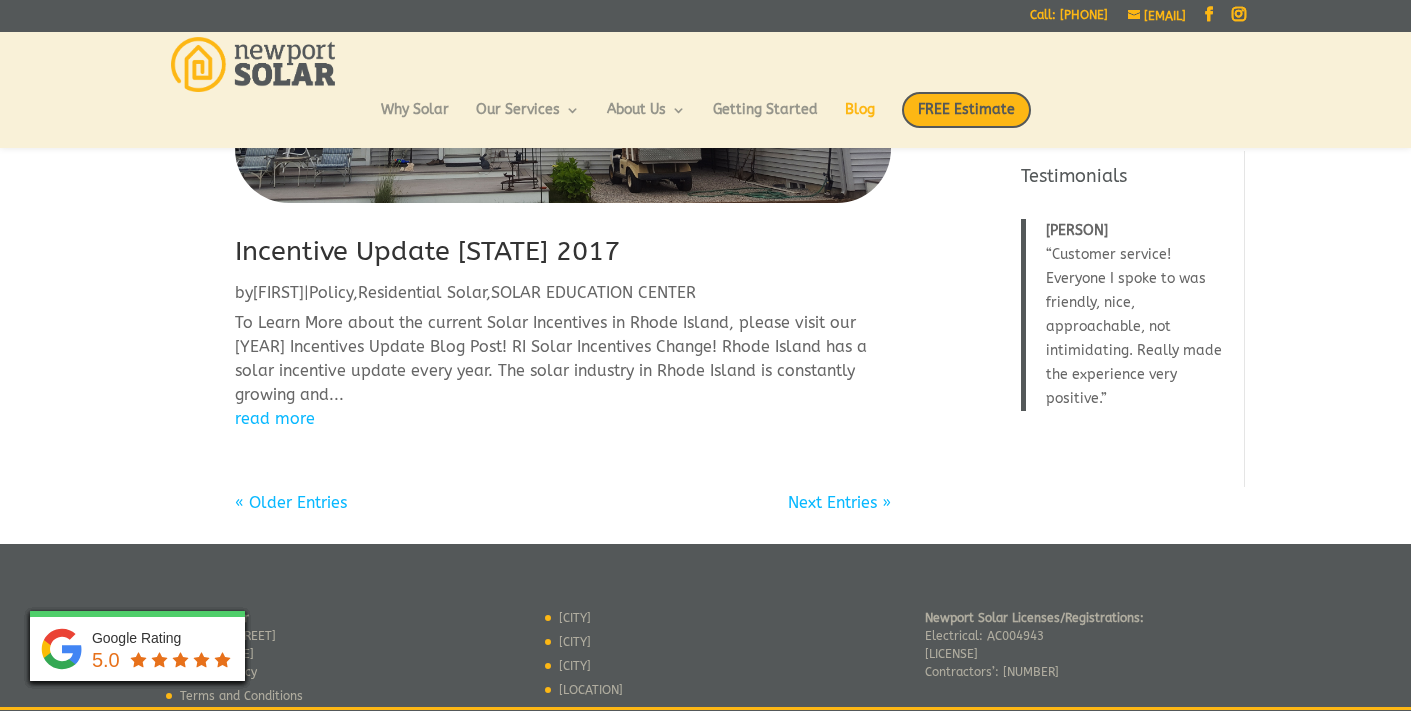 scroll, scrollTop: 2529, scrollLeft: 0, axis: vertical 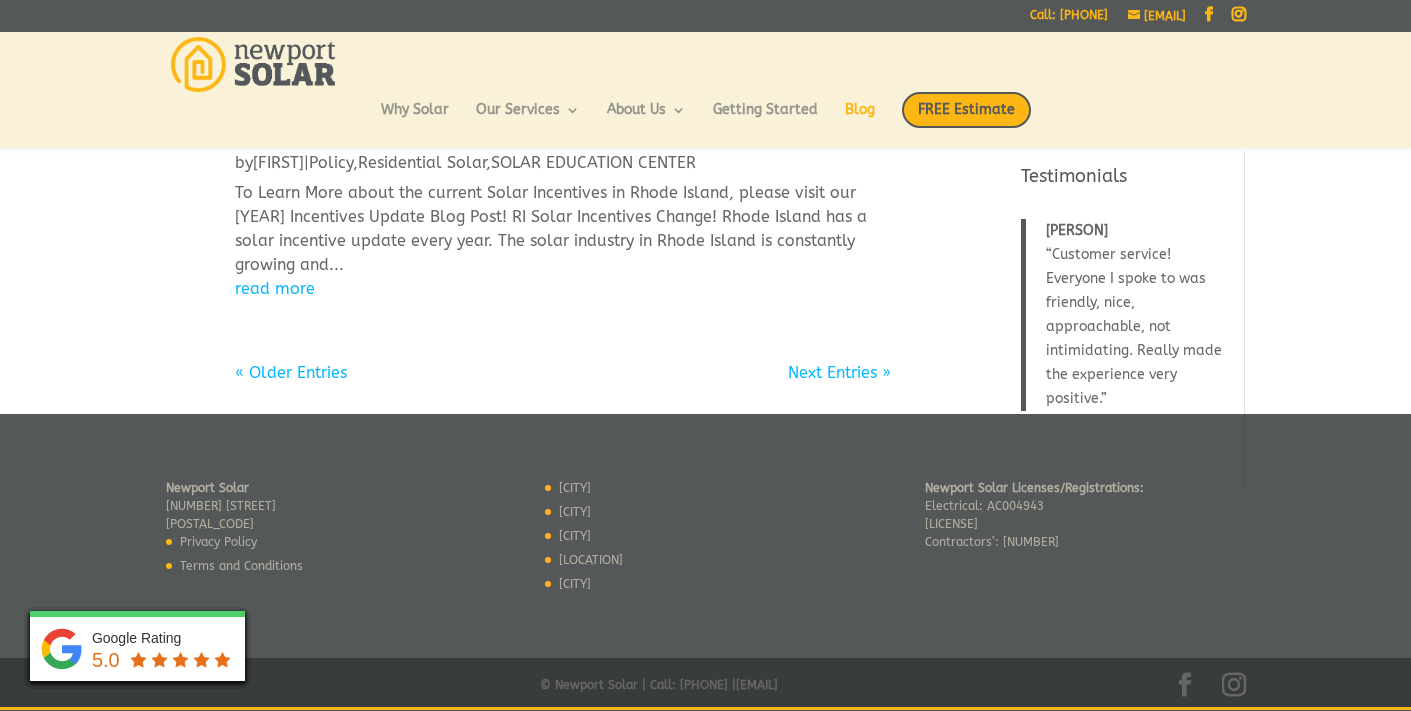 click on "« Older Entries" at bounding box center (291, 372) 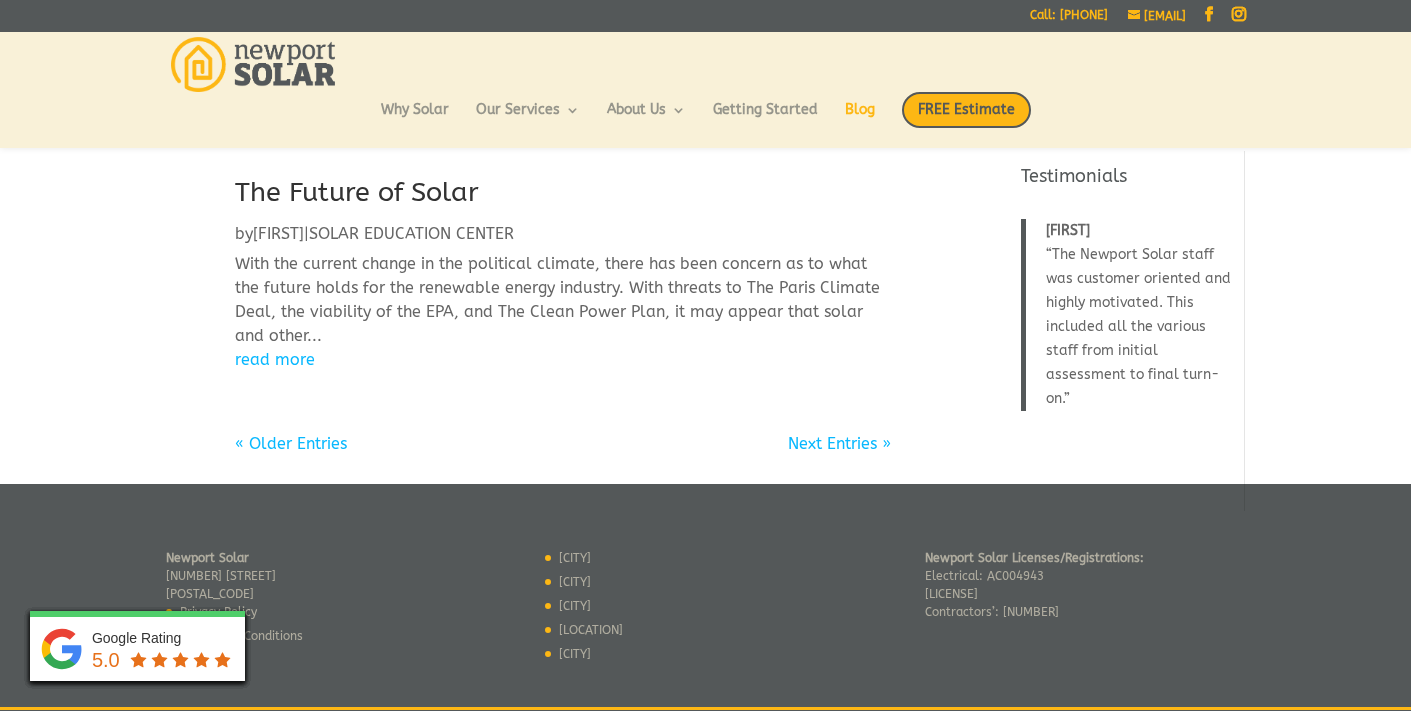 scroll, scrollTop: 2208, scrollLeft: 0, axis: vertical 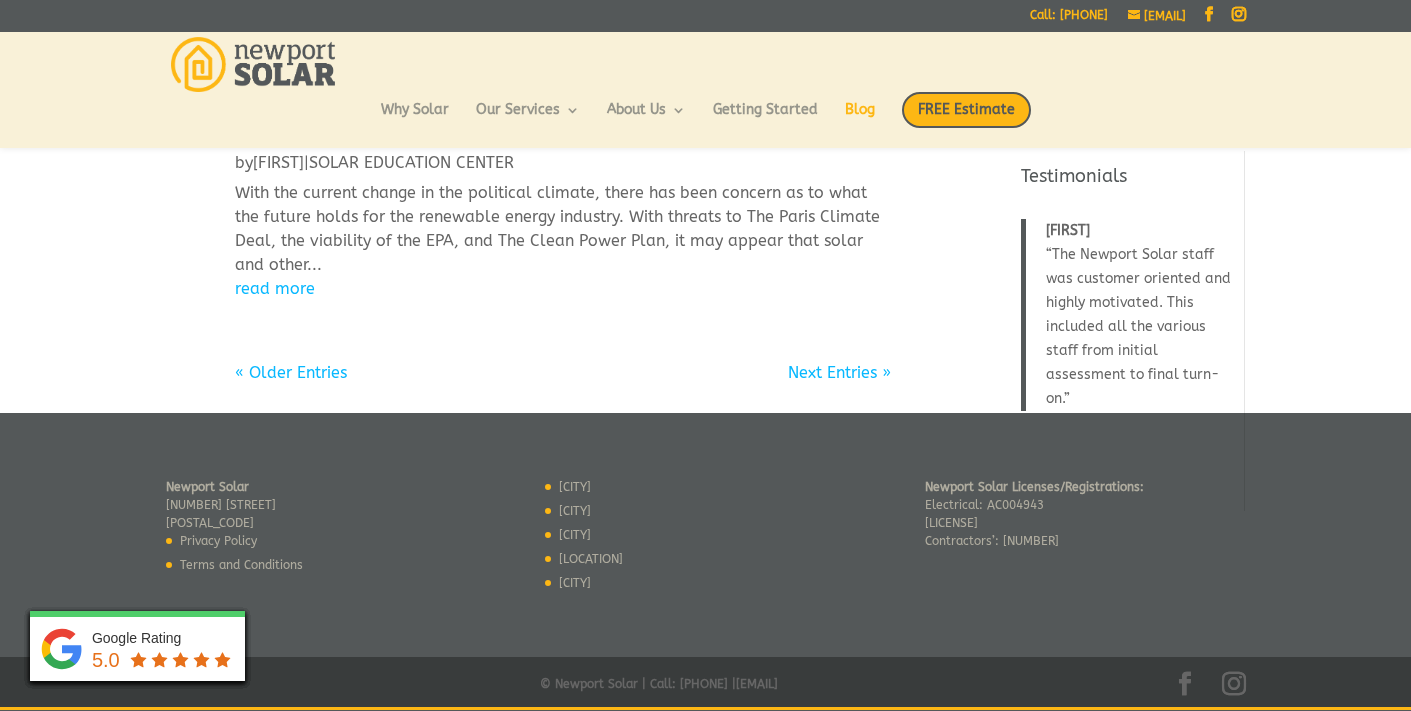 click on "« Older Entries" at bounding box center (291, 372) 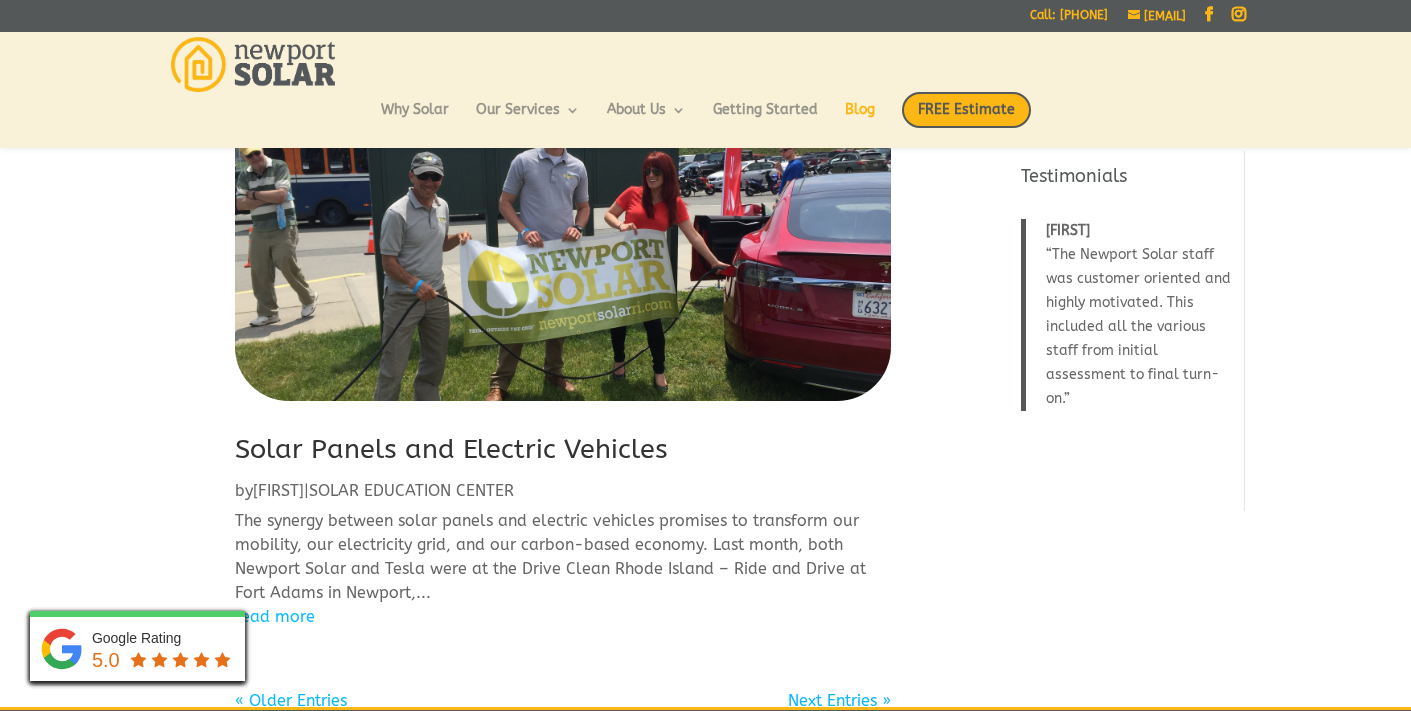 scroll, scrollTop: 2019, scrollLeft: 0, axis: vertical 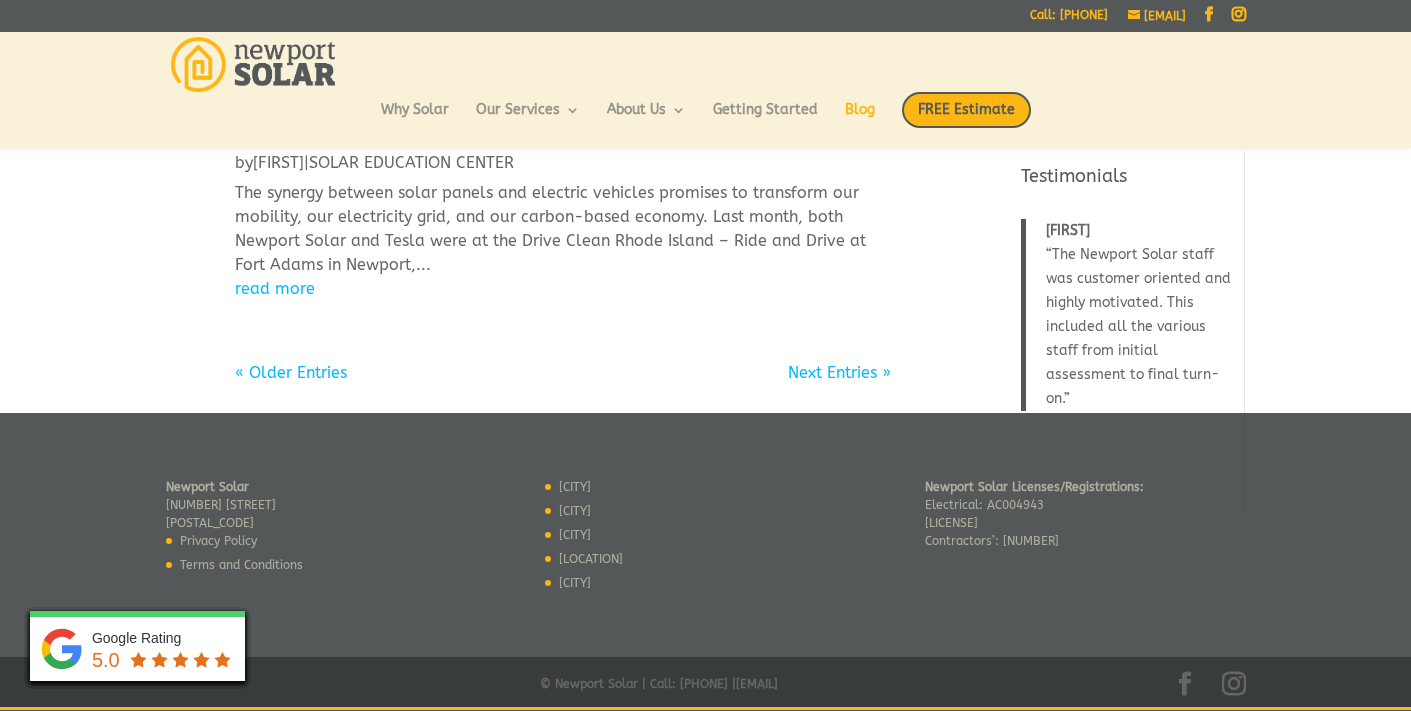 click on "« Older Entries" at bounding box center [291, 372] 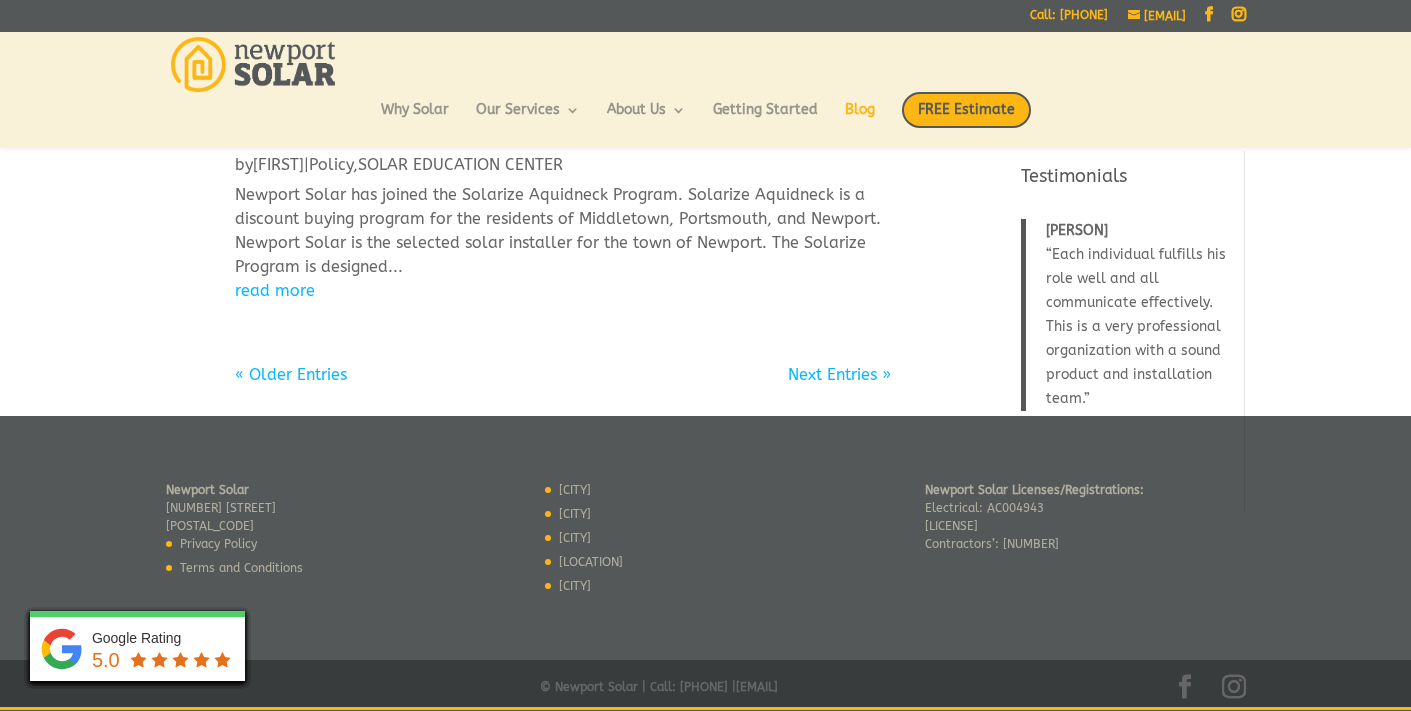 scroll, scrollTop: 2600, scrollLeft: 0, axis: vertical 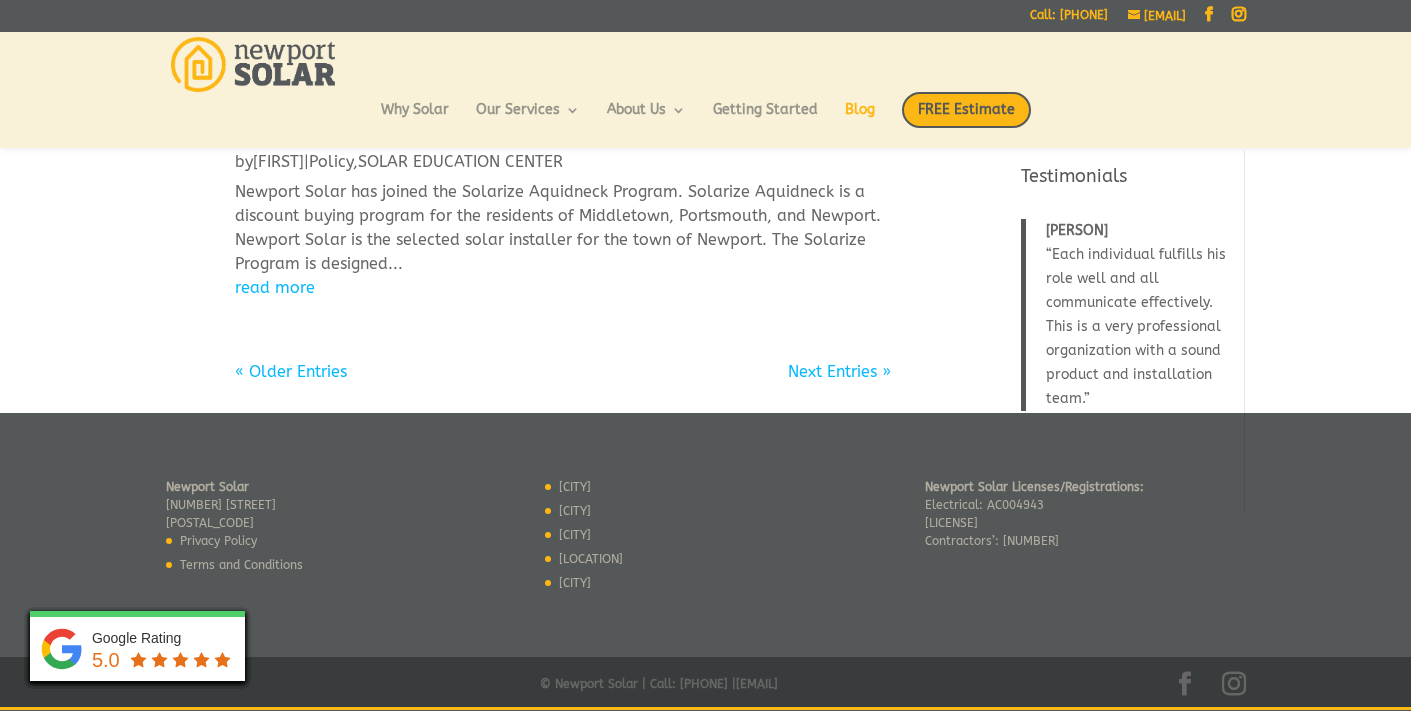 click on "« Older Entries" at bounding box center [291, 371] 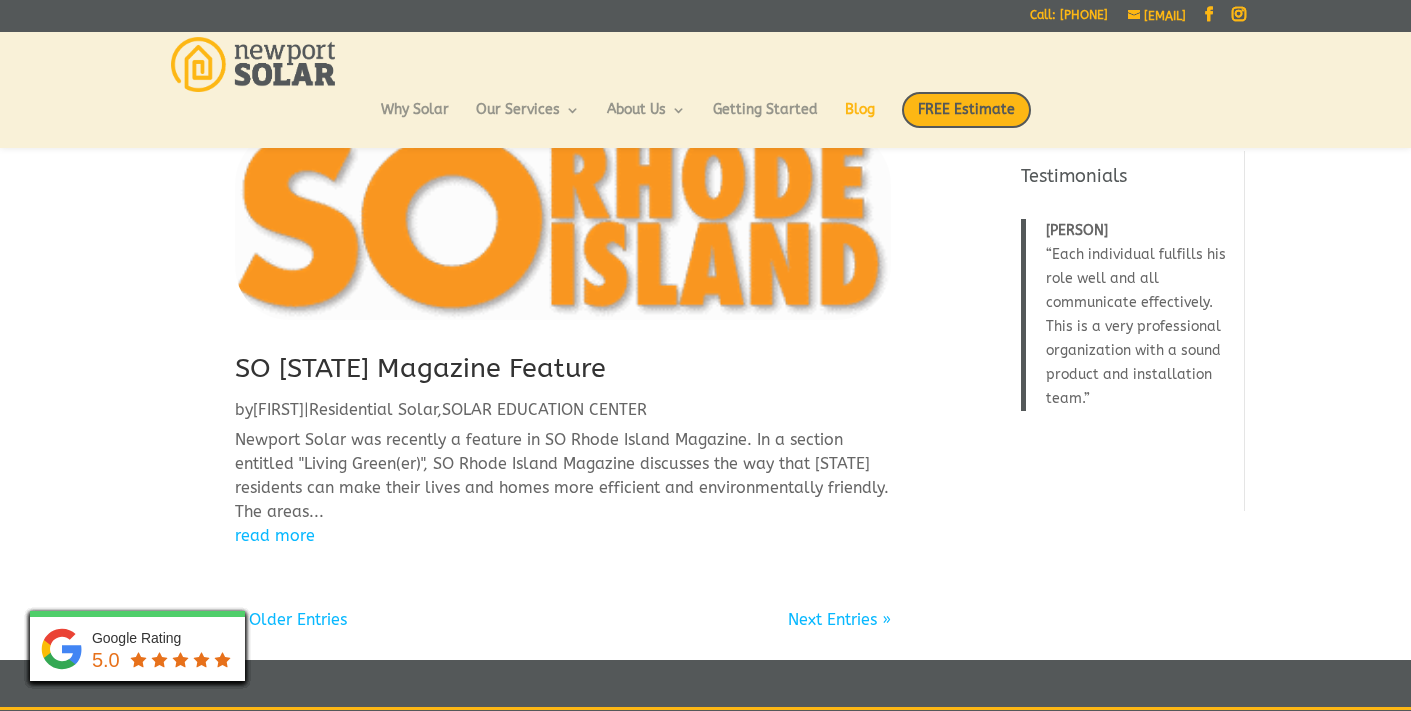 scroll, scrollTop: 1974, scrollLeft: 0, axis: vertical 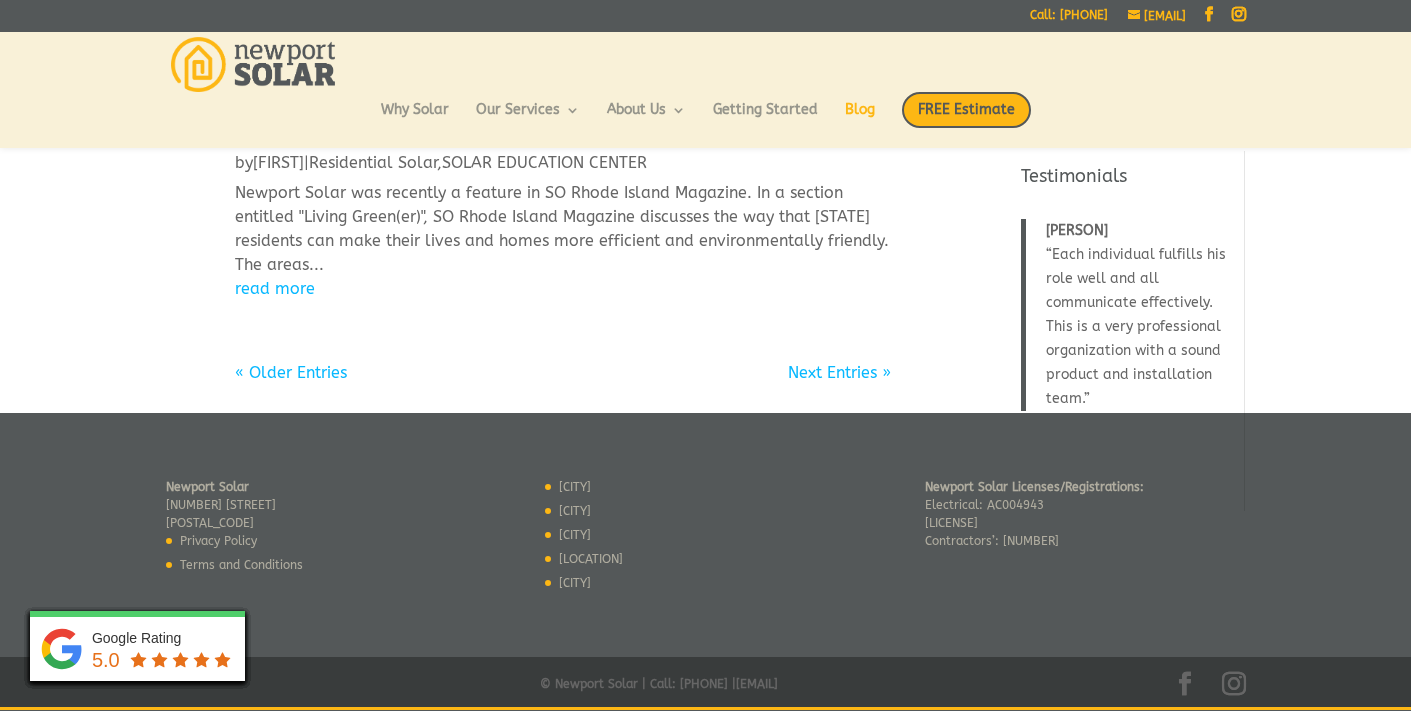 click on "« Older Entries" at bounding box center (291, 372) 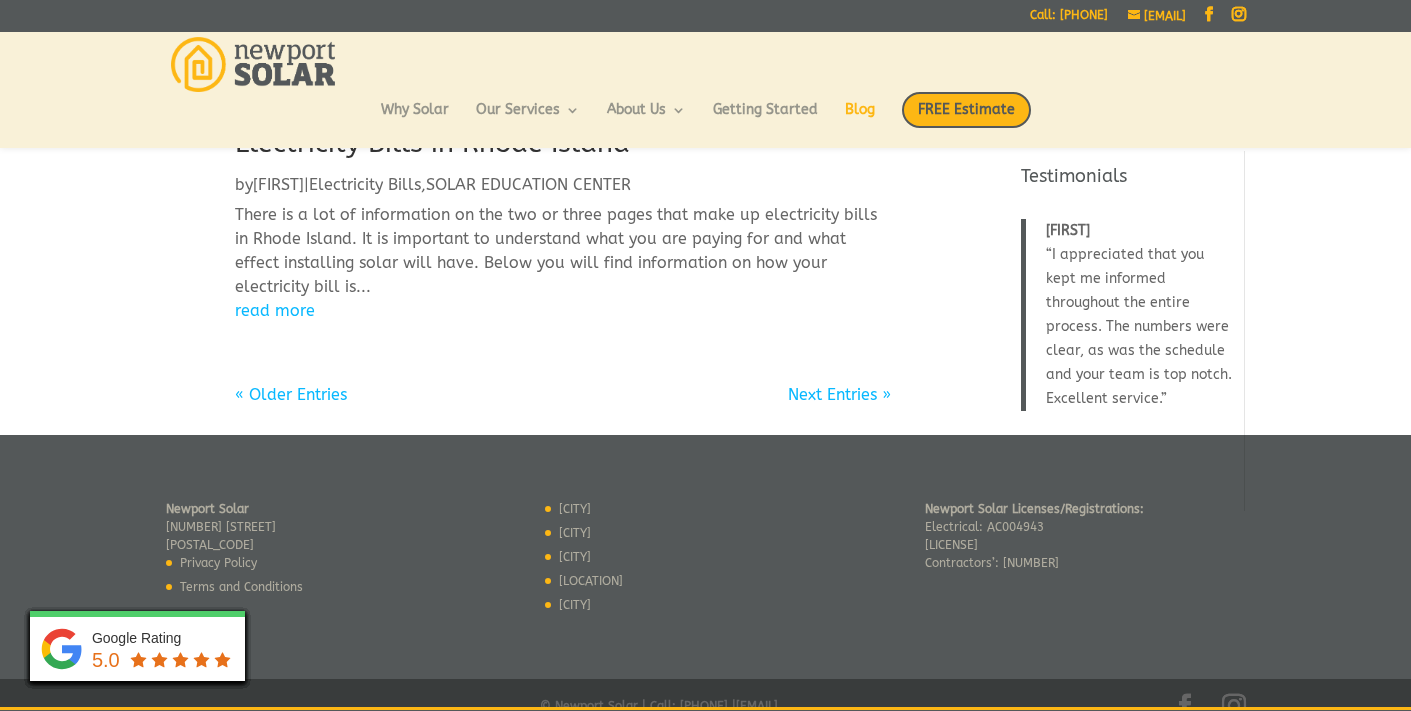scroll, scrollTop: 2570, scrollLeft: 0, axis: vertical 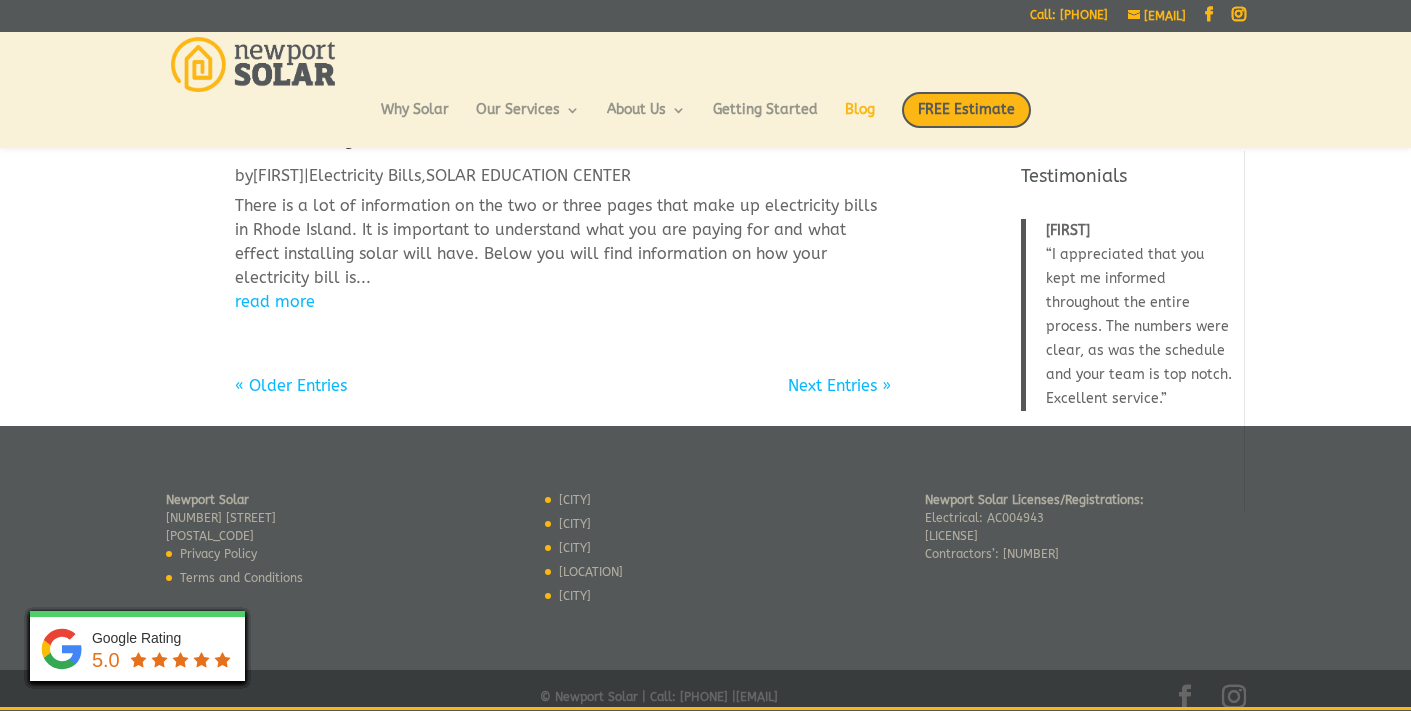 click on "« Older Entries" at bounding box center (291, 385) 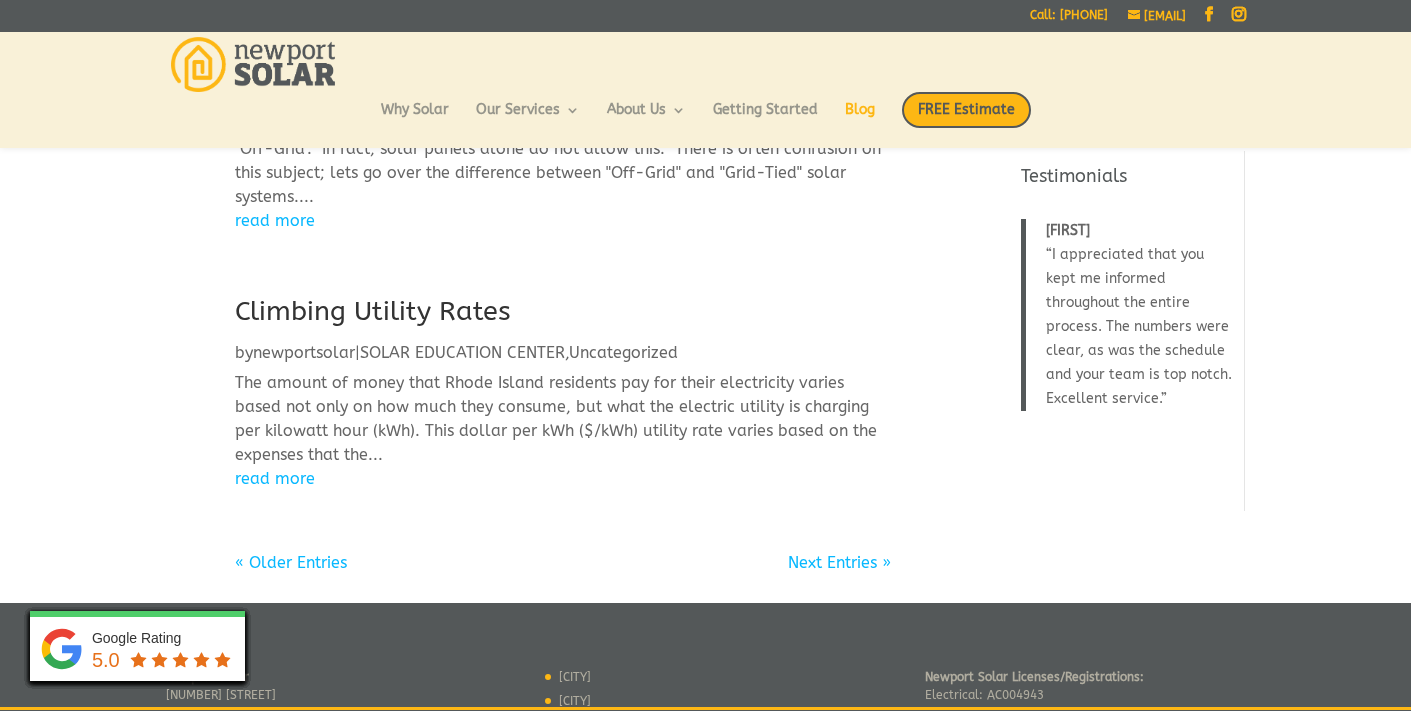 scroll, scrollTop: 2094, scrollLeft: 0, axis: vertical 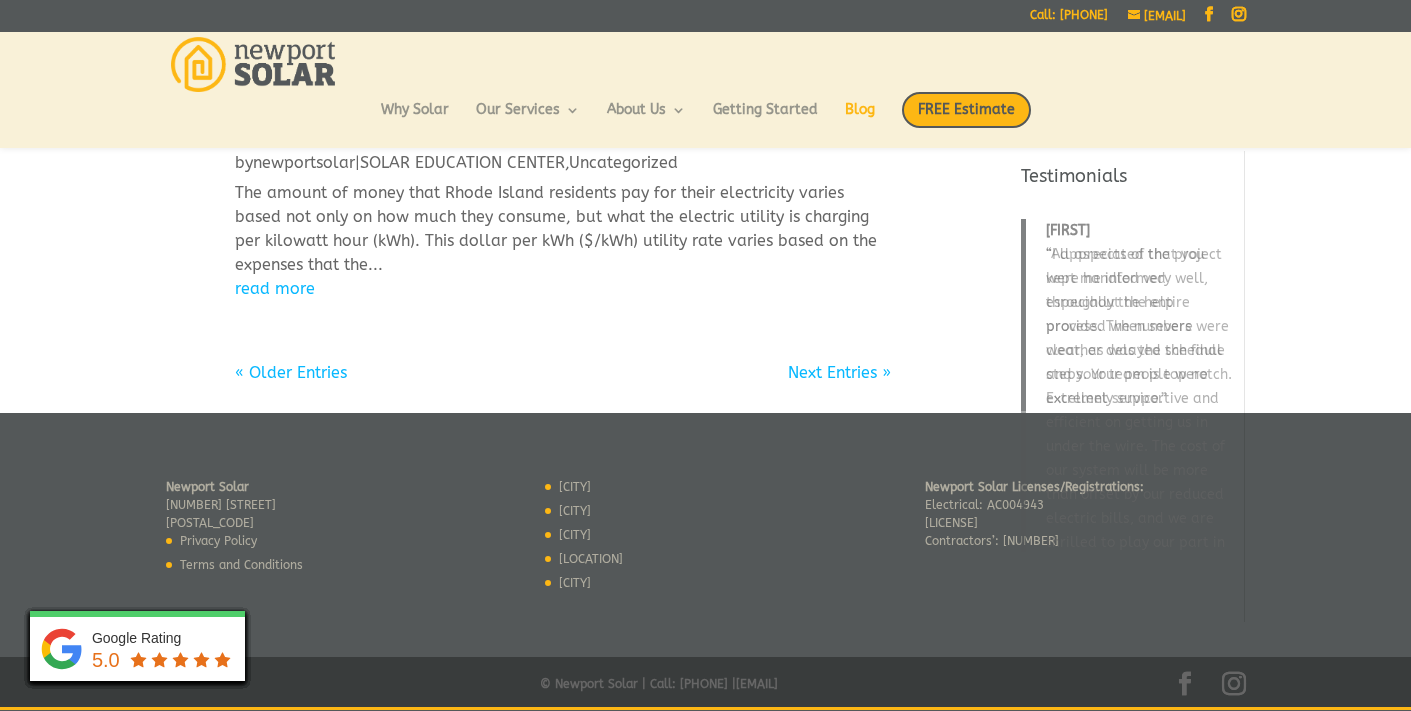 click on "« Older Entries" at bounding box center [291, 372] 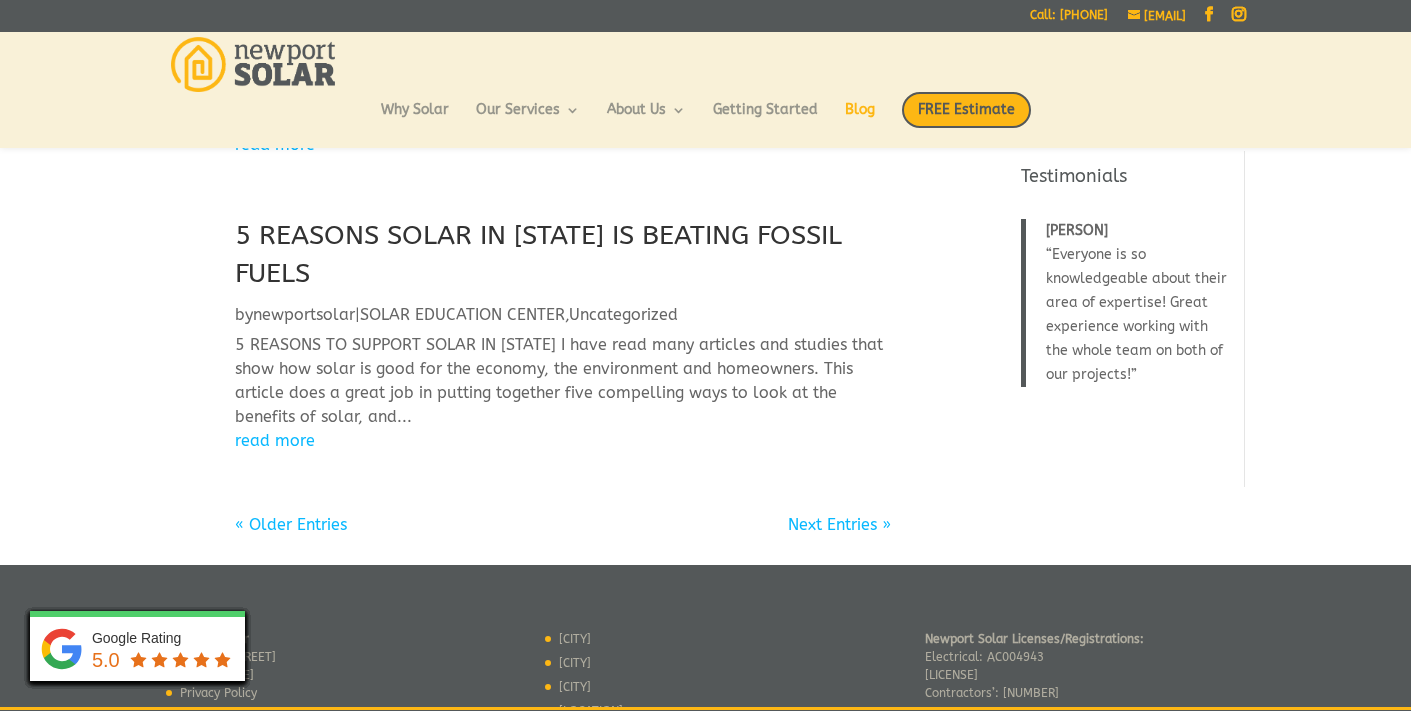 scroll, scrollTop: 1786, scrollLeft: 0, axis: vertical 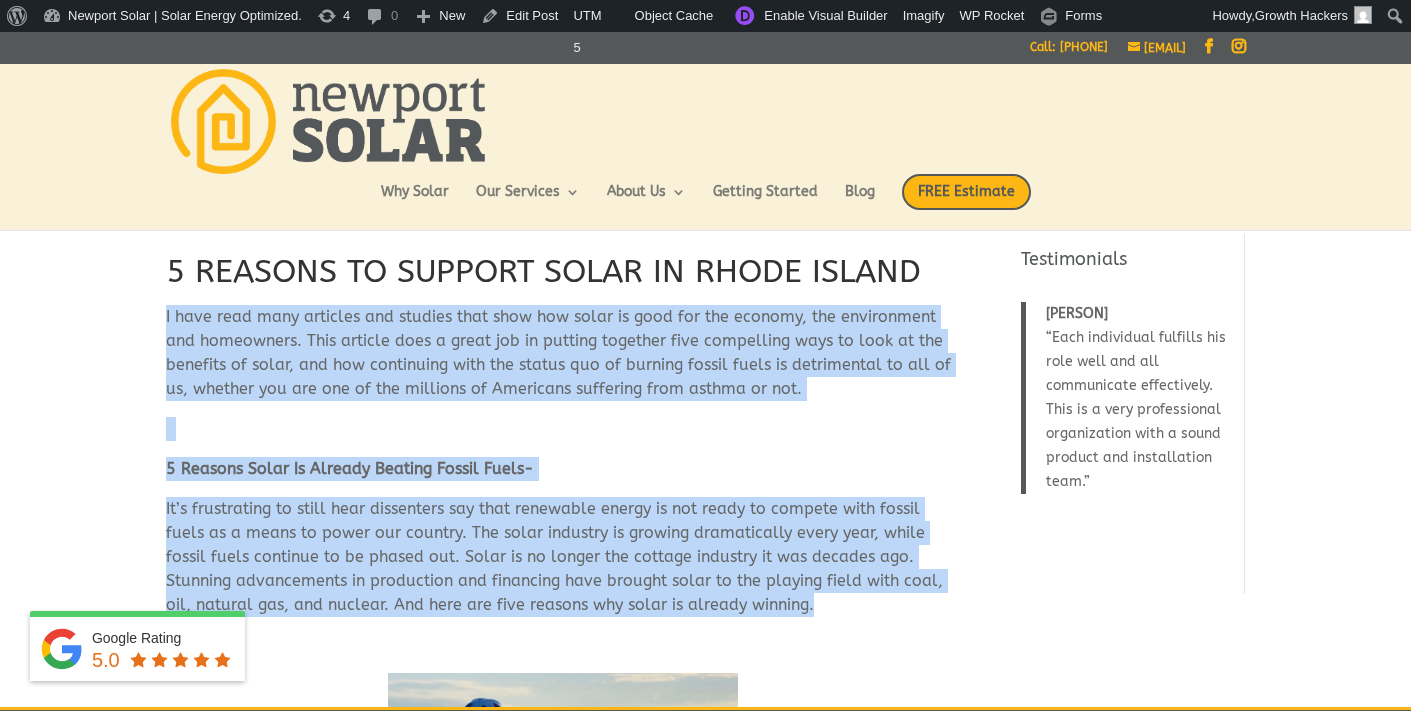 drag, startPoint x: 160, startPoint y: 318, endPoint x: 759, endPoint y: 605, distance: 664.2063 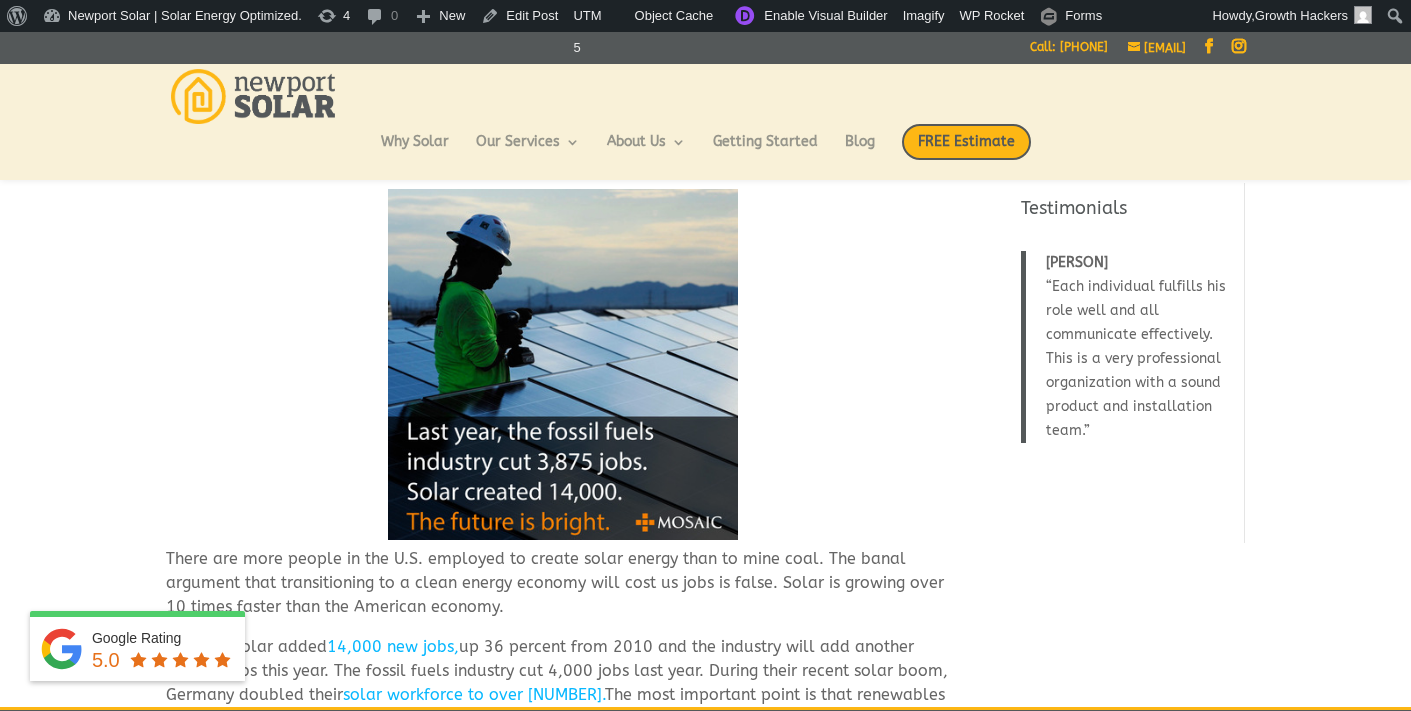 scroll, scrollTop: 446, scrollLeft: 0, axis: vertical 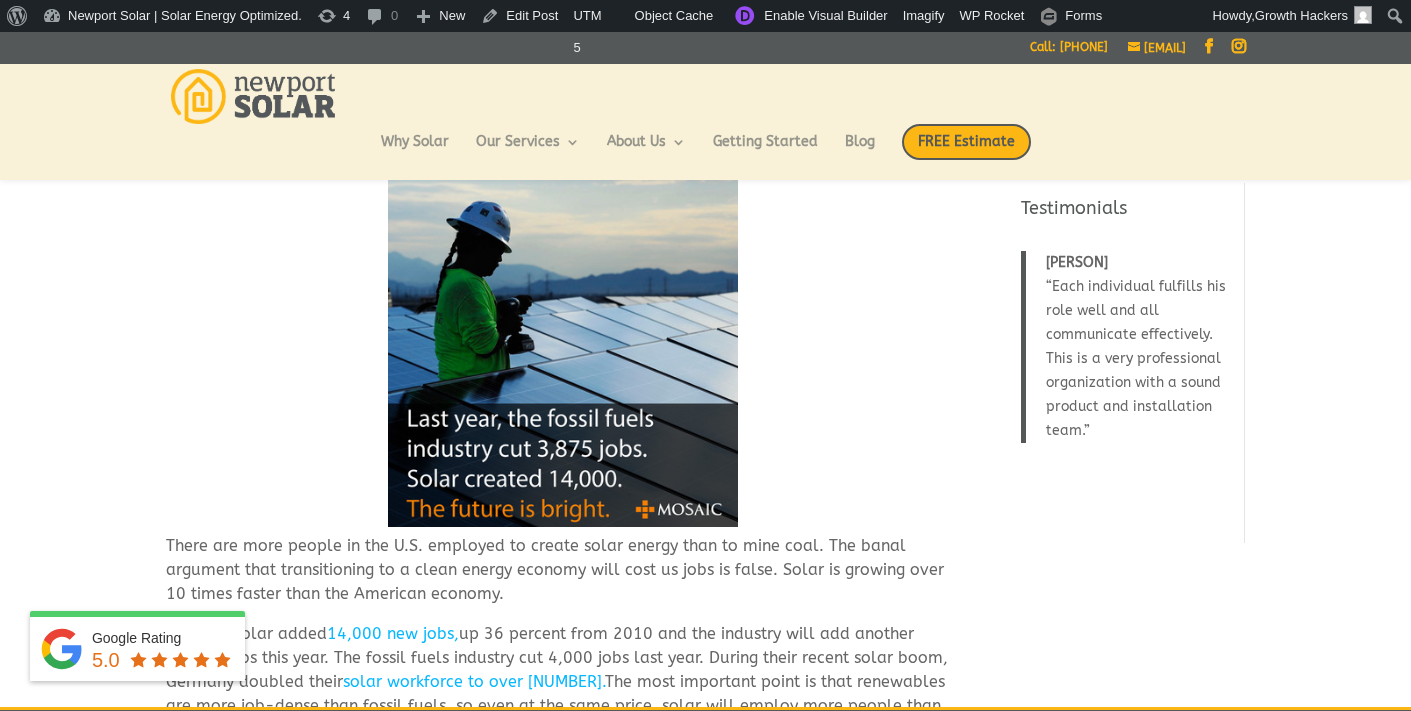 copy on "I have read many articles and studies that show how solar is good for the economy, the environment and homeowners. This article does a great job in putting together five compelling ways to look at the benefits of solar, and how continuing with the status quo of burning fossil fuels is detrimental to all of us, whether you are one of the millions of Americans suffering from asthma or not.
5 Reasons Solar Is Already Beating Fossil Fuels-
It’s frustrating to still hear dissenters say that renewable energy is not ready to compete with fossil fuels as a means to power our country. The solar industry is growing dramatically every year, while fossil fuels continue to be phased out. Solar is no longer the cottage industry it was decades ago. Stunning advancements in production and financing have brought solar to the playing field with coal, oil, natural gas, and nuclear. And here are five reasons why solar is already winning." 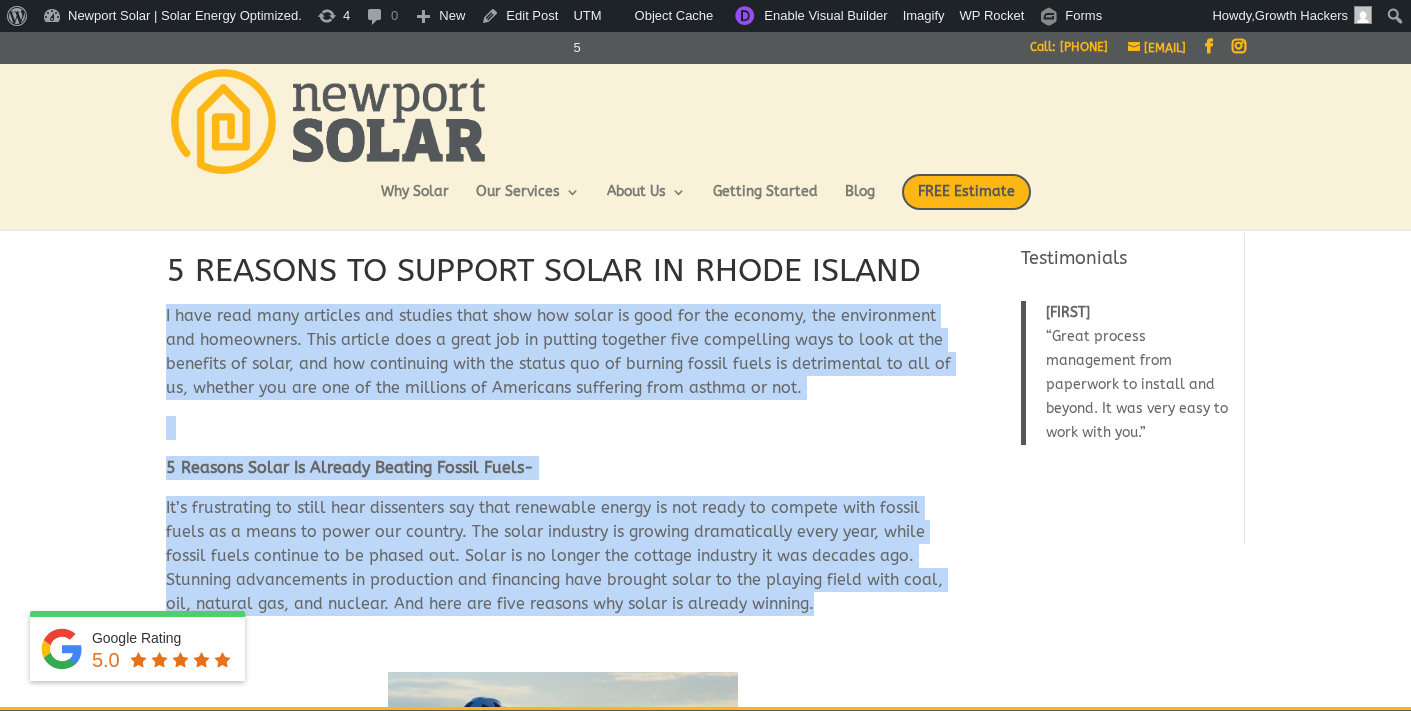 scroll, scrollTop: 2, scrollLeft: 0, axis: vertical 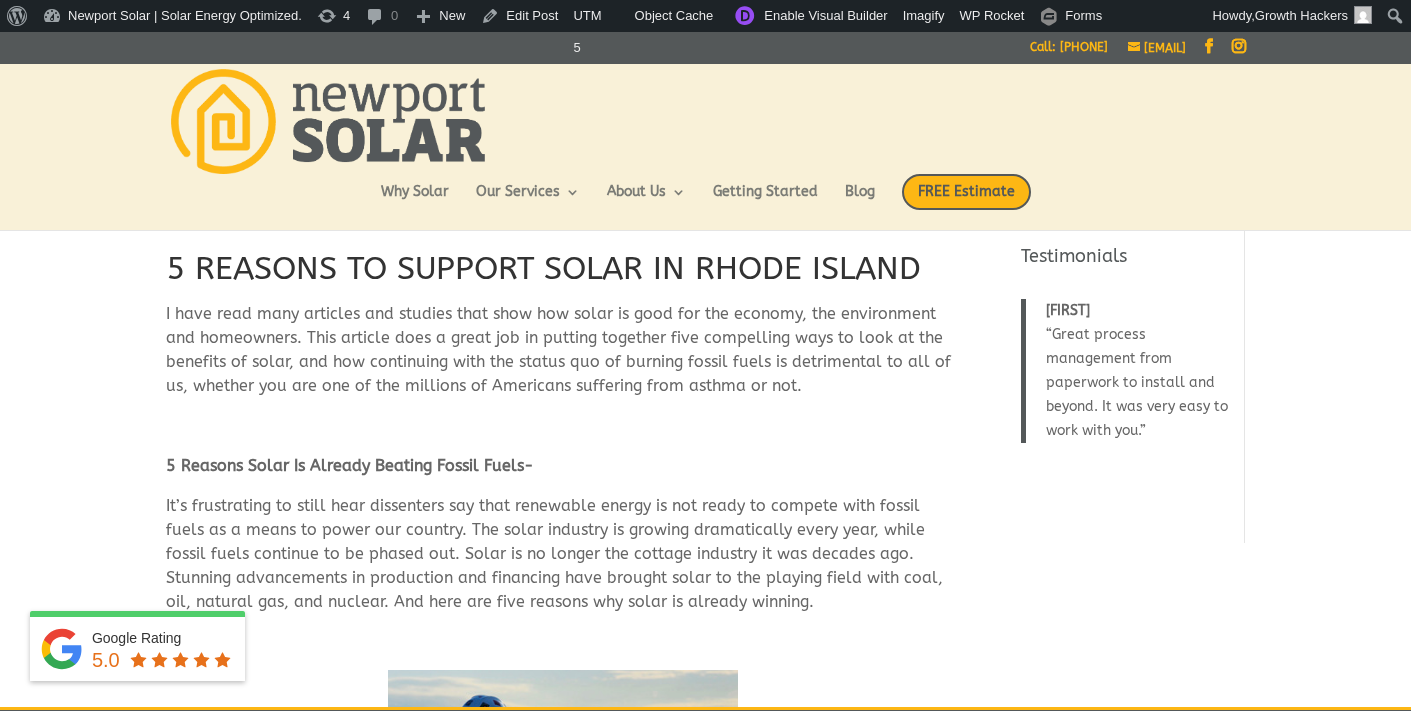 click on "5 REASONS TO SUPPORT SOLAR IN RHODE ISLAND" at bounding box center (563, 274) 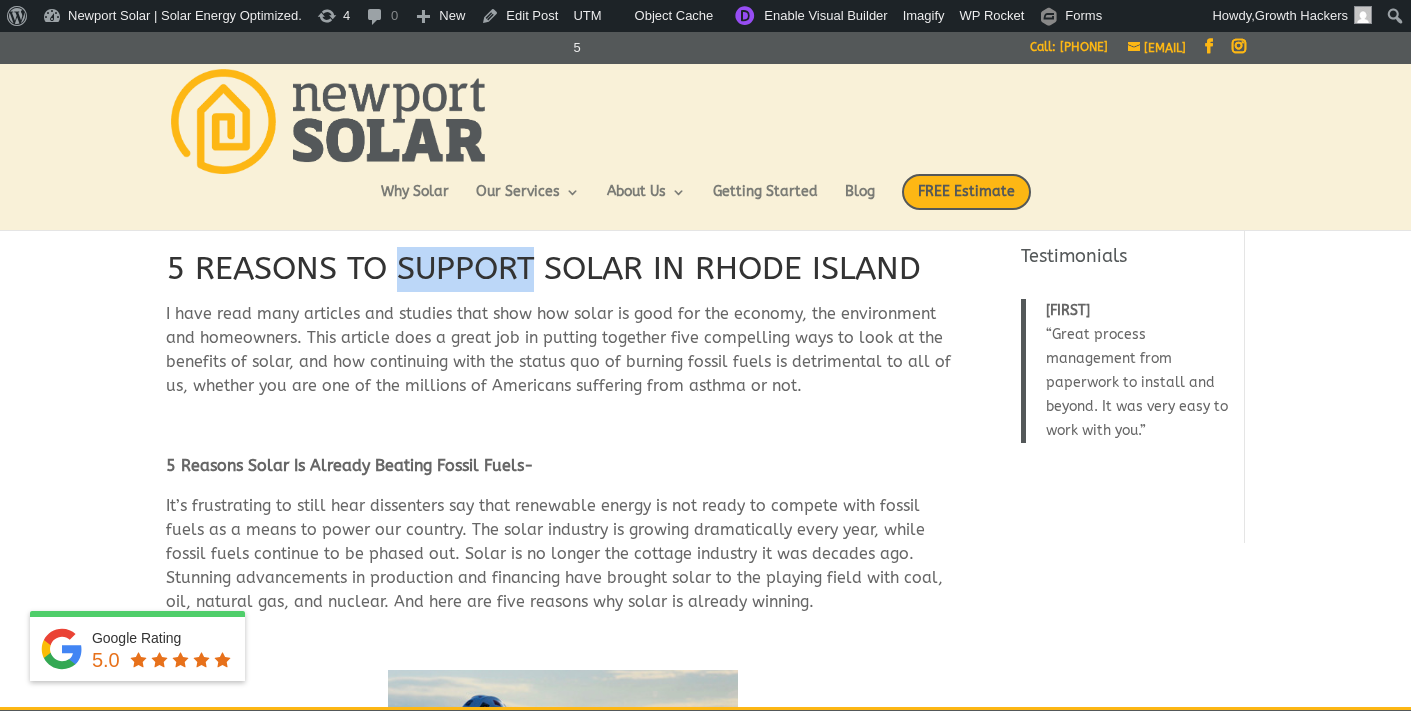 click on "5 REASONS TO SUPPORT SOLAR IN RHODE ISLAND" at bounding box center [563, 274] 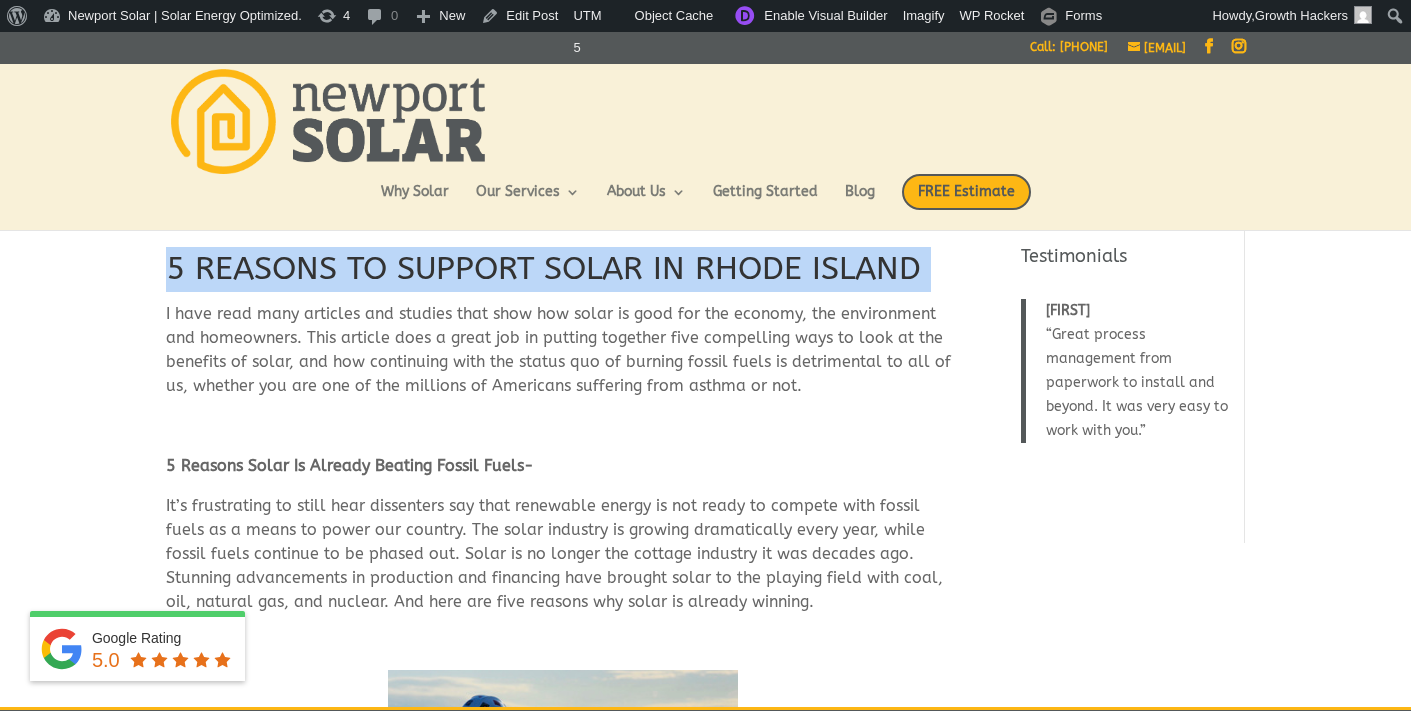 click on "5 REASONS TO SUPPORT SOLAR IN RHODE ISLAND" at bounding box center (563, 274) 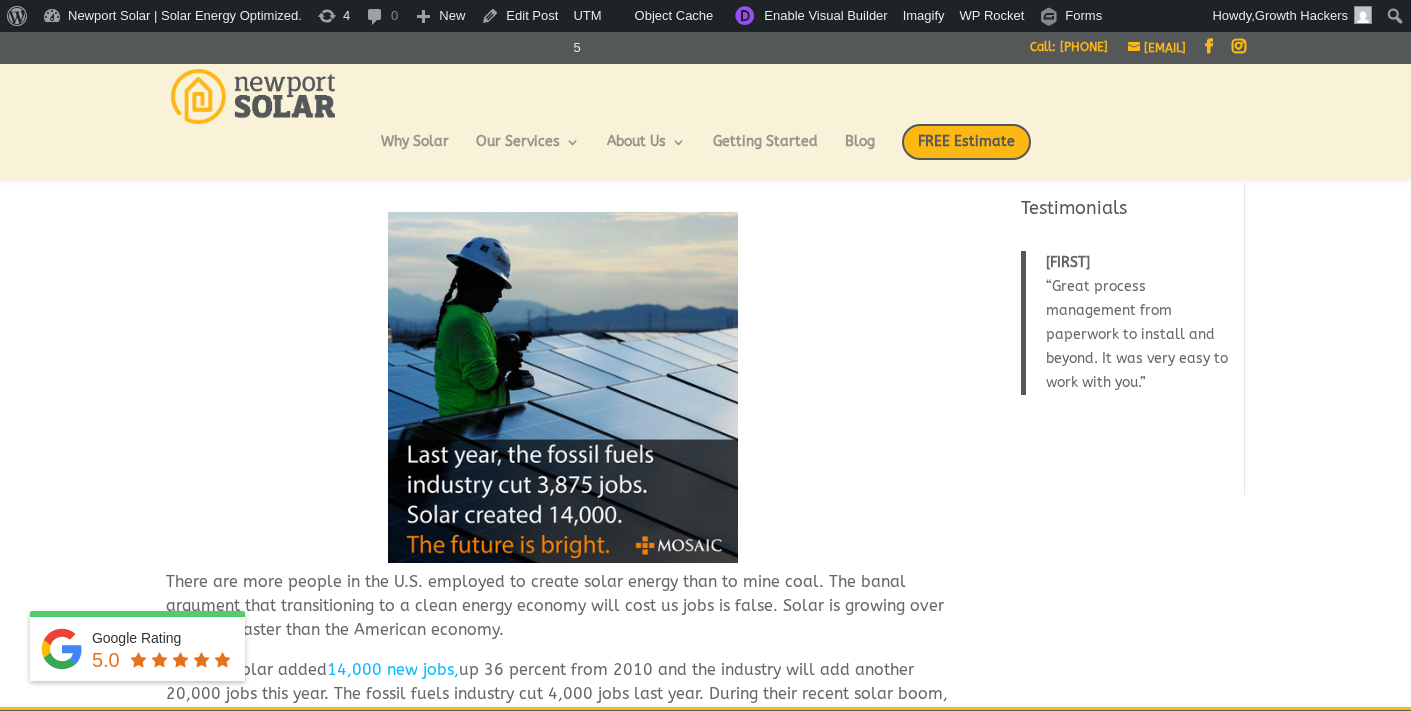 scroll, scrollTop: 412, scrollLeft: 0, axis: vertical 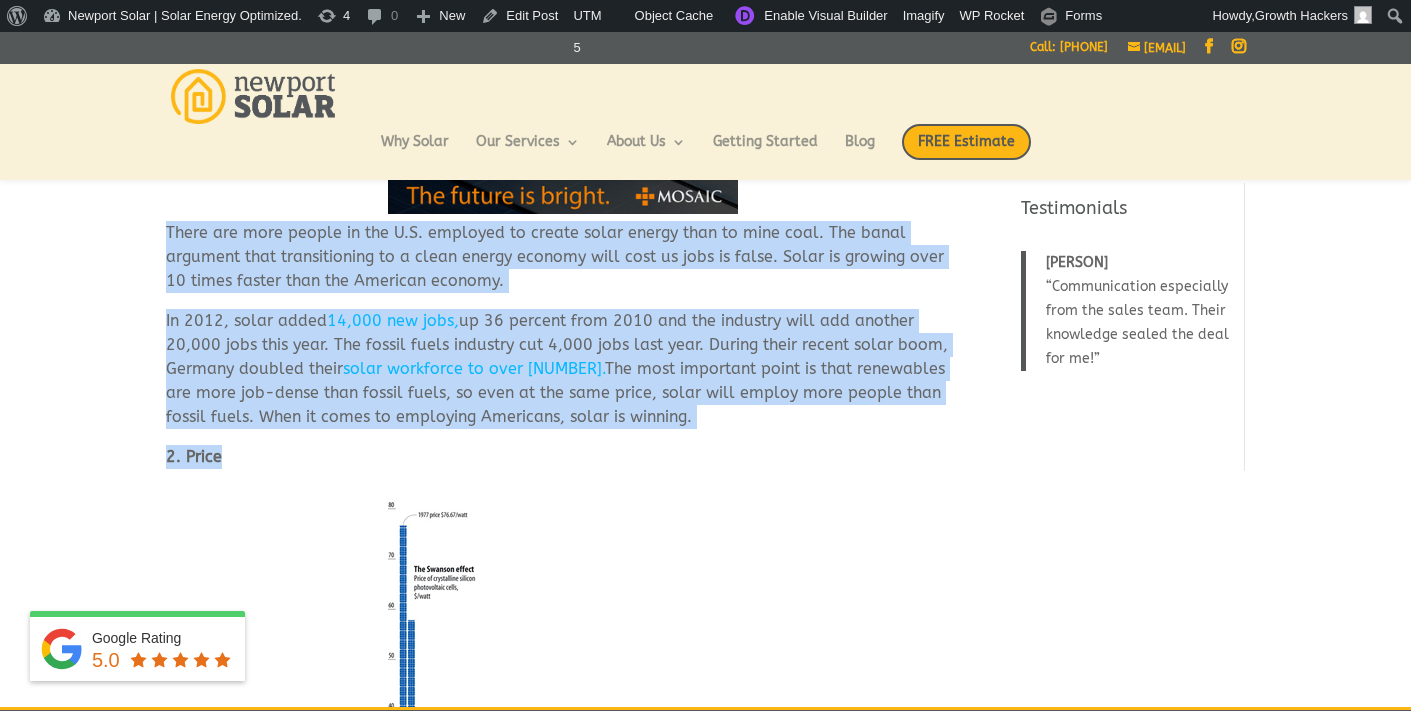 drag, startPoint x: 167, startPoint y: 229, endPoint x: 389, endPoint y: 466, distance: 324.7353 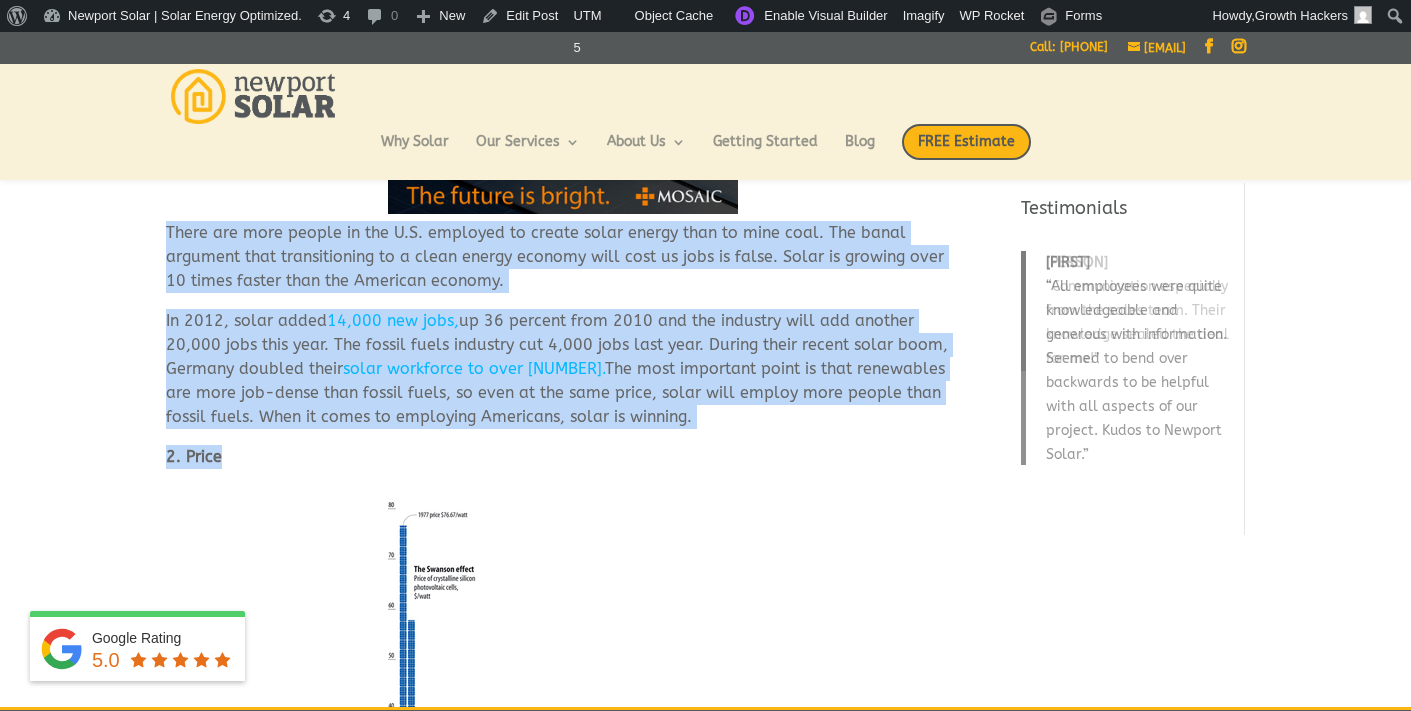 copy on "There are more people in the U.S. employed to create solar energy than to mine coal. The banal argument that transitioning to a clean energy economy will cost us jobs is false. Solar is growing over 10 times faster than the American economy.
In 2012, solar added  14,000 new jobs,  up 36 percent from 2010 and the industry will add another 20,000 jobs this year. The fossil fuels industry cut 4,000 jobs last year. During their recent solar boom, Germany doubled their  solar workforce to over 400,000.  The most important point is that renewables are more job-dense than fossil fuels, so even at the same price, solar will employ more people than fossil fuels. When it comes to employing Americans, solar is winning.
2. Price" 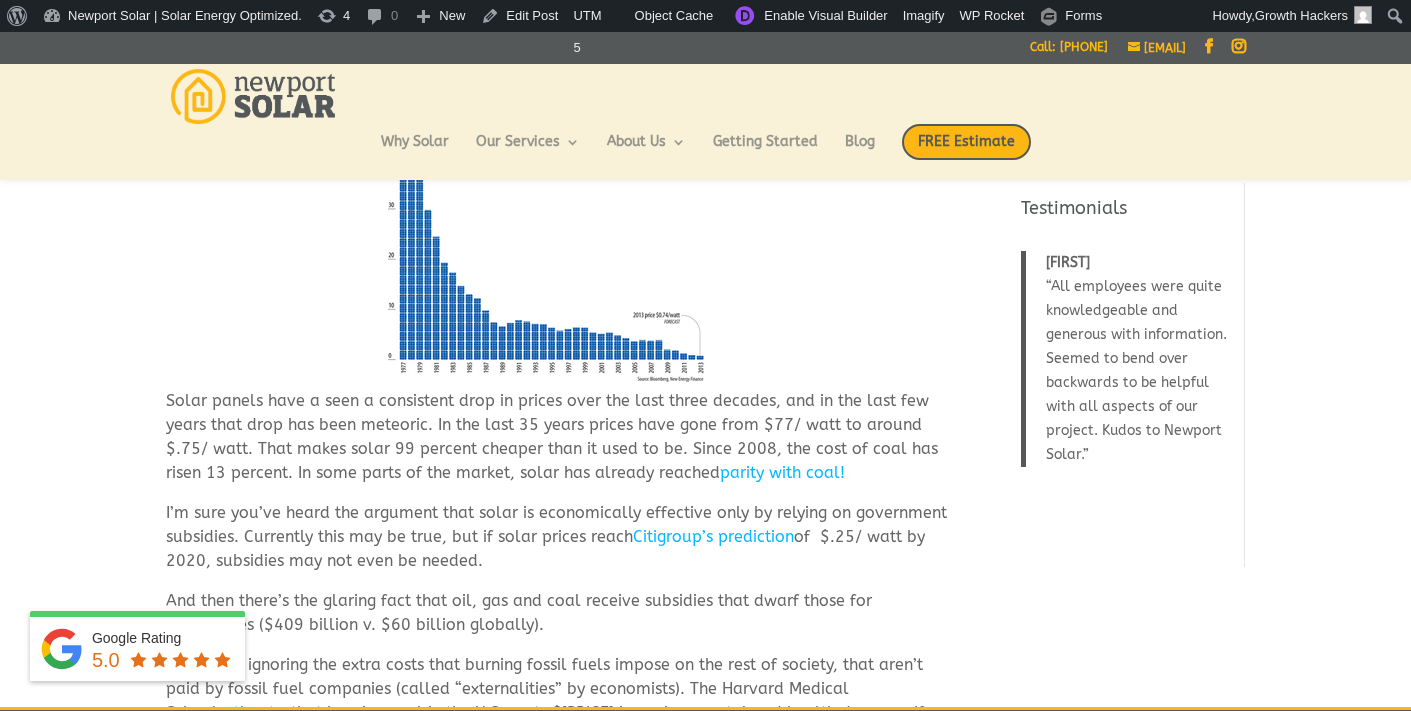 scroll, scrollTop: 1323, scrollLeft: 0, axis: vertical 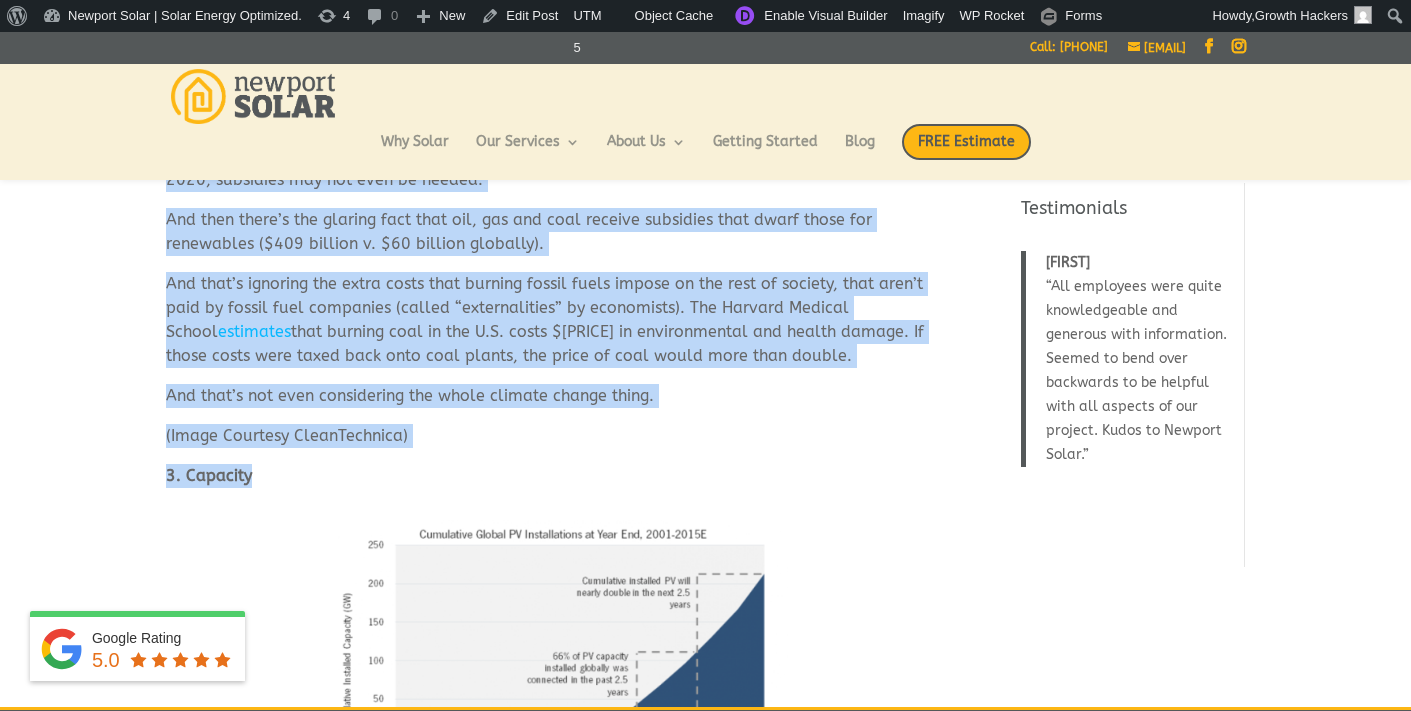 drag, startPoint x: 167, startPoint y: 262, endPoint x: 456, endPoint y: 478, distance: 360.8005 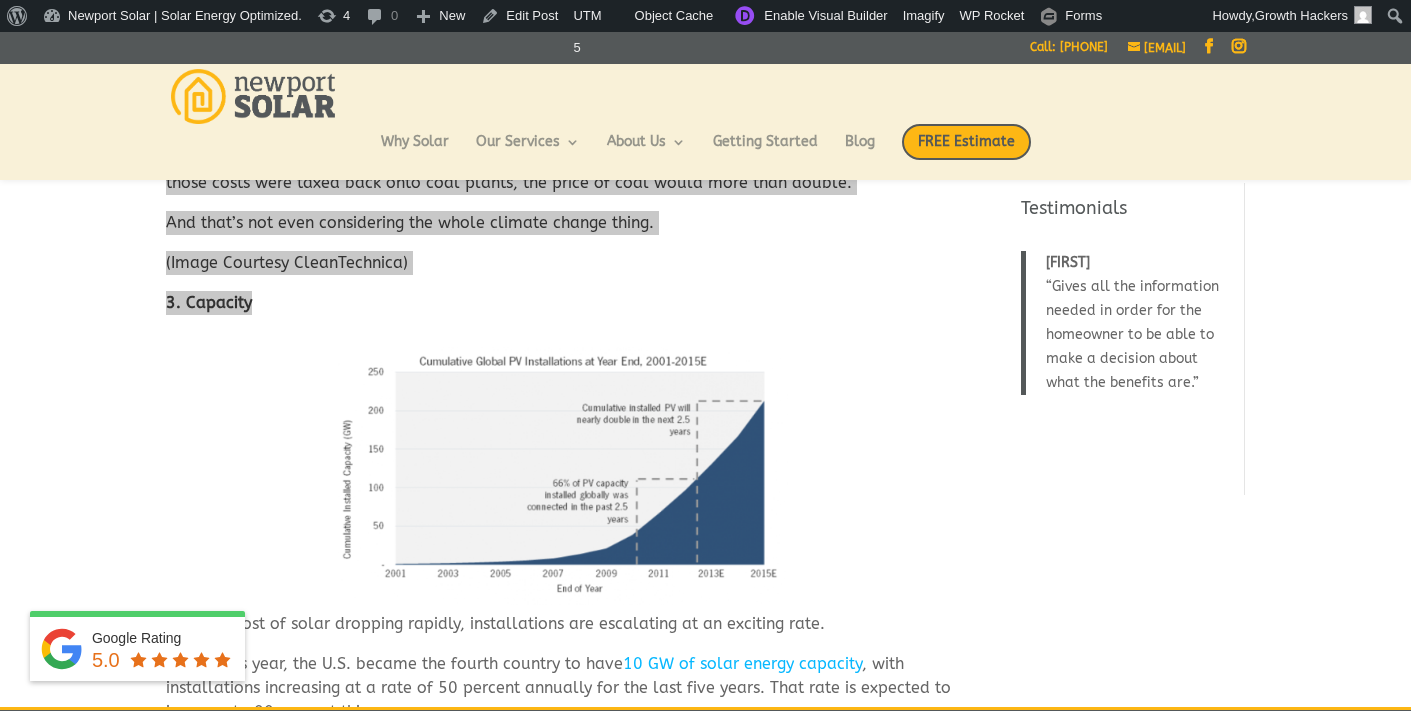 scroll, scrollTop: 1861, scrollLeft: 0, axis: vertical 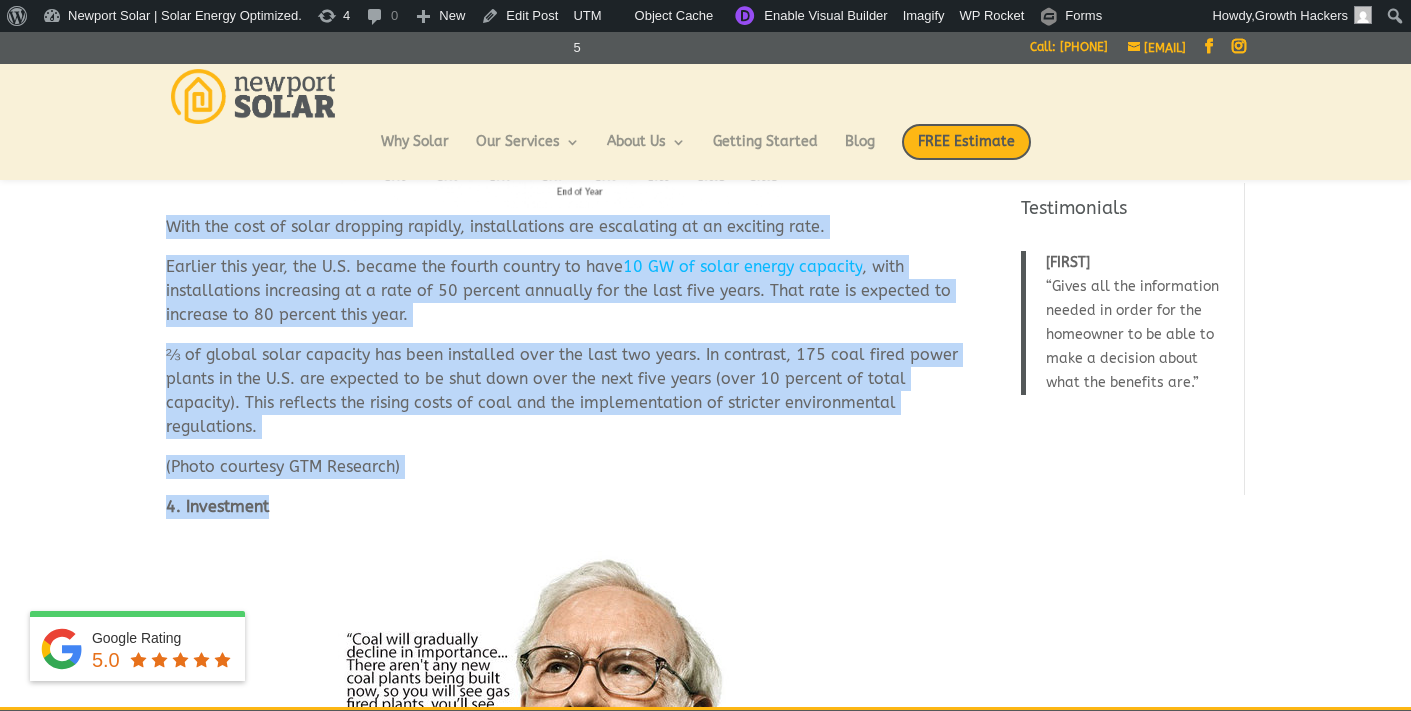 drag, startPoint x: 167, startPoint y: 226, endPoint x: 325, endPoint y: 510, distance: 324.9923 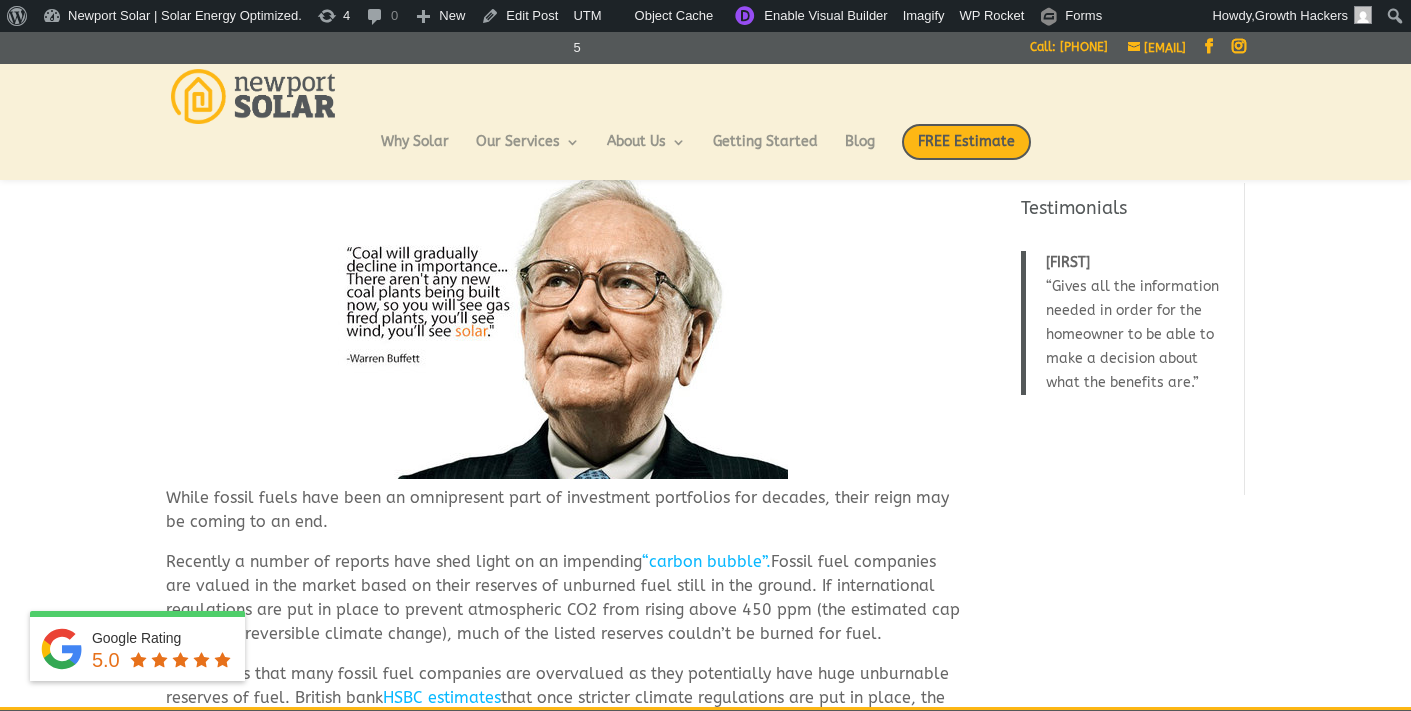 scroll, scrollTop: 2645, scrollLeft: 0, axis: vertical 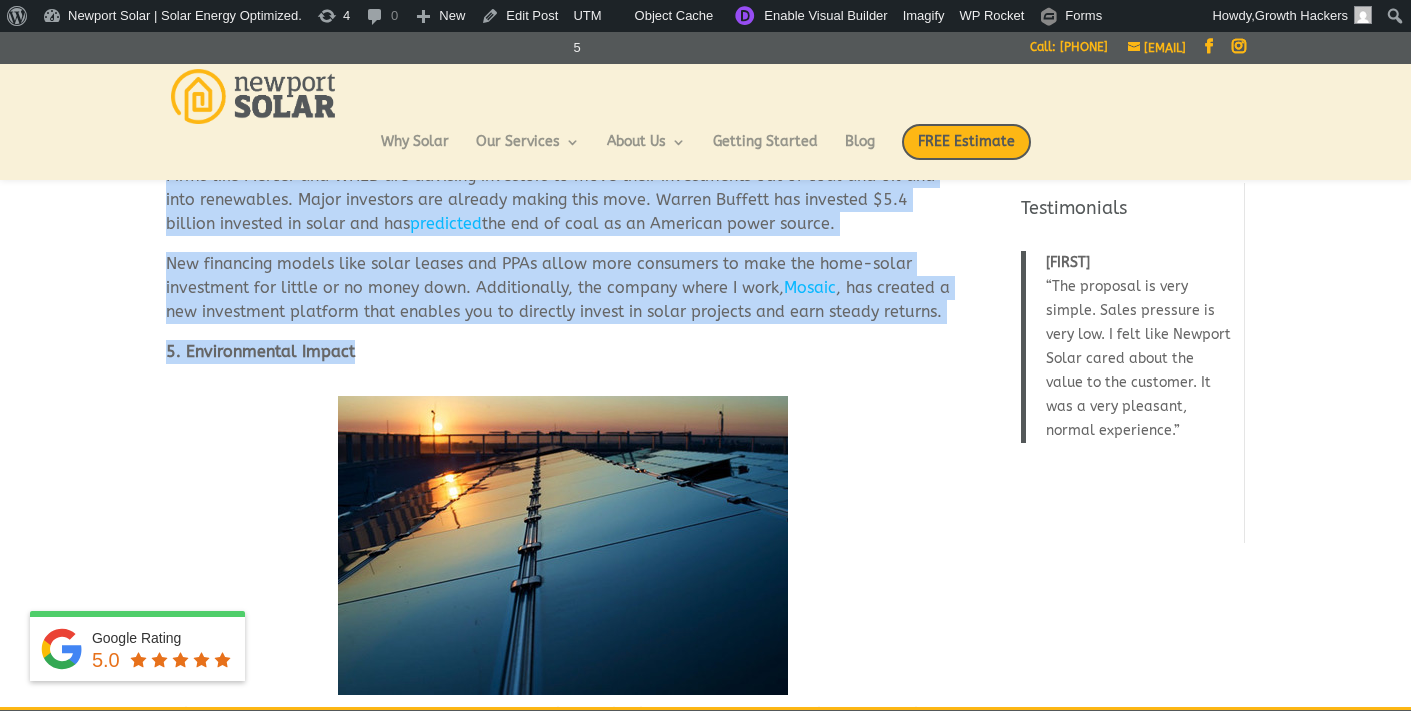 drag, startPoint x: 166, startPoint y: 252, endPoint x: 522, endPoint y: 348, distance: 368.7167 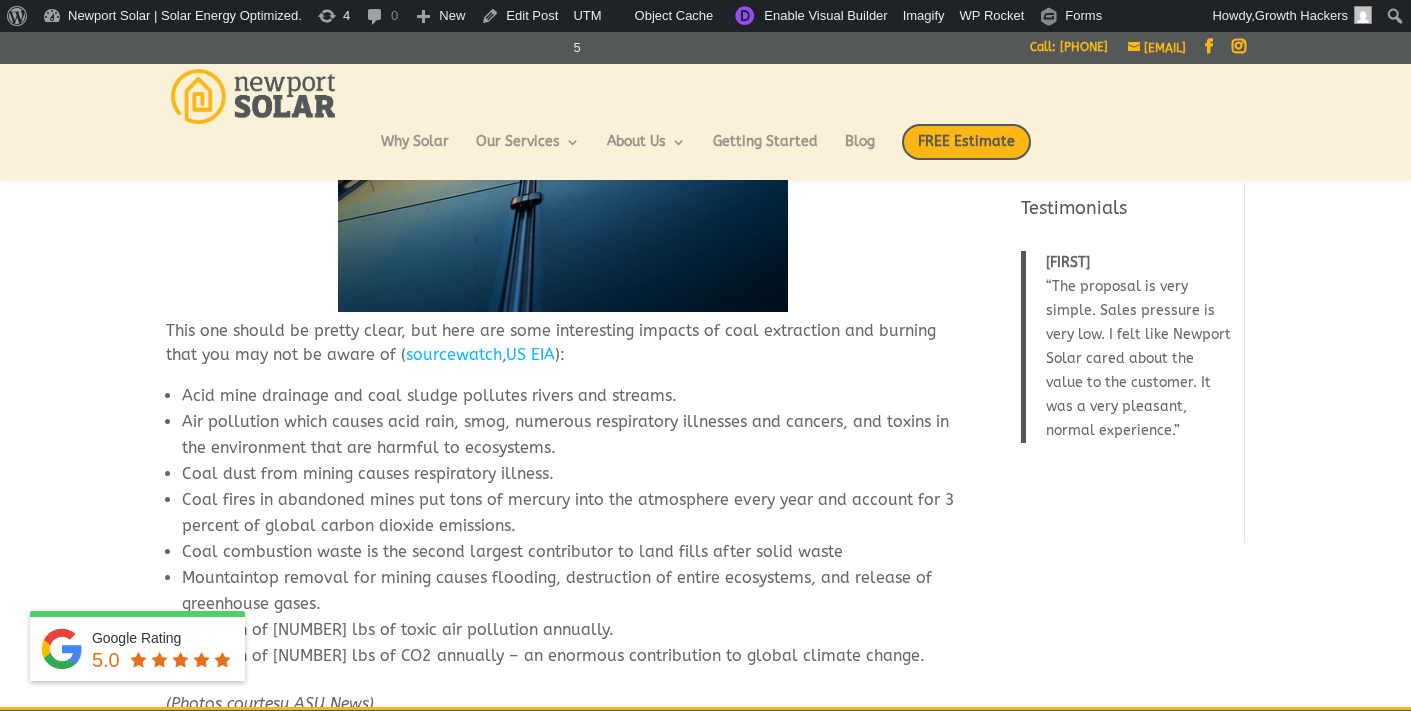 scroll, scrollTop: 3636, scrollLeft: 0, axis: vertical 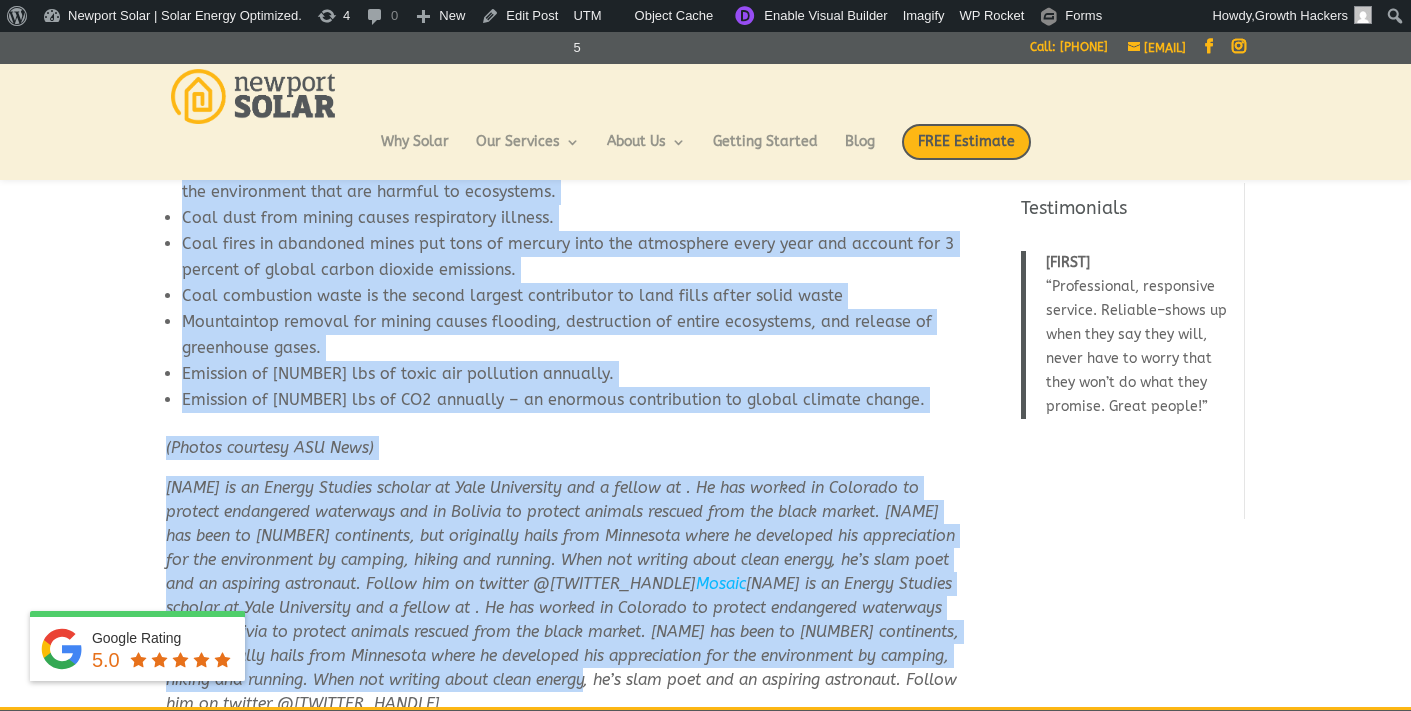 drag, startPoint x: 167, startPoint y: 285, endPoint x: 871, endPoint y: 581, distance: 763.6963 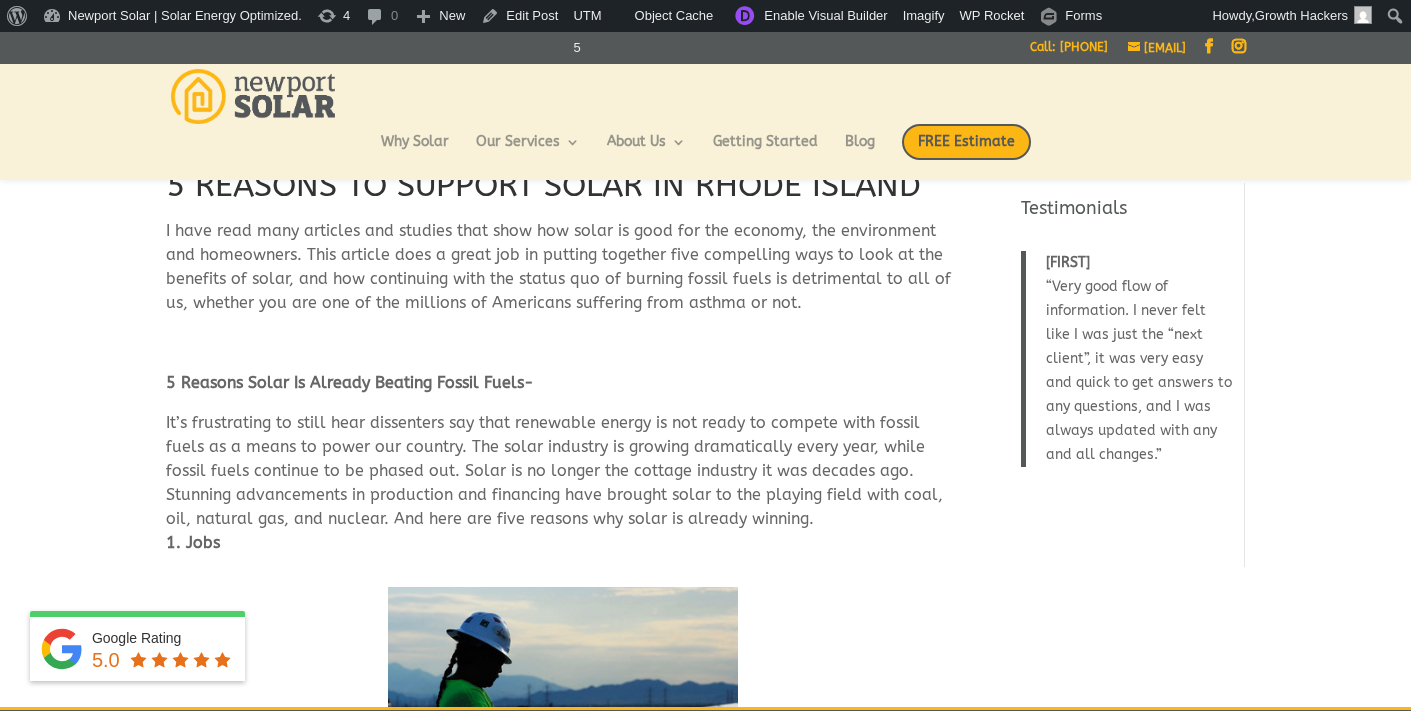 scroll, scrollTop: 0, scrollLeft: 0, axis: both 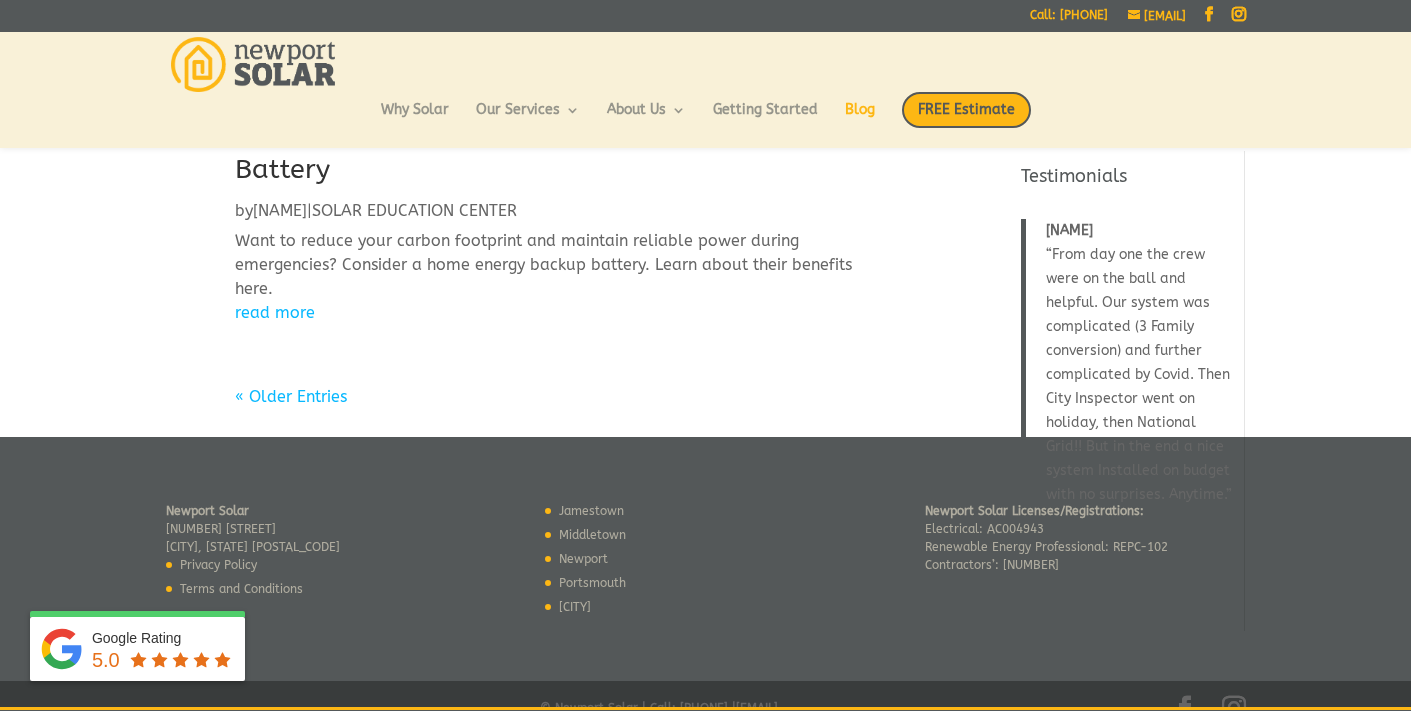 click on "« Older Entries" at bounding box center [291, 396] 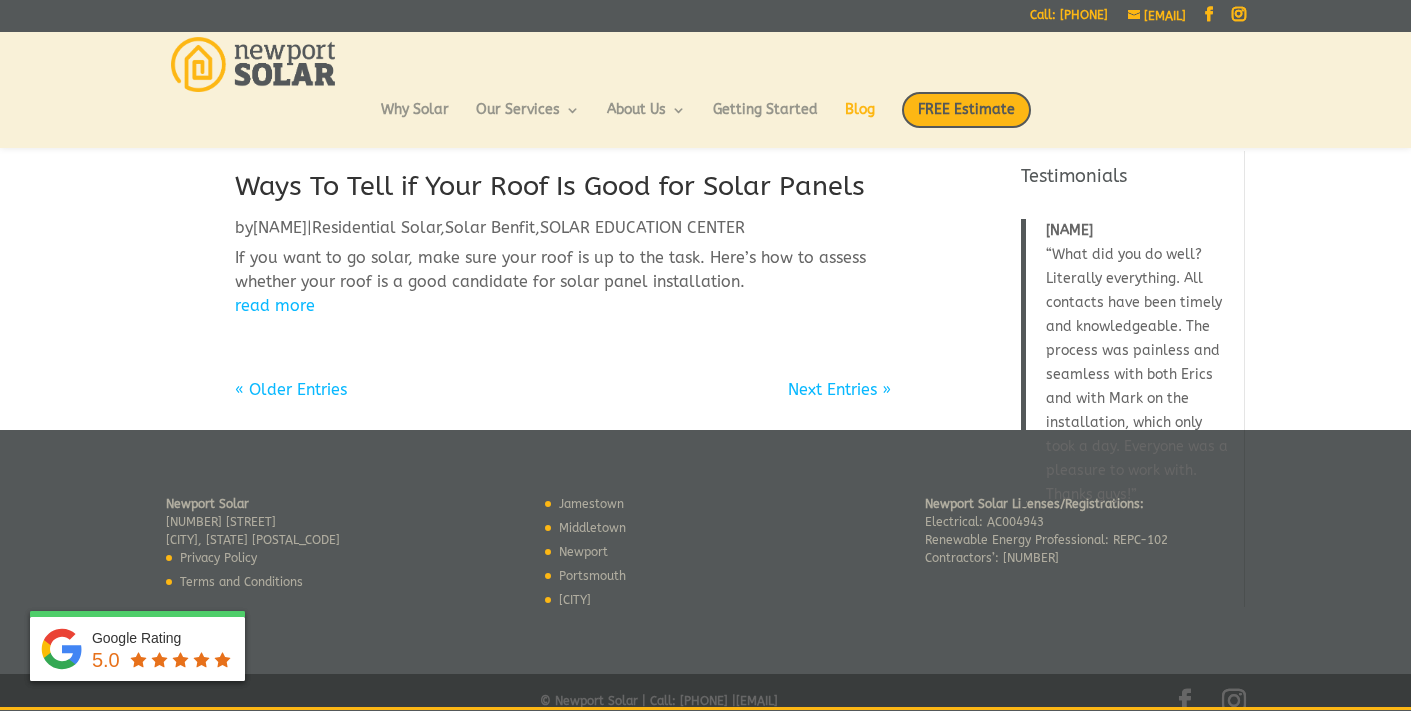 scroll, scrollTop: 2457, scrollLeft: 0, axis: vertical 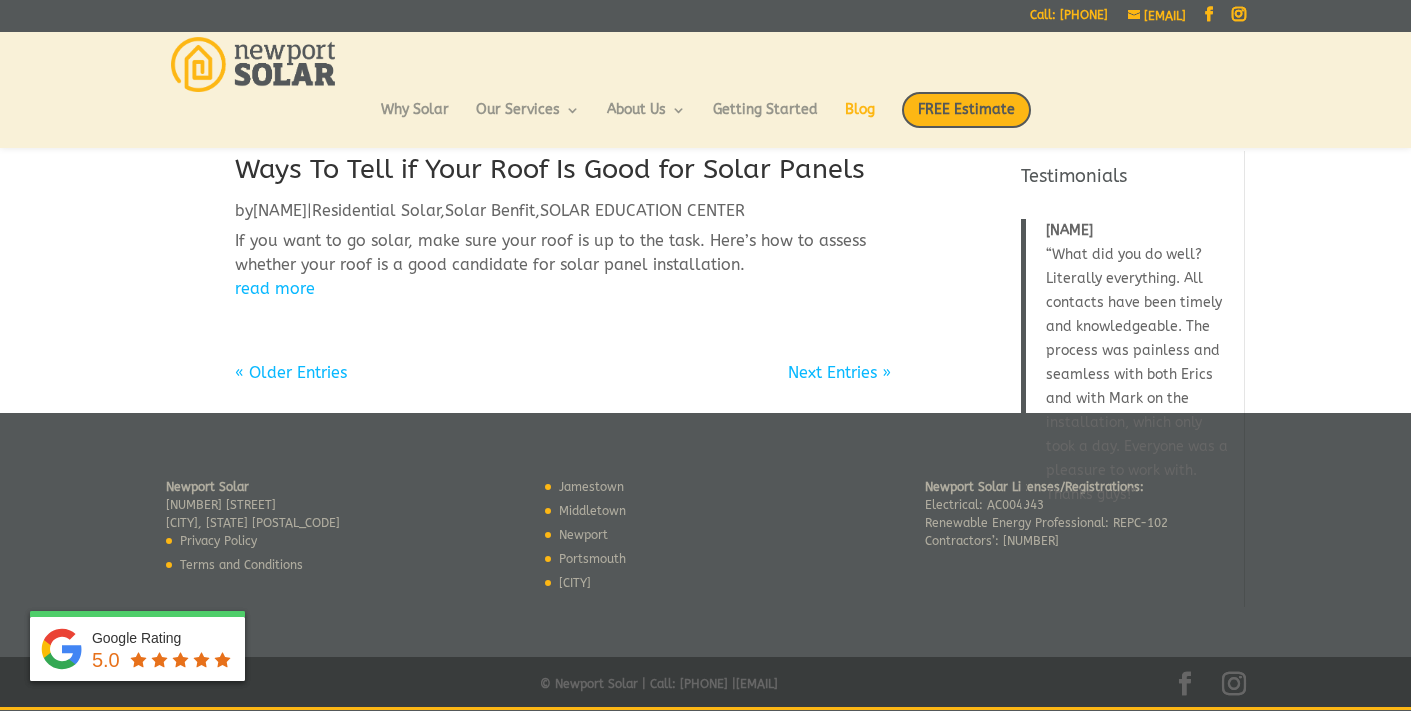 click on "Next Entries »" at bounding box center (839, 371) 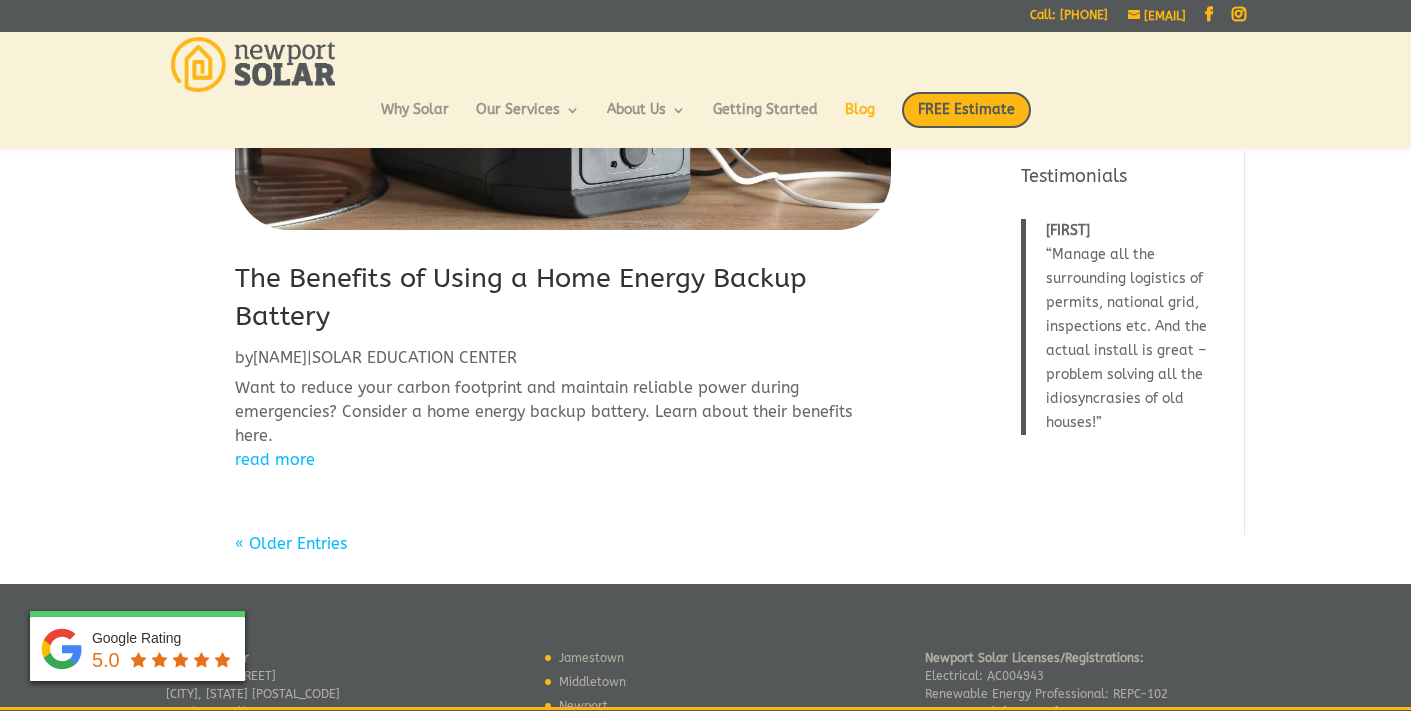 scroll, scrollTop: 2453, scrollLeft: 0, axis: vertical 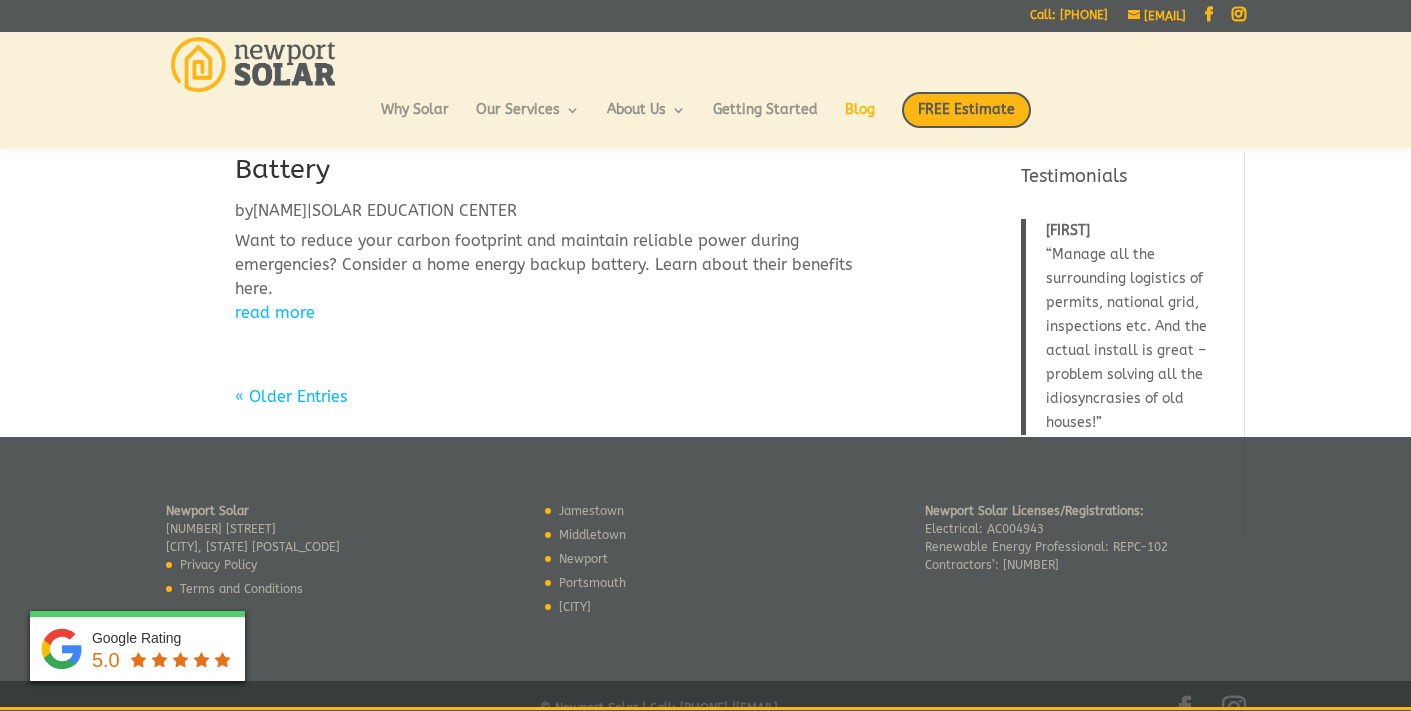 click on "« Older Entries" at bounding box center [291, 396] 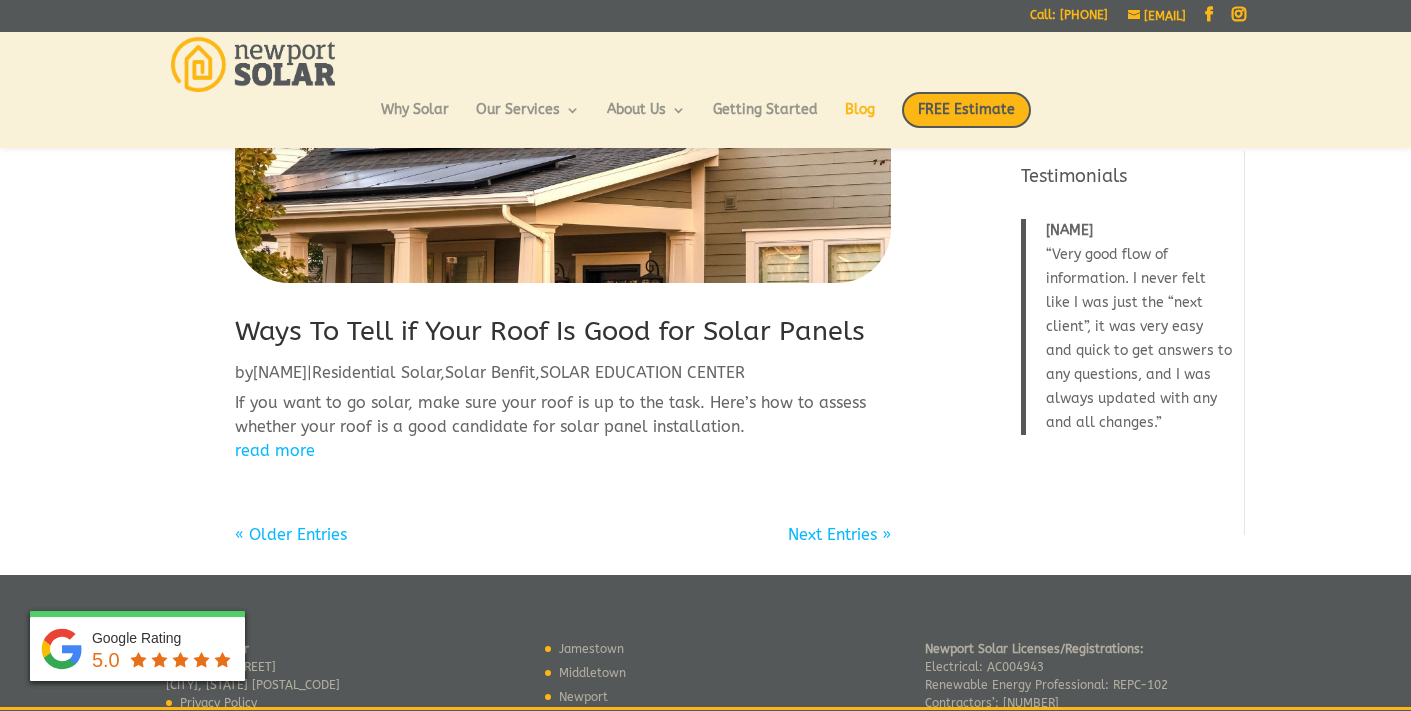 scroll, scrollTop: 2457, scrollLeft: 0, axis: vertical 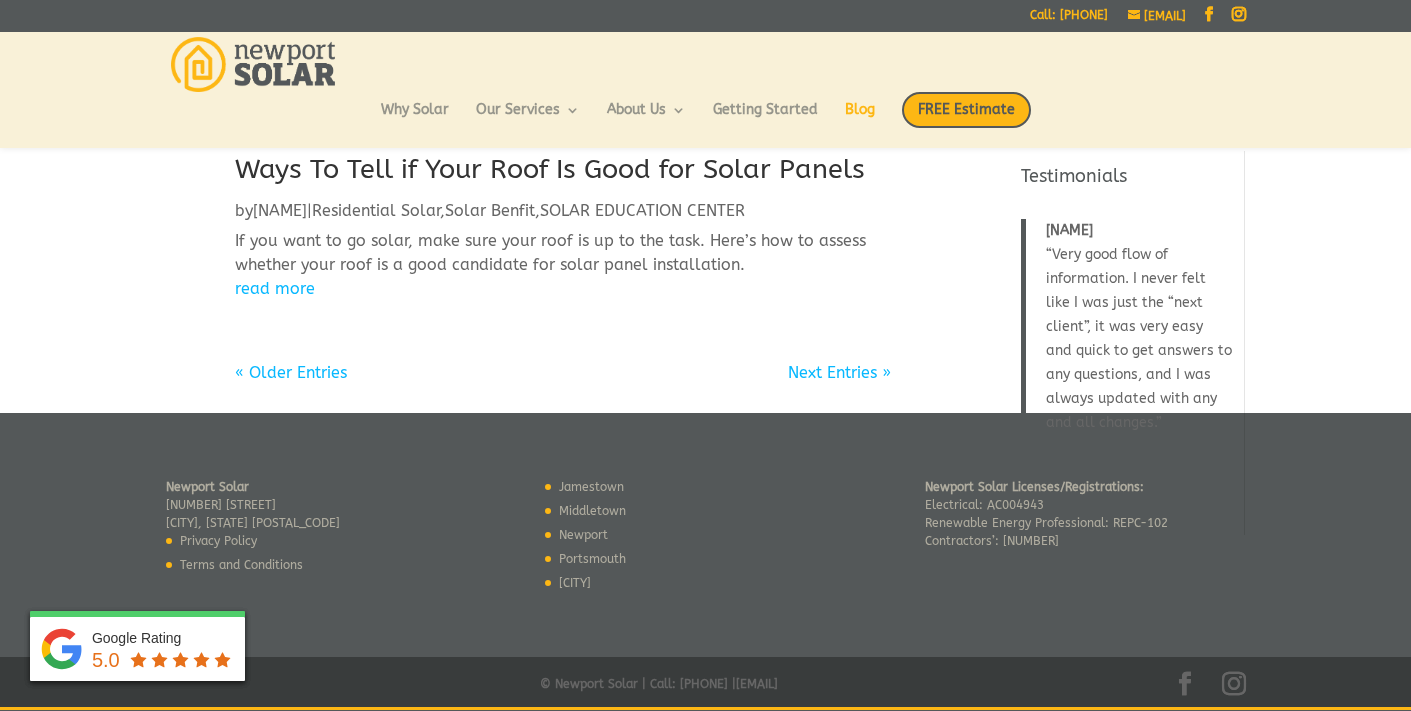 click on "« Older Entries" at bounding box center (291, 371) 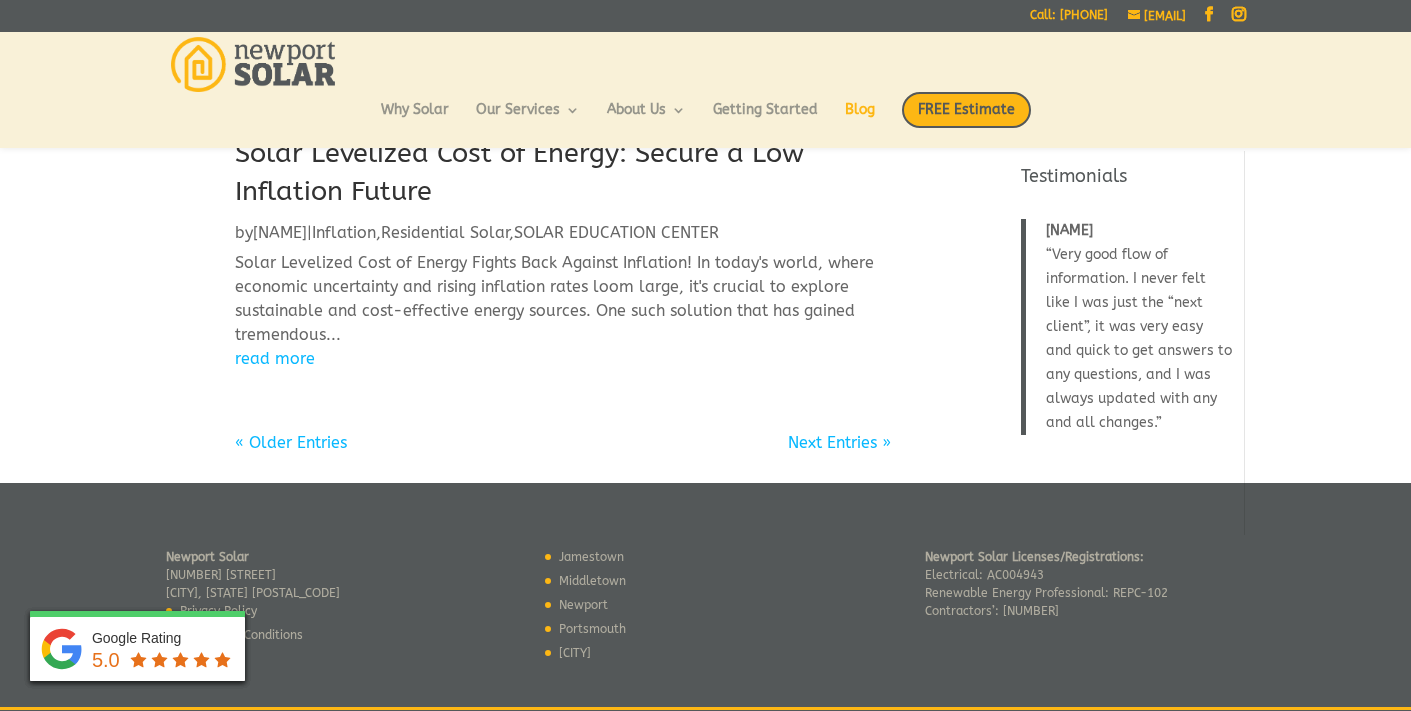 scroll, scrollTop: 2736, scrollLeft: 0, axis: vertical 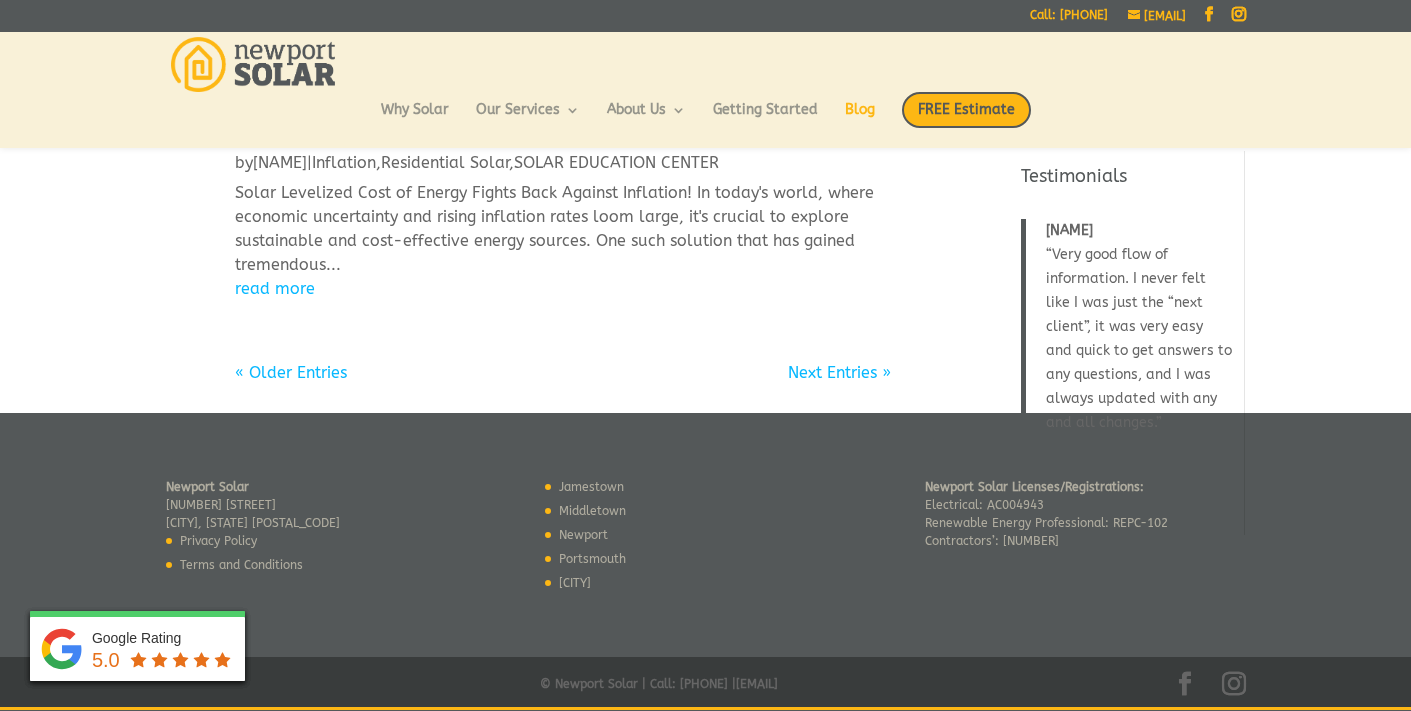 click on "« Older Entries" at bounding box center (291, 372) 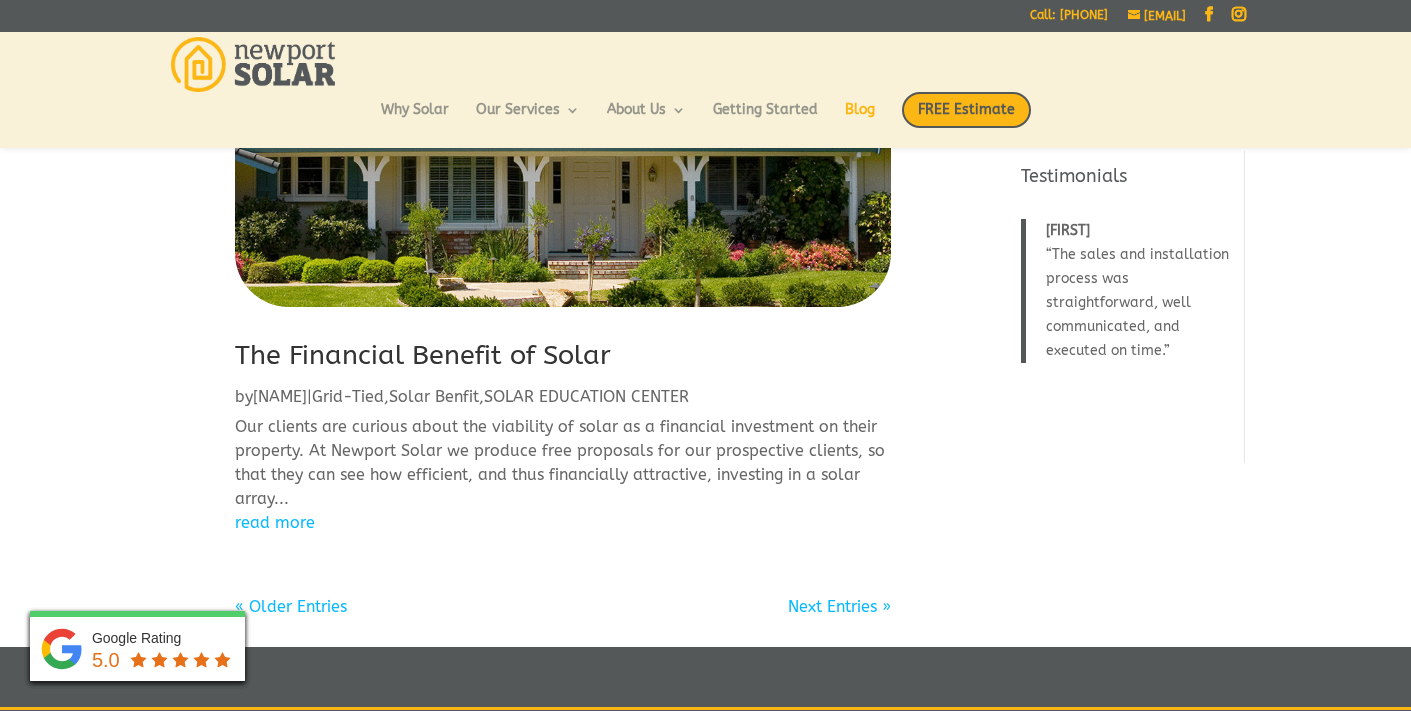 scroll, scrollTop: 2427, scrollLeft: 0, axis: vertical 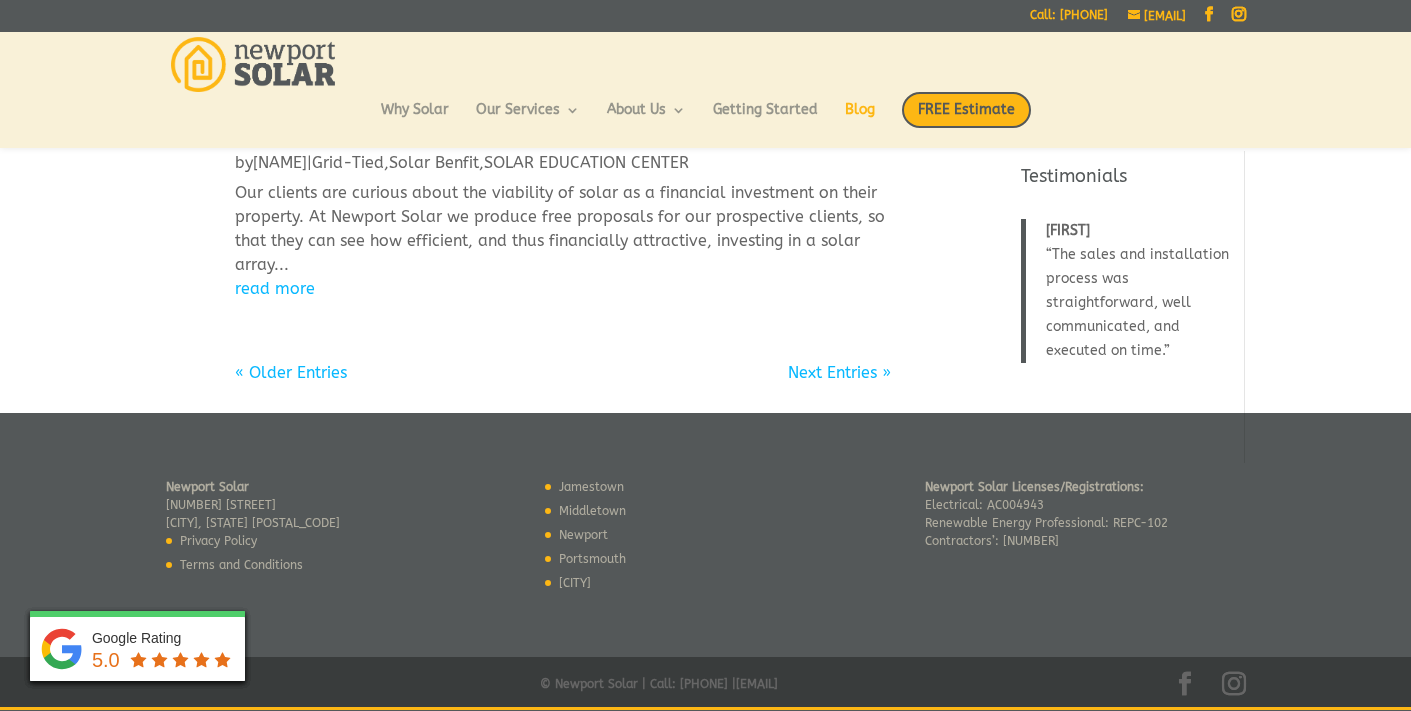 click on "« Older Entries" at bounding box center [291, 372] 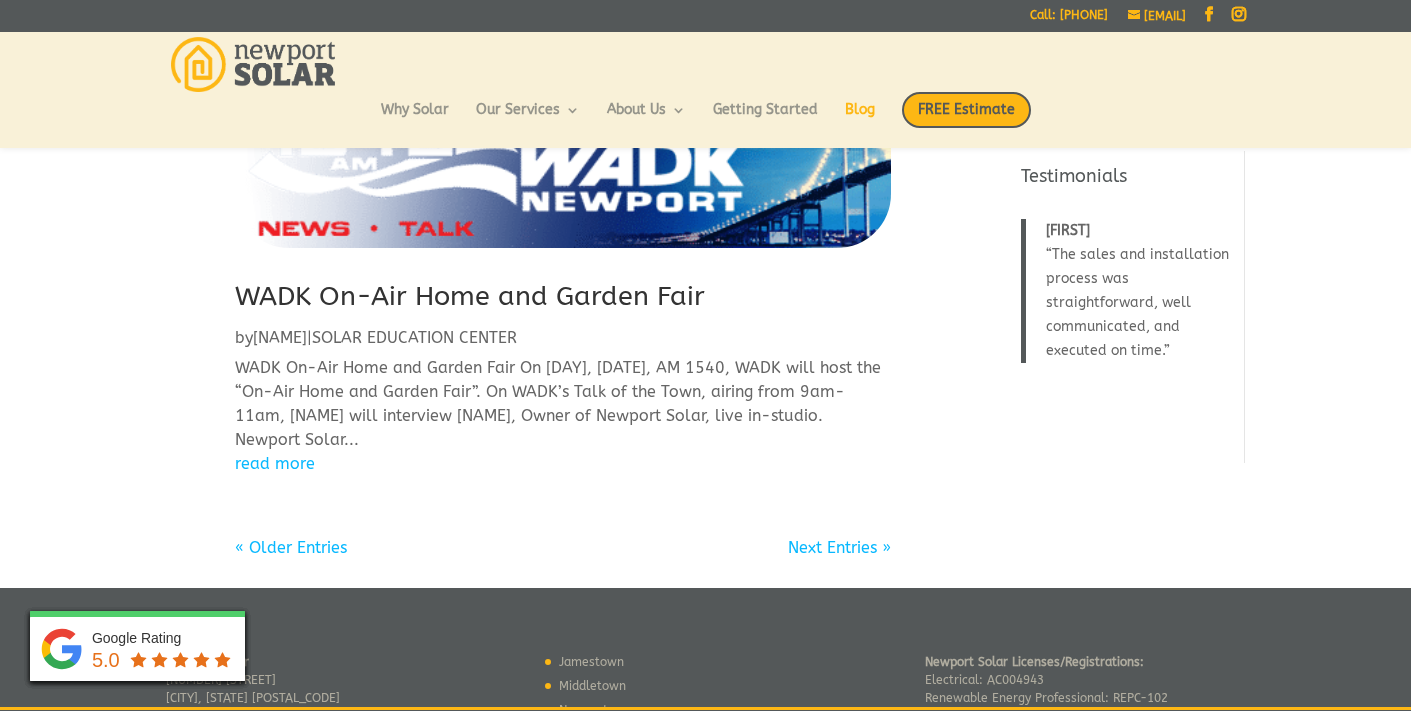 scroll, scrollTop: 2161, scrollLeft: 0, axis: vertical 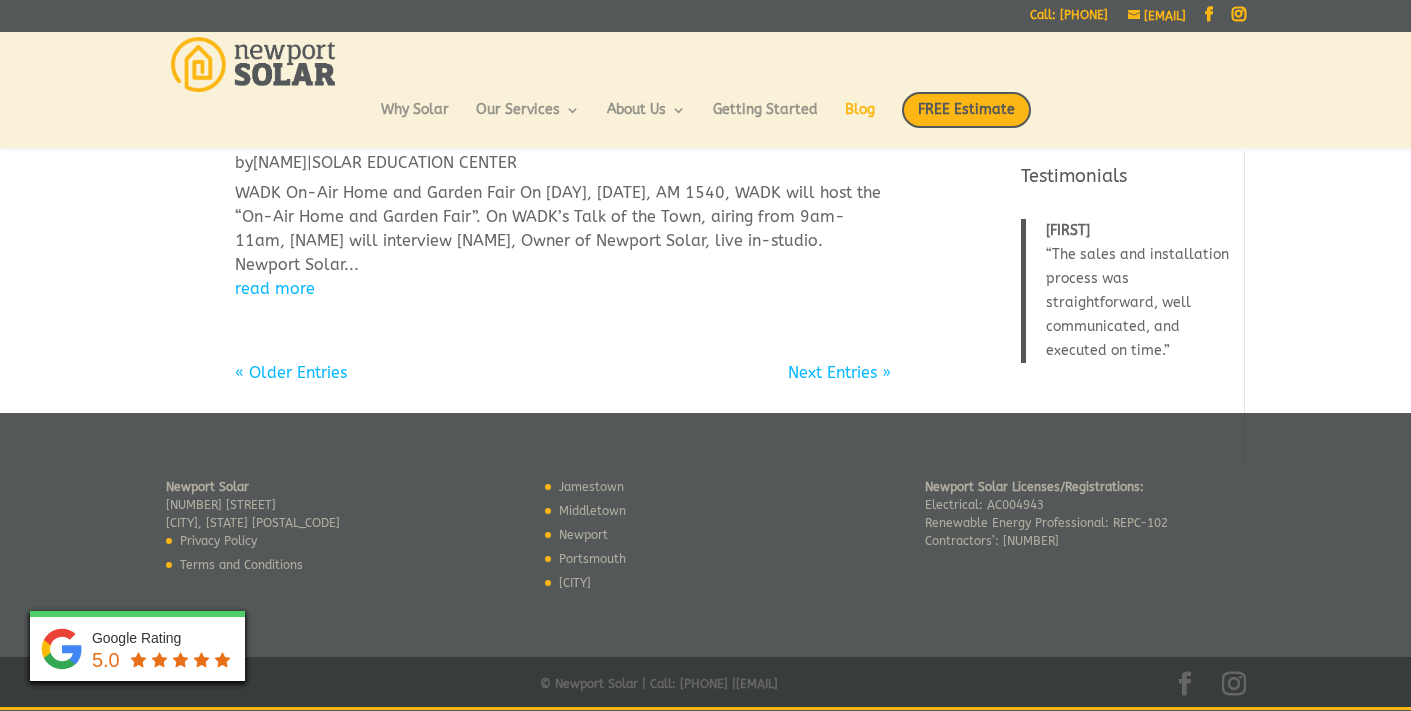 click on "« Older Entries" at bounding box center (291, 372) 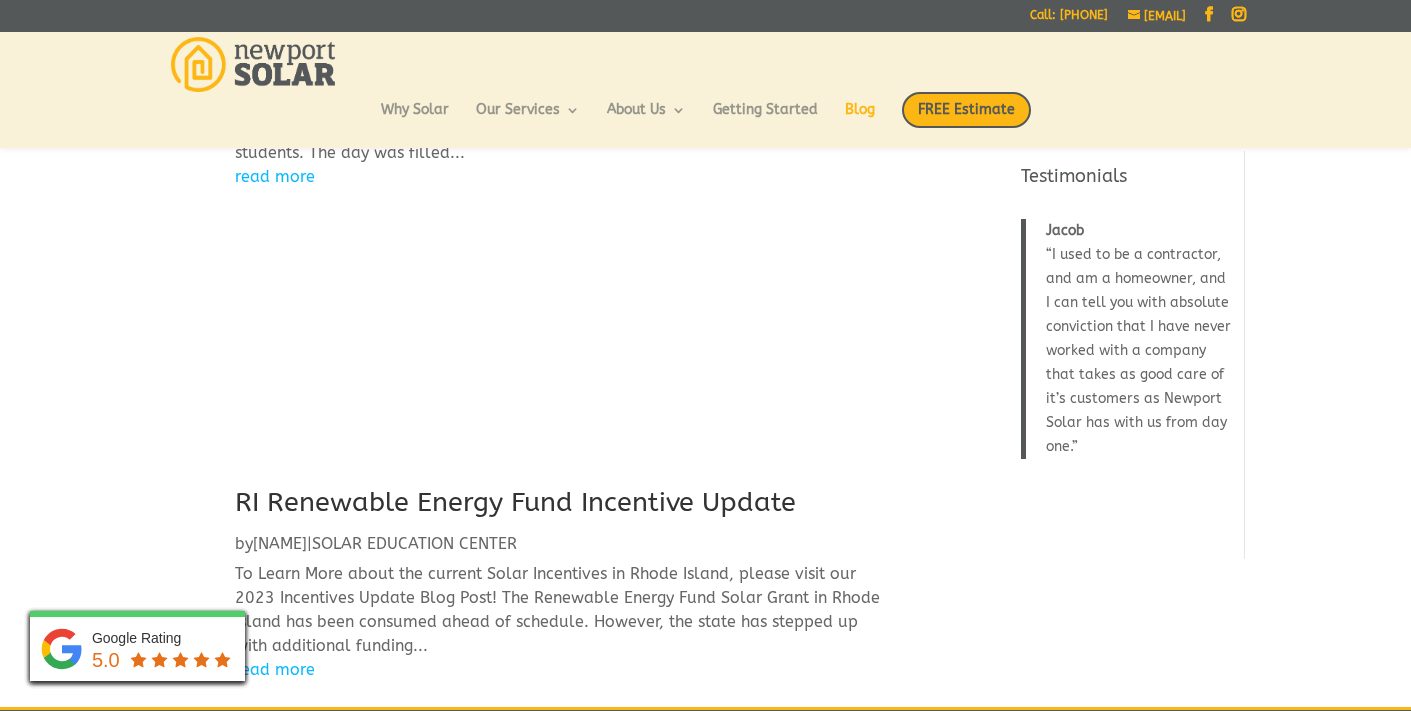 scroll, scrollTop: 2217, scrollLeft: 0, axis: vertical 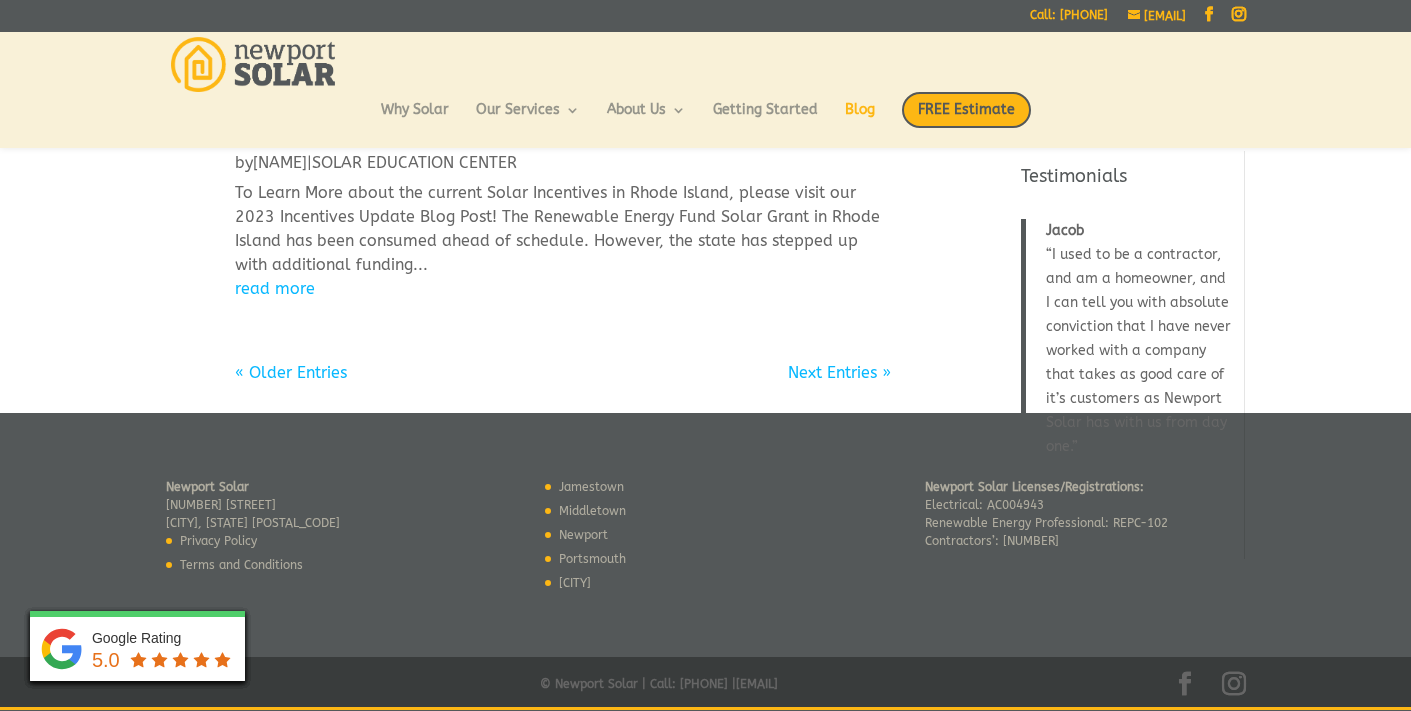 click on "« Older Entries" at bounding box center [291, 371] 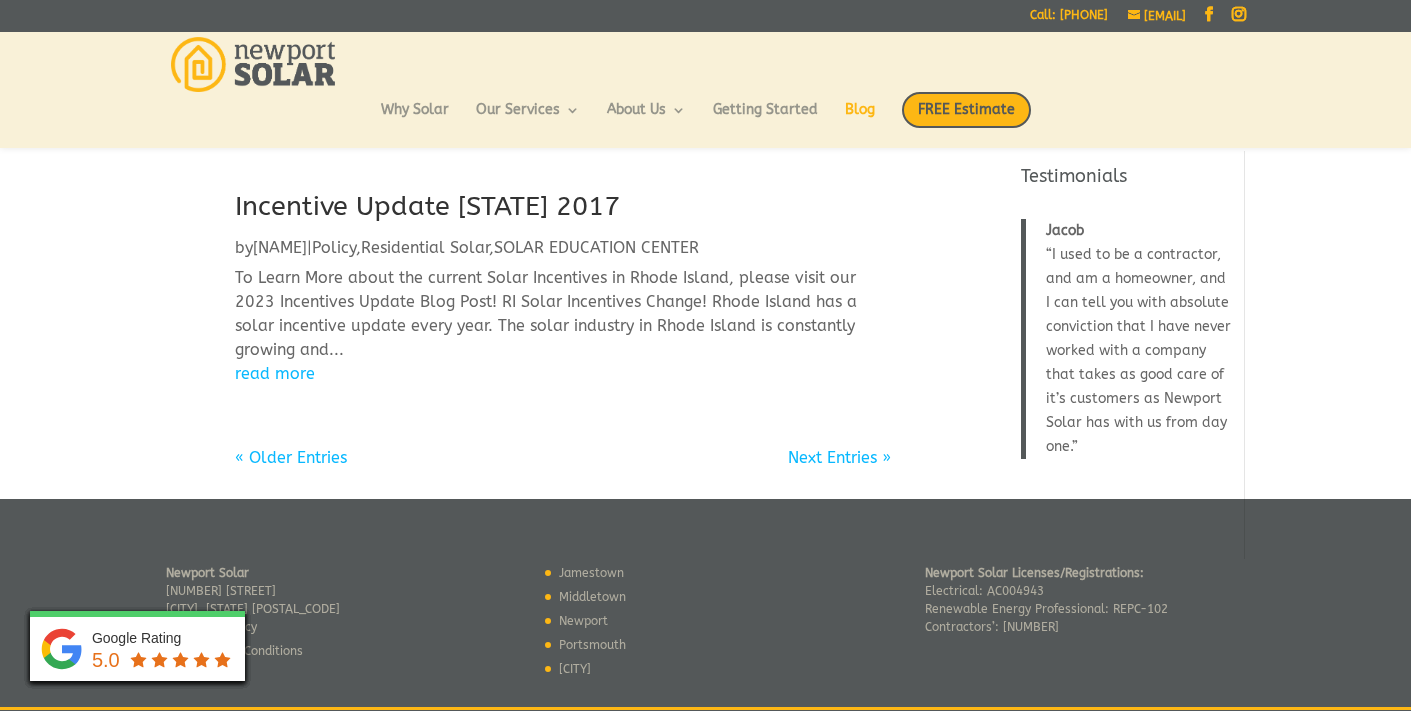 scroll, scrollTop: 2529, scrollLeft: 0, axis: vertical 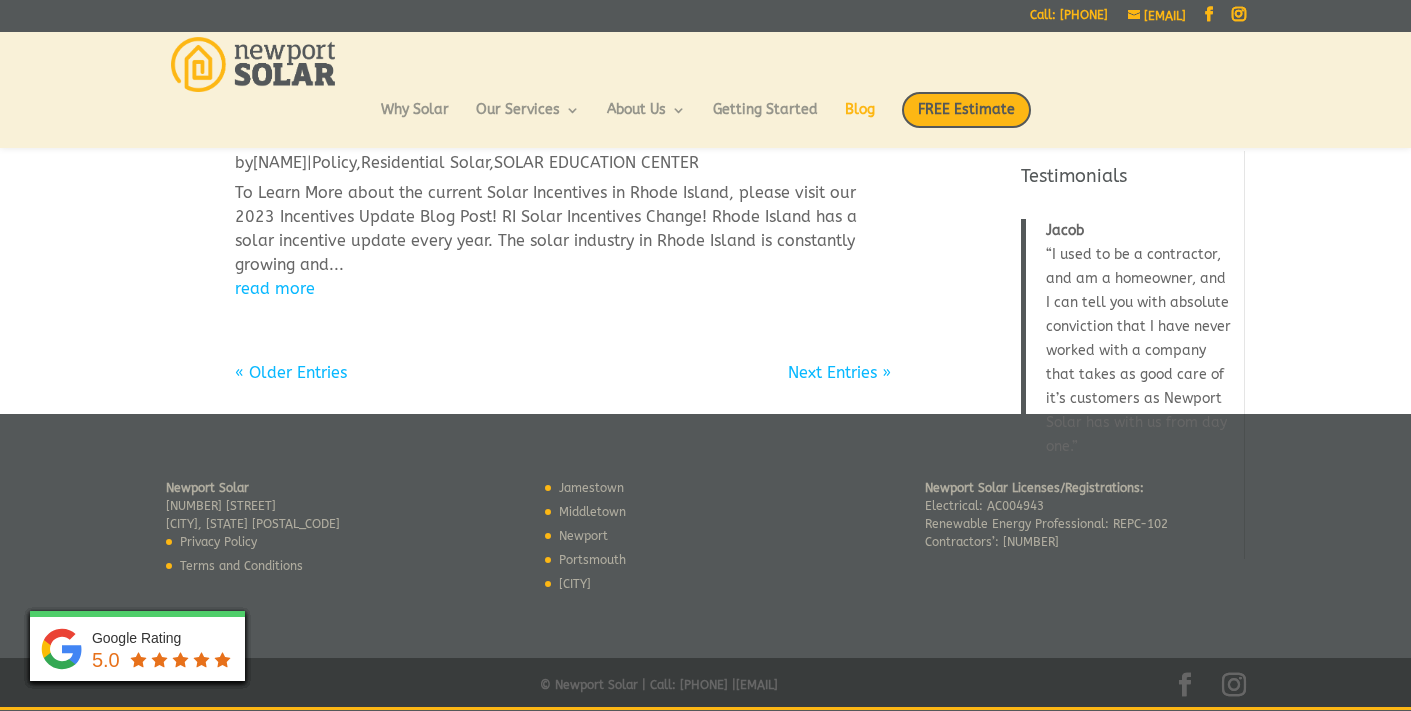 click on "« Older Entries" at bounding box center [291, 371] 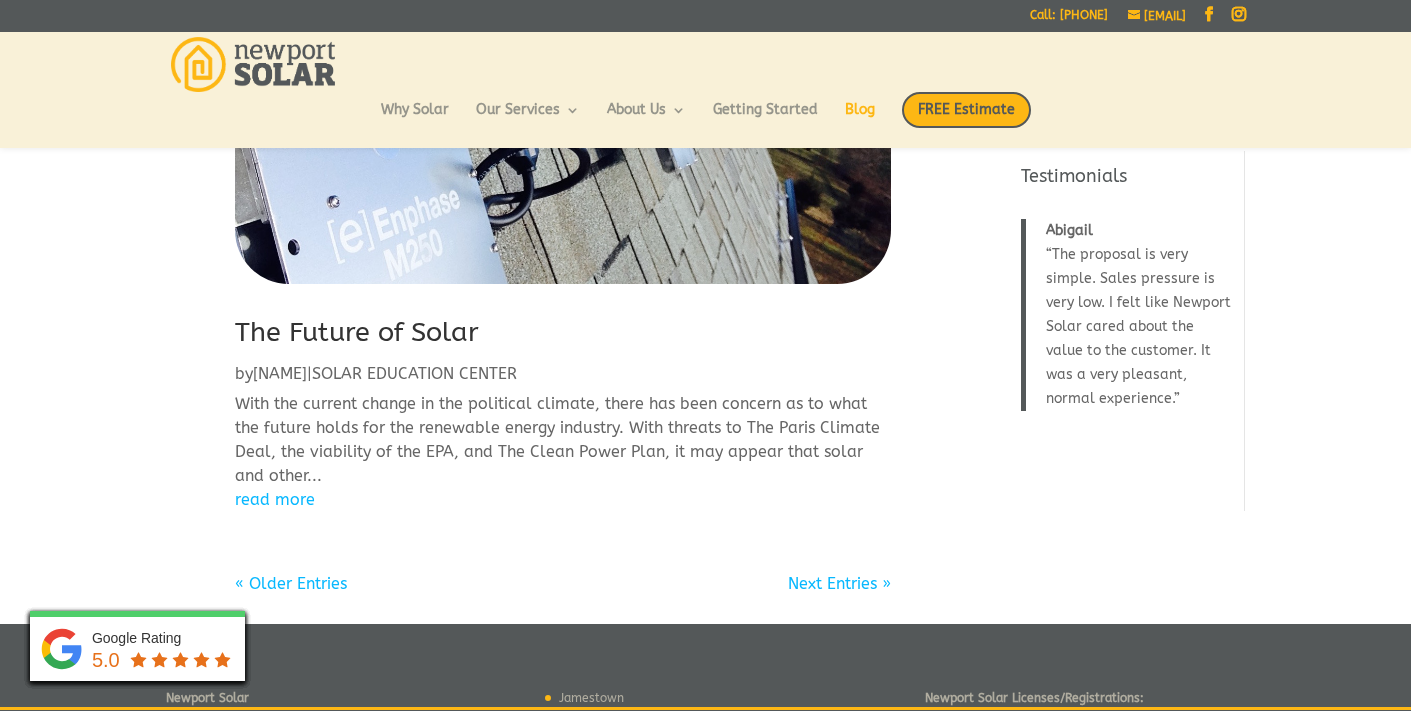 scroll, scrollTop: 2208, scrollLeft: 0, axis: vertical 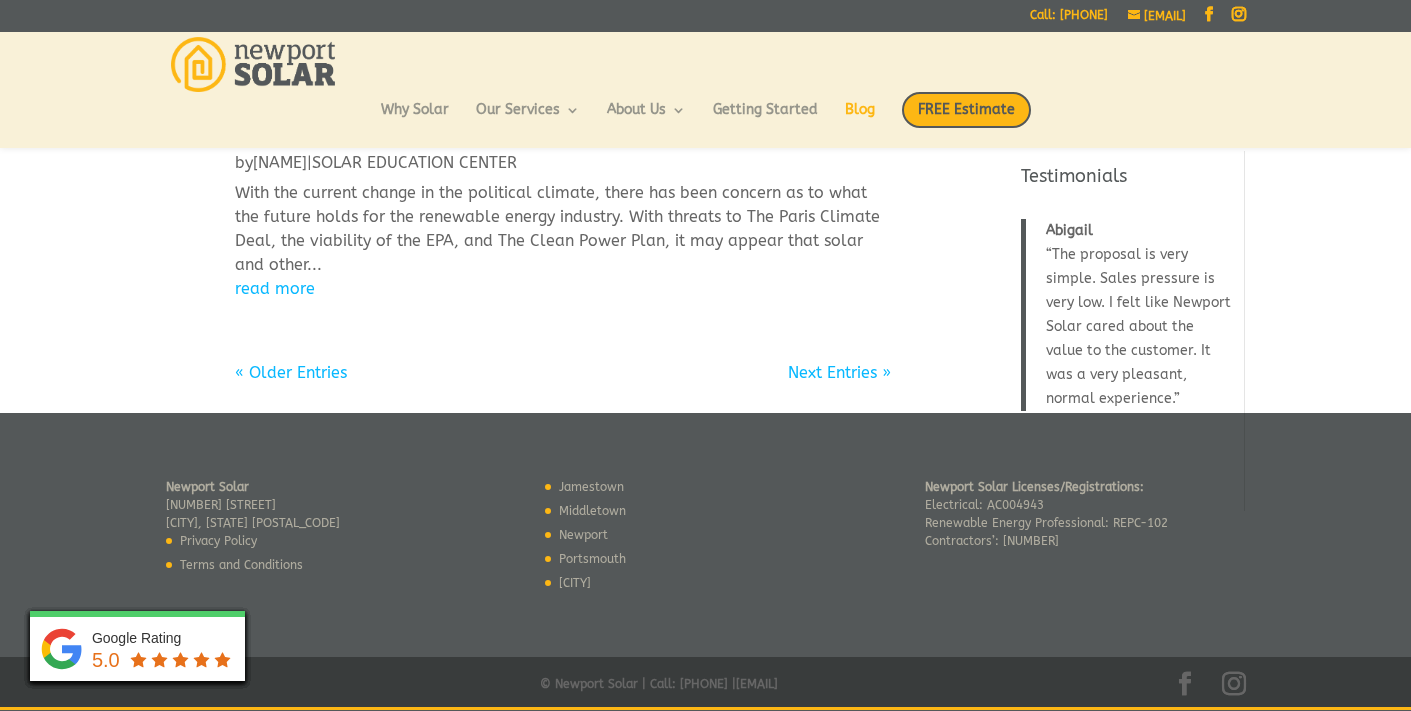 click on "« Older Entries" at bounding box center [291, 372] 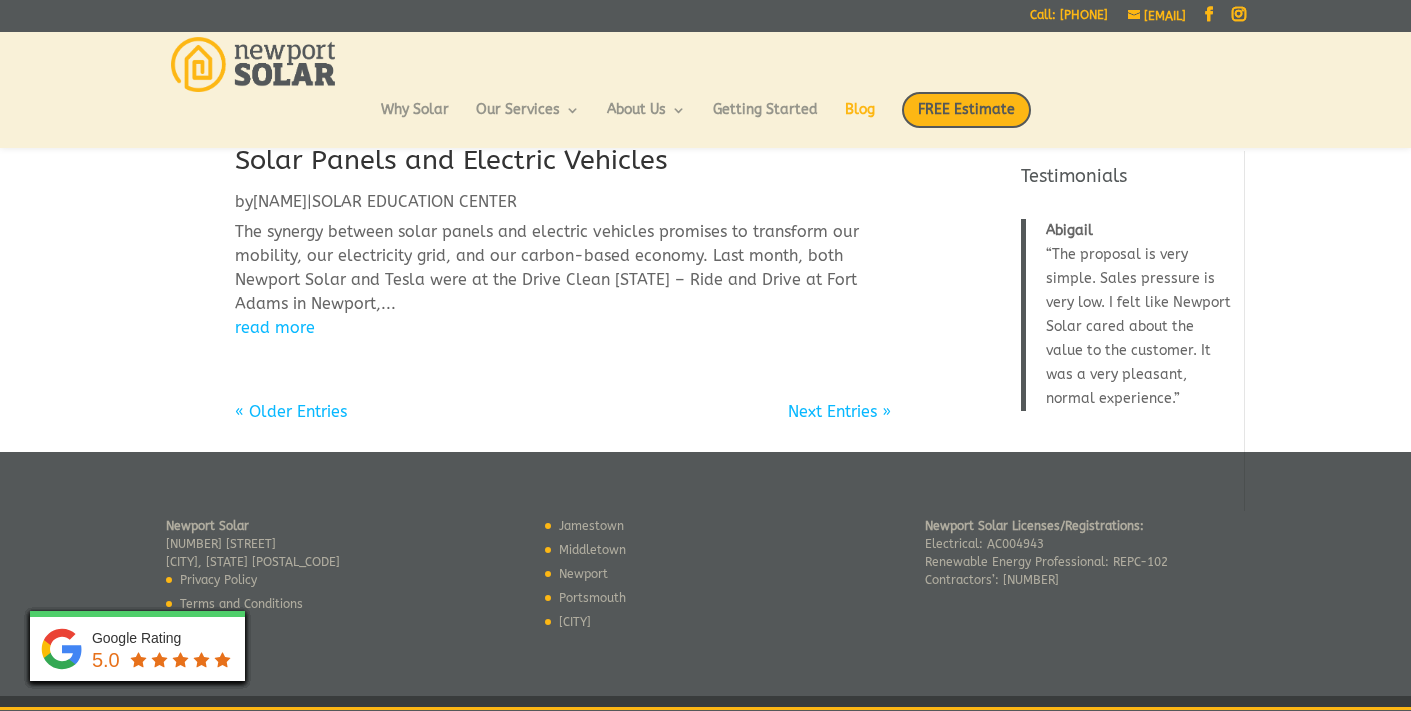 scroll, scrollTop: 2019, scrollLeft: 0, axis: vertical 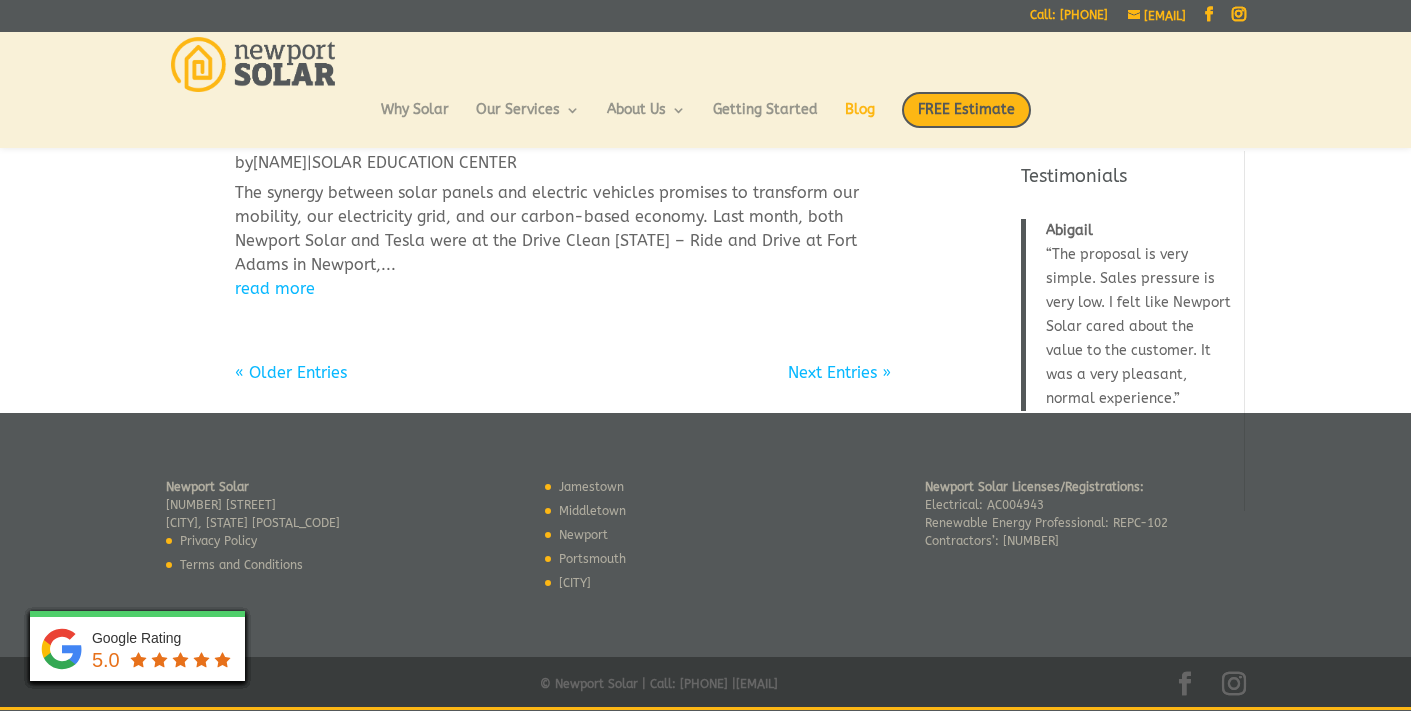 click on "« Older Entries" at bounding box center (291, 372) 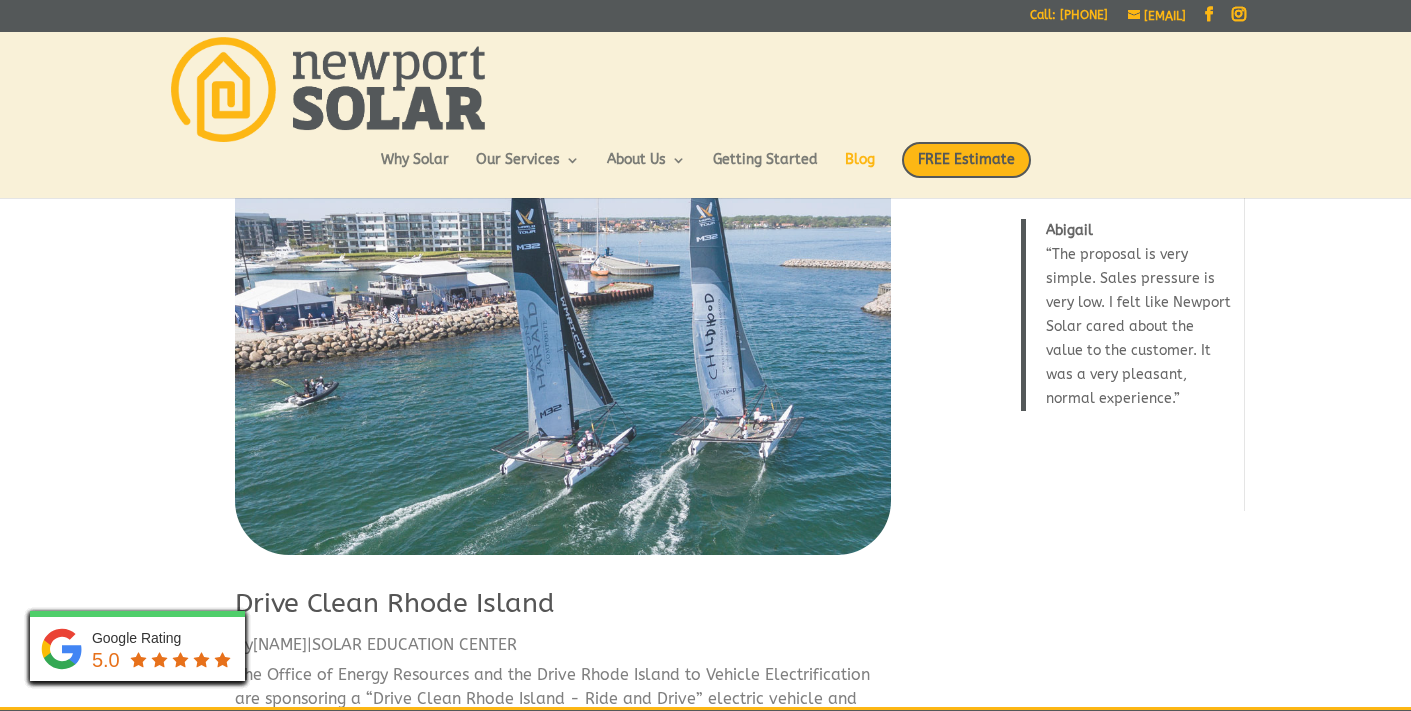 scroll, scrollTop: 0, scrollLeft: 0, axis: both 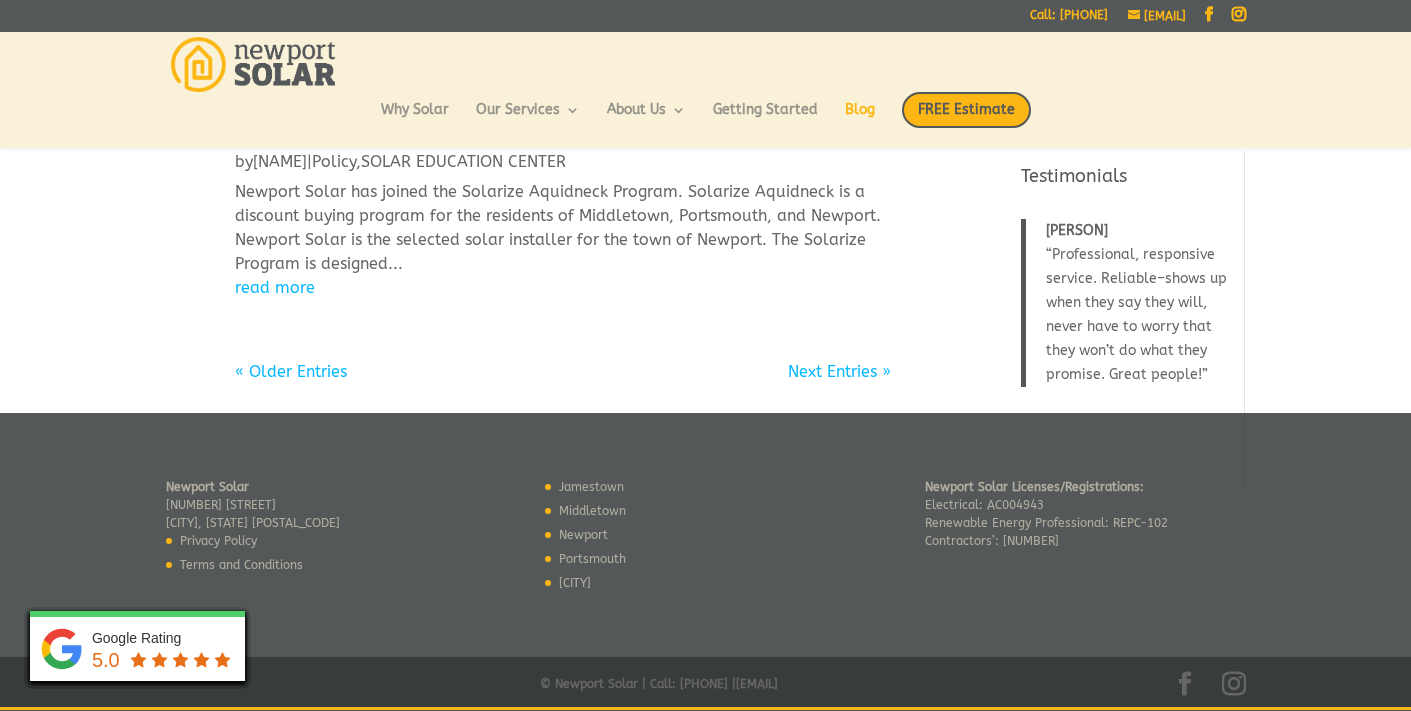 click on "« Older Entries" at bounding box center (291, 371) 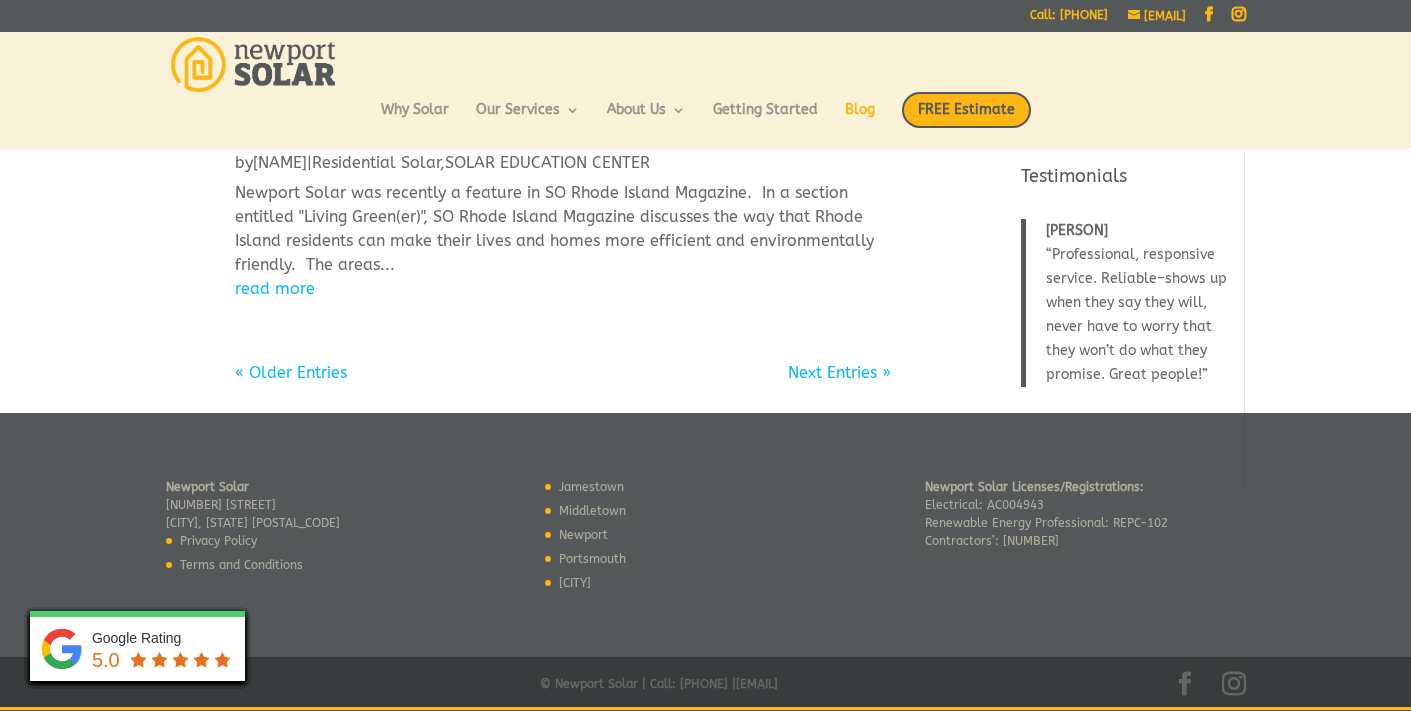 click on "« Older Entries" at bounding box center (291, 372) 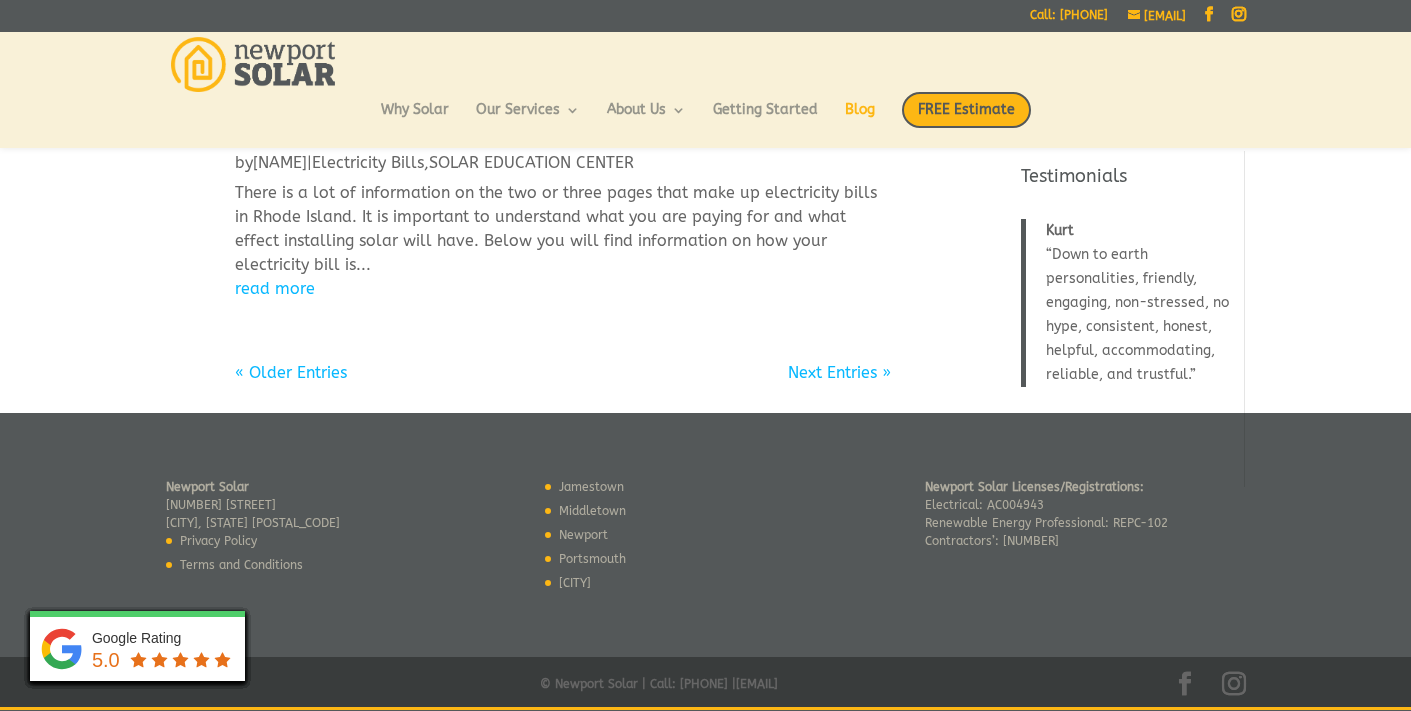 click on "« Older Entries" at bounding box center [291, 393] 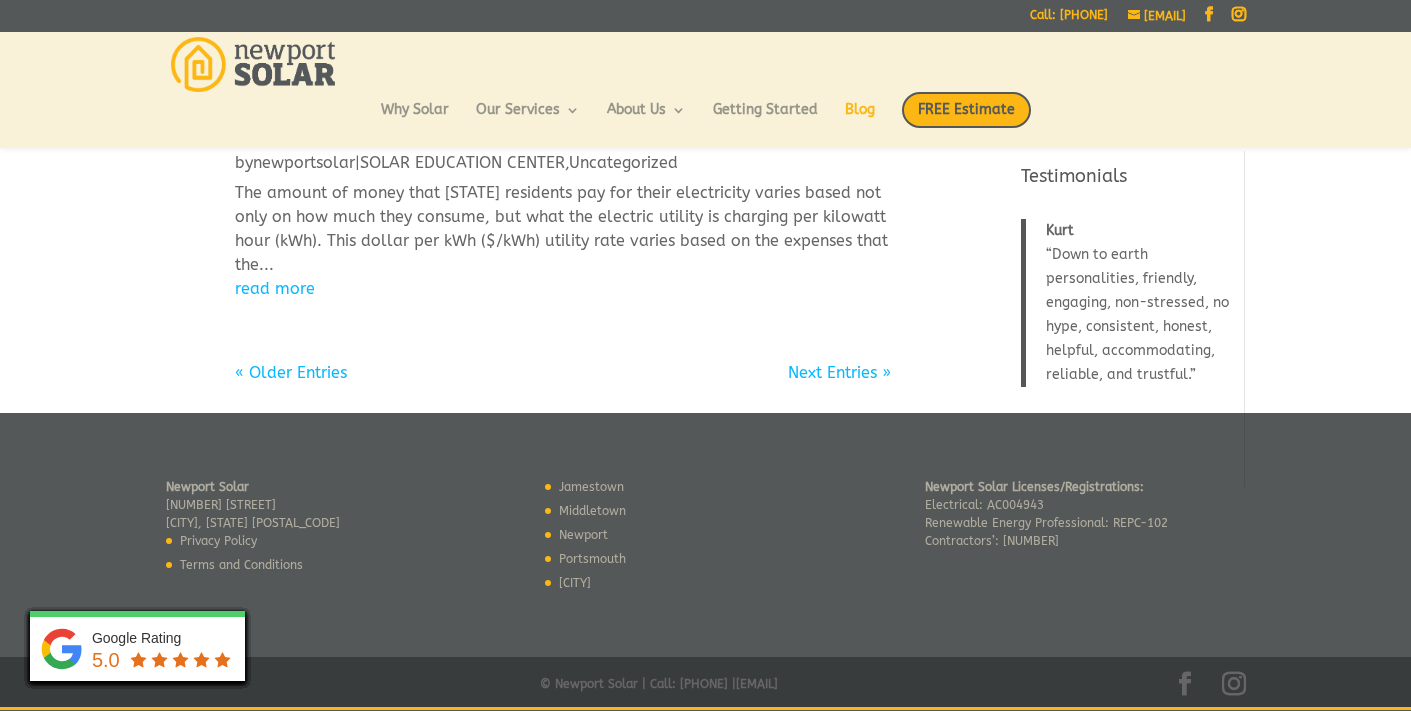 click on "« Older Entries" at bounding box center [291, 372] 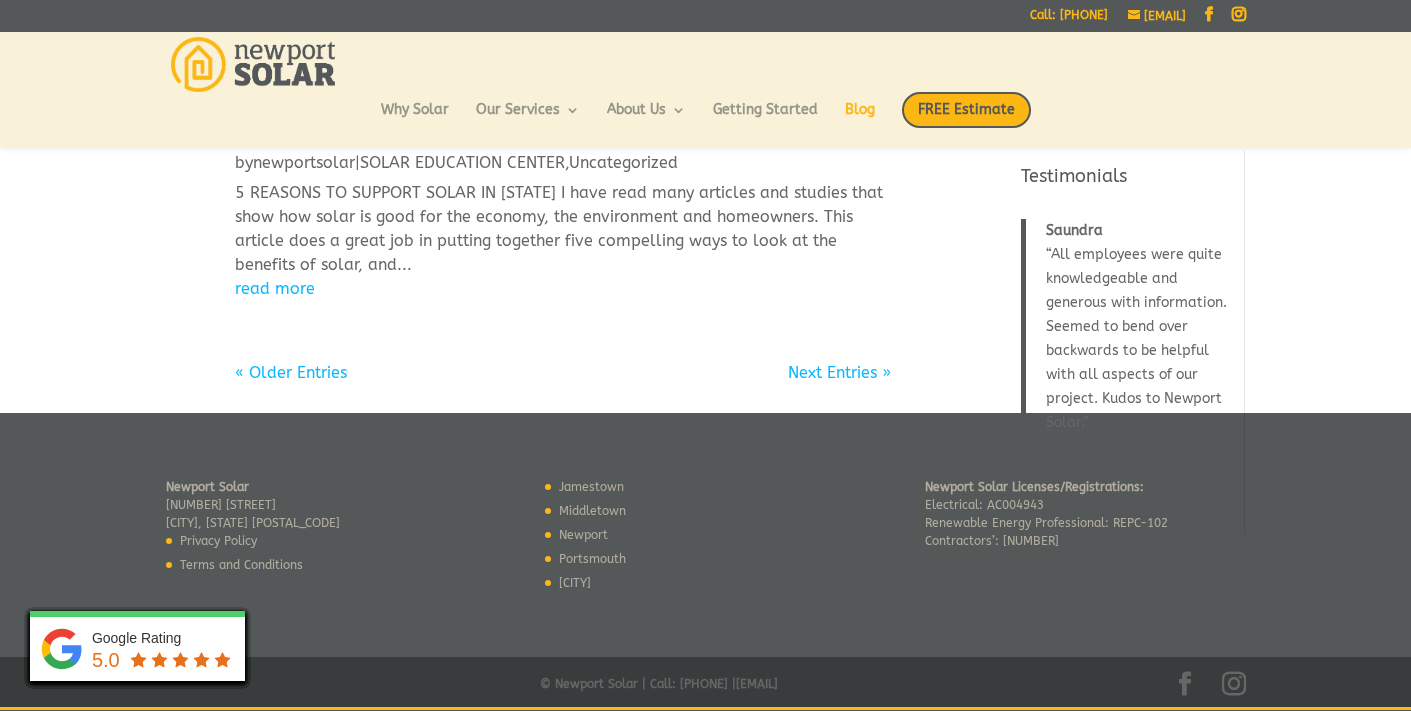 click on "« Older Entries" at bounding box center (291, 371) 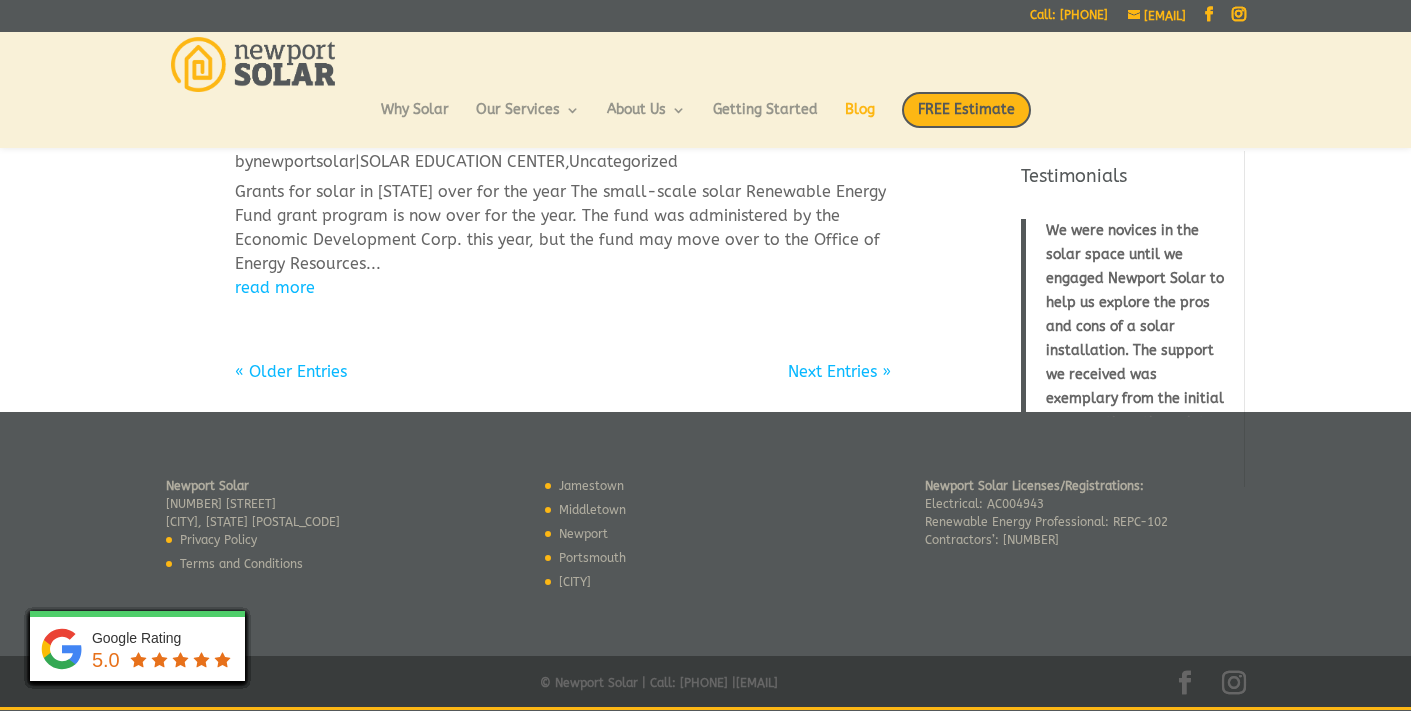 click on "« Older Entries" at bounding box center (291, 371) 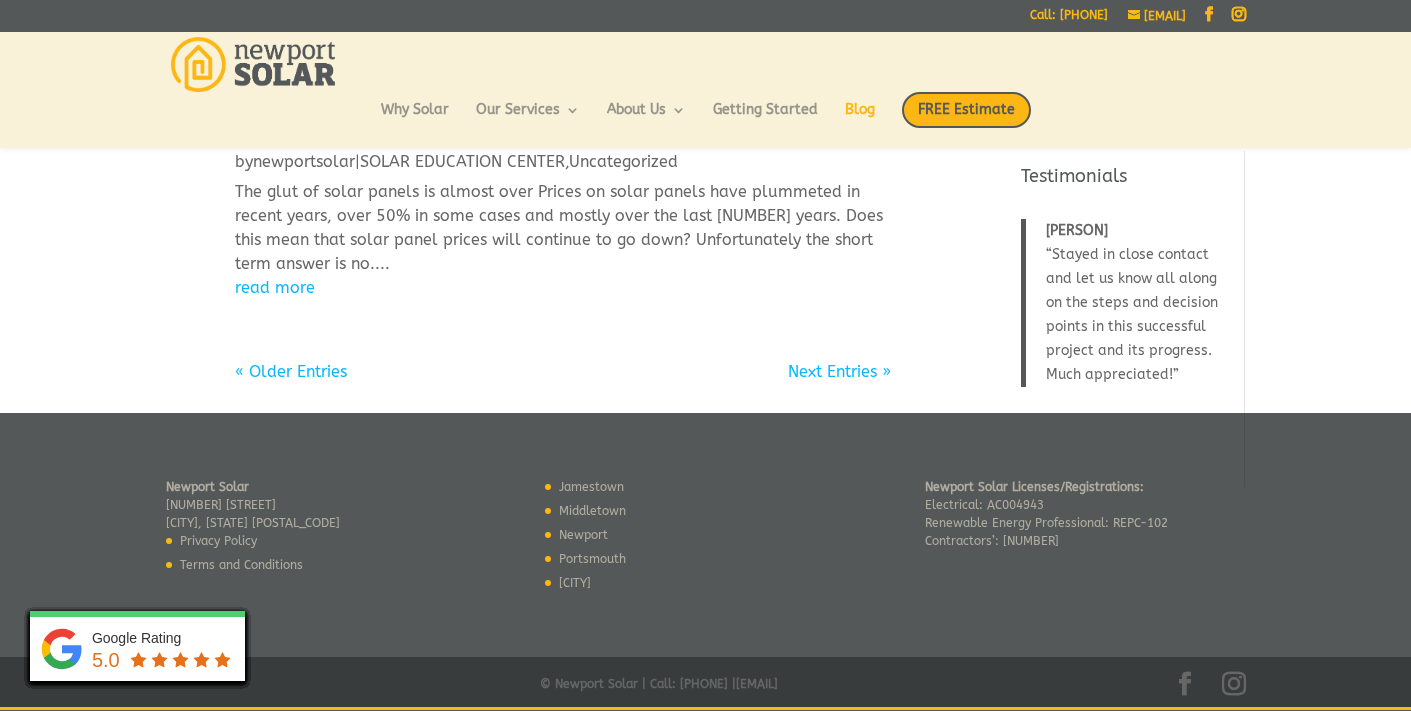 click on "« Older Entries" at bounding box center (291, 371) 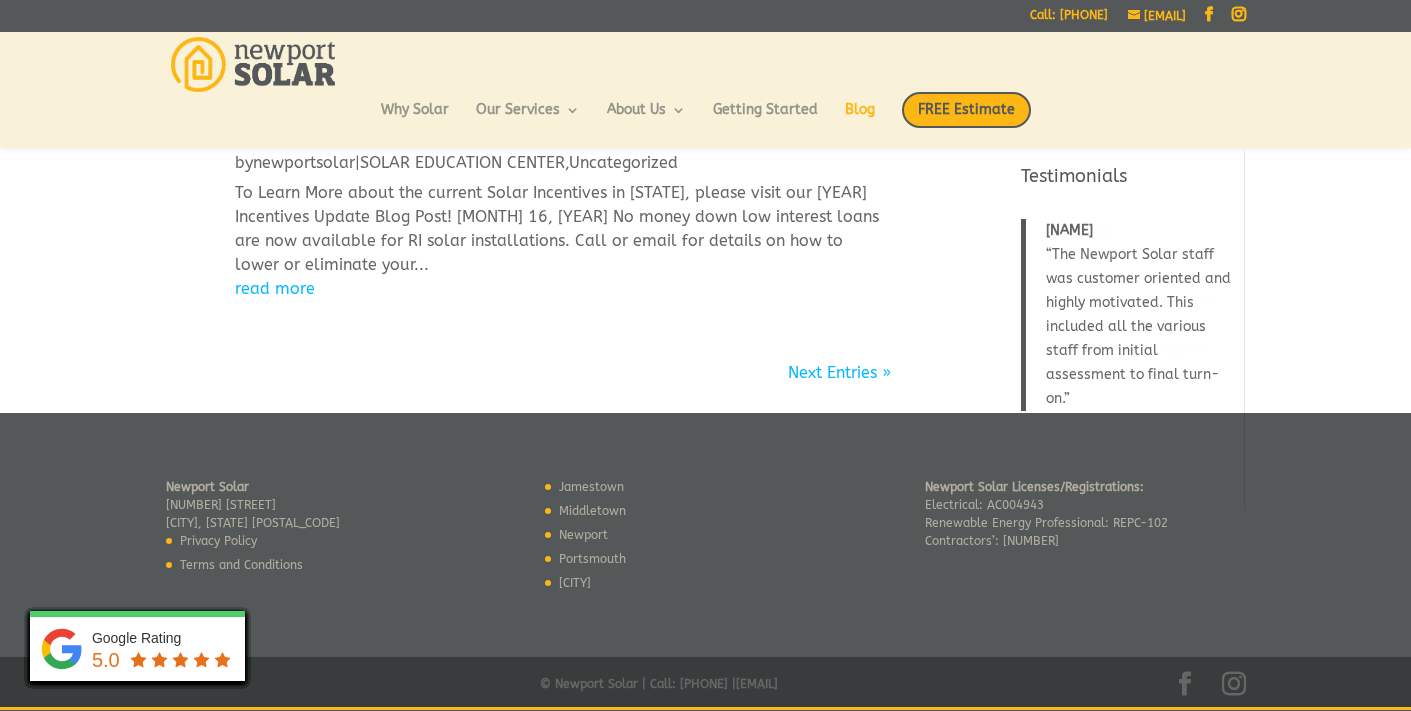 click on "Next Entries »" at bounding box center [839, 372] 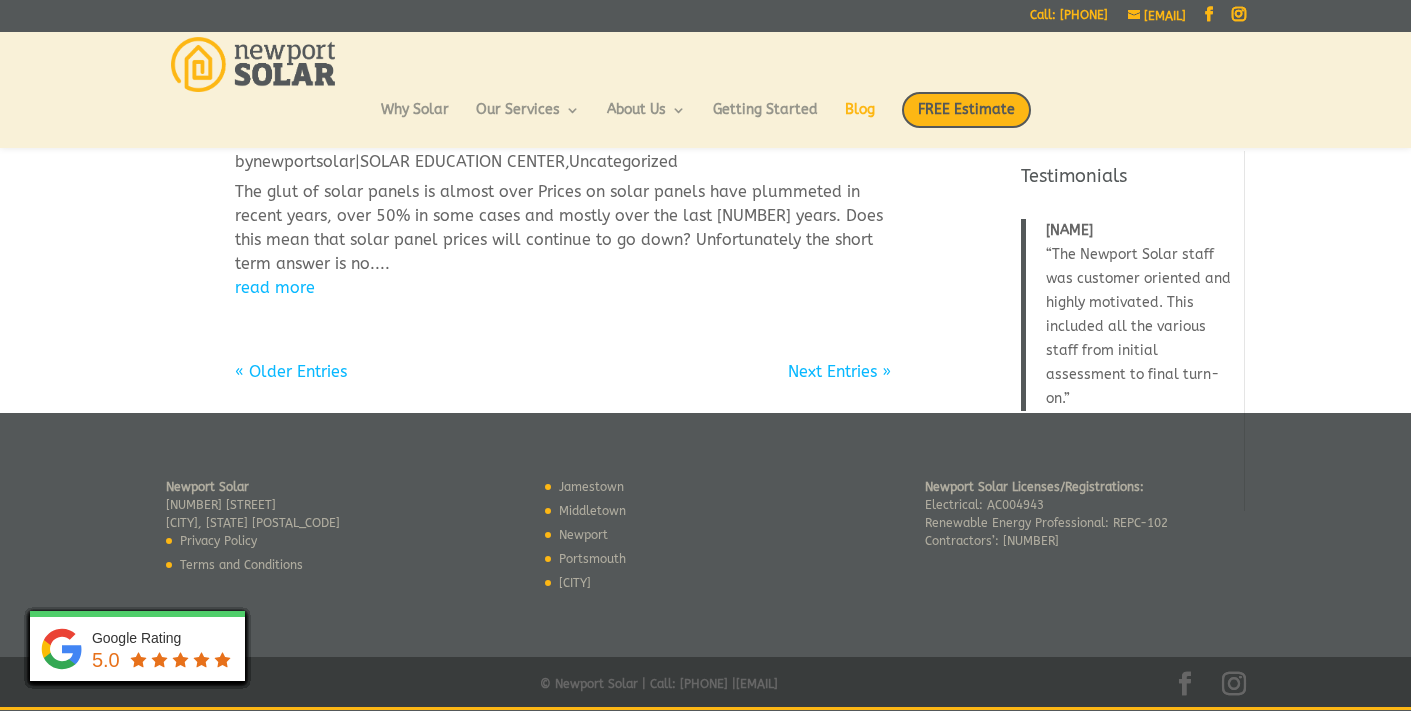 click on "Next Entries »" at bounding box center (839, 371) 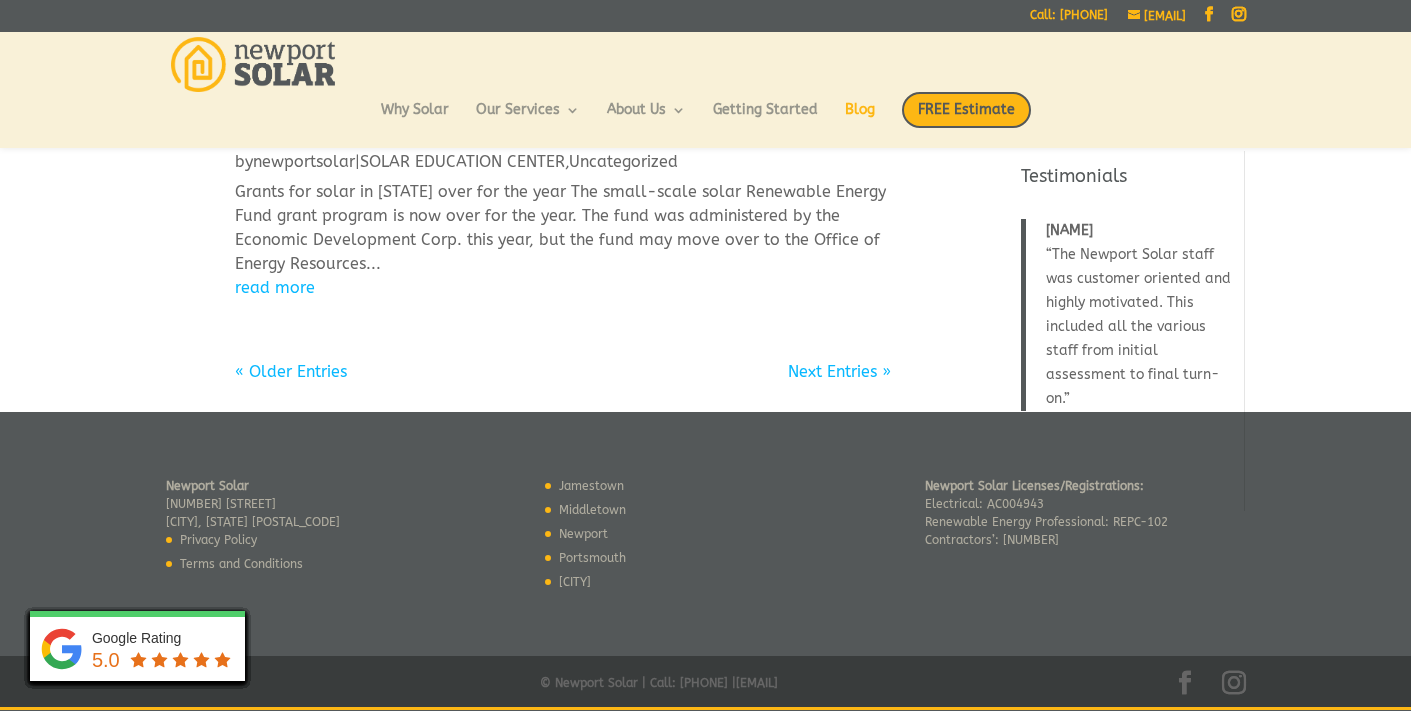 click on "Next Entries »" at bounding box center (839, 371) 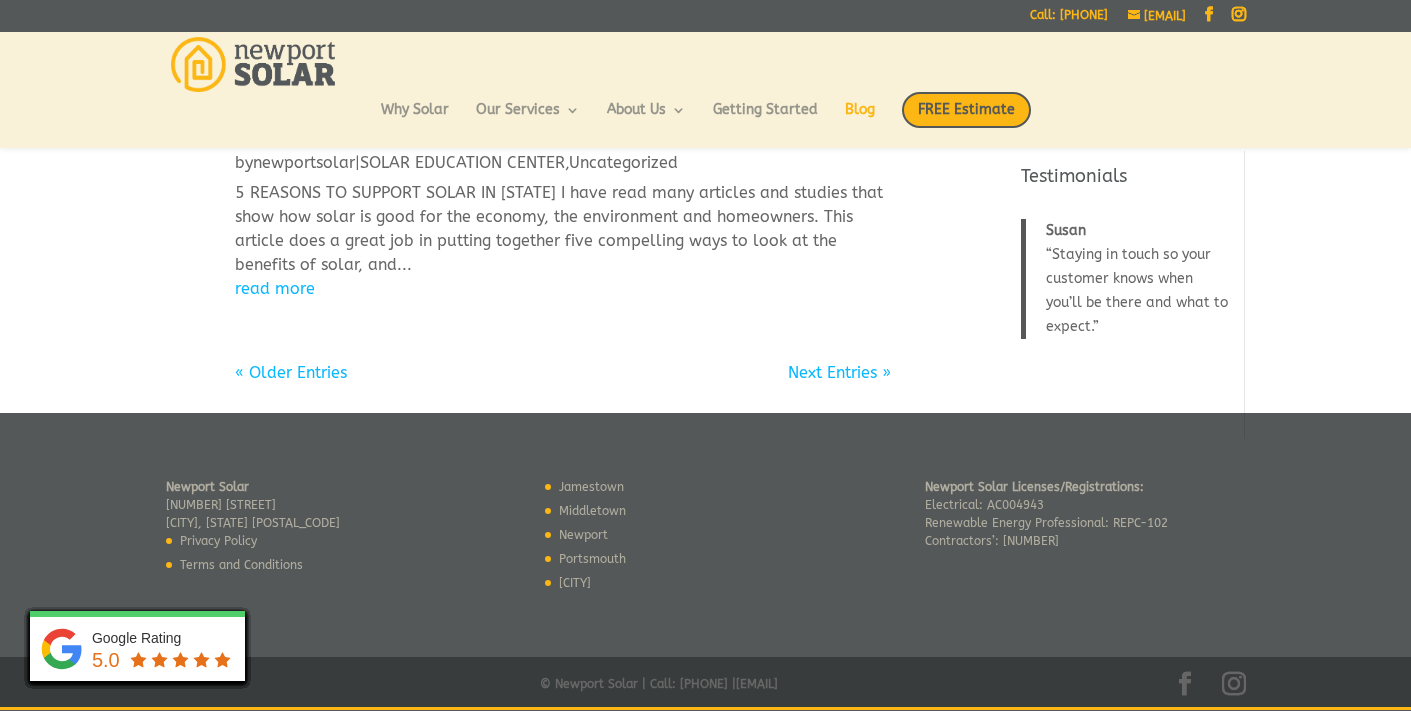 click on "Next Entries »" at bounding box center (839, 371) 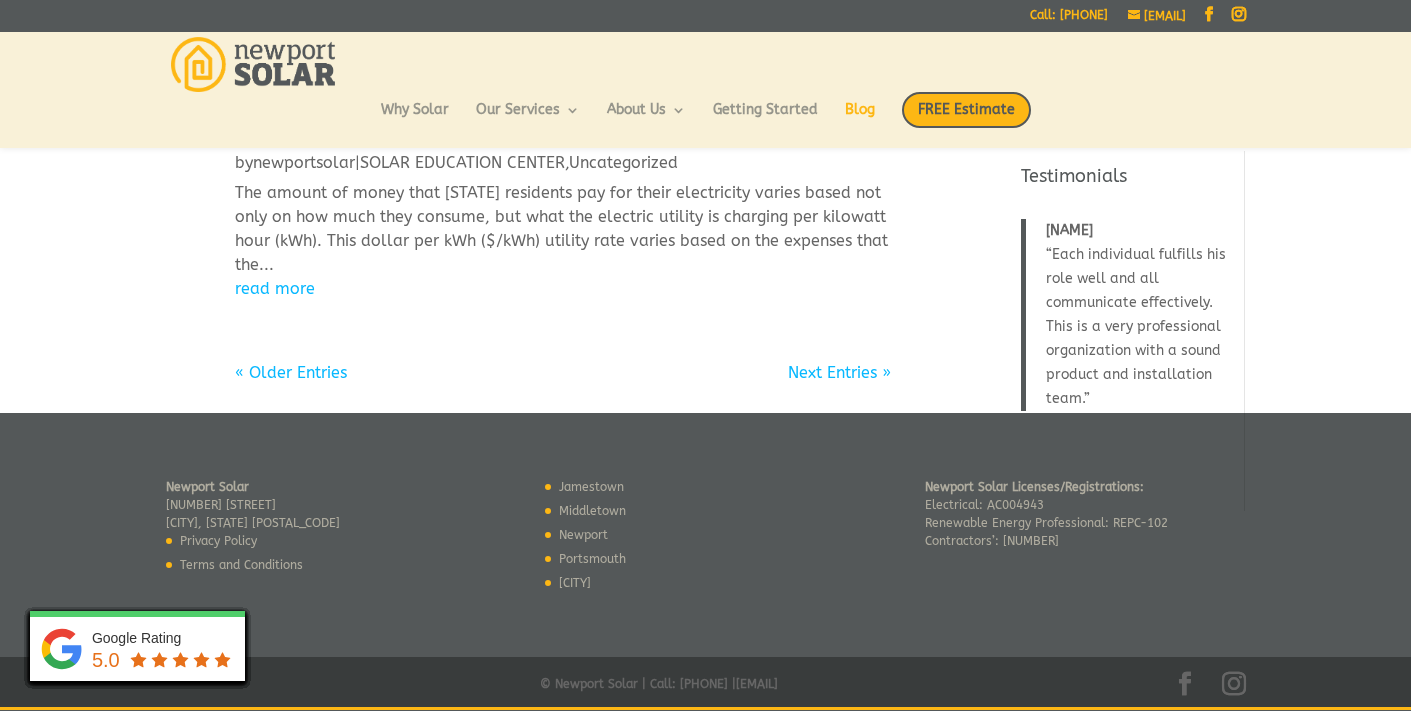 click on "« Older Entries" at bounding box center (291, 372) 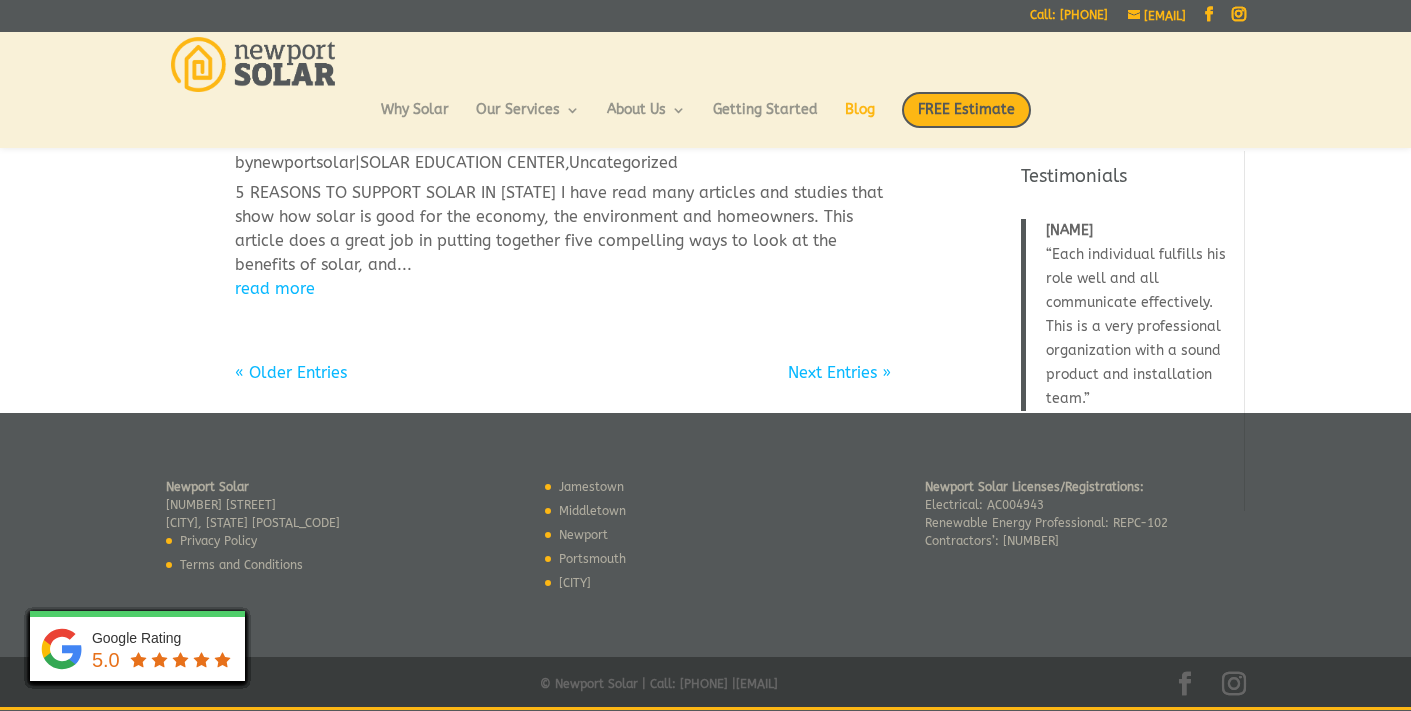 click on "Next Entries »" at bounding box center (839, 371) 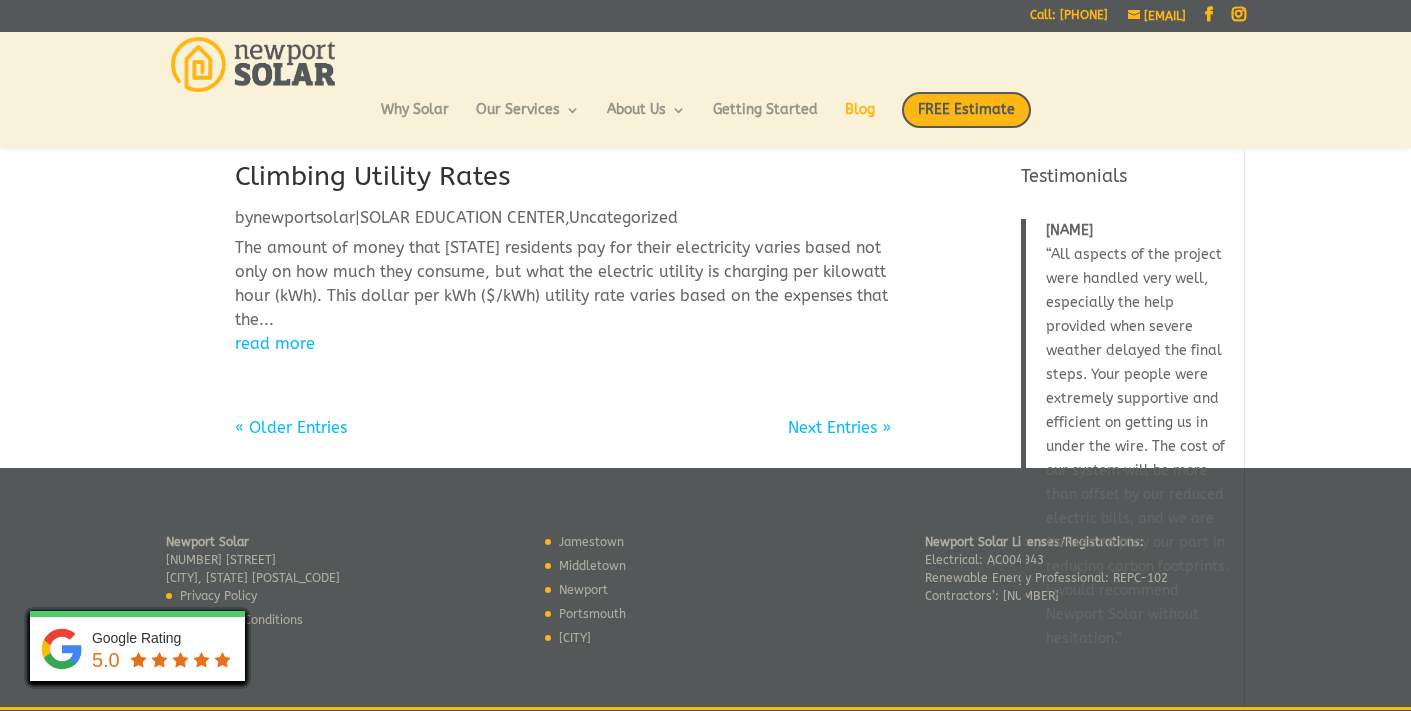 click on "« Older Entries" at bounding box center (291, 427) 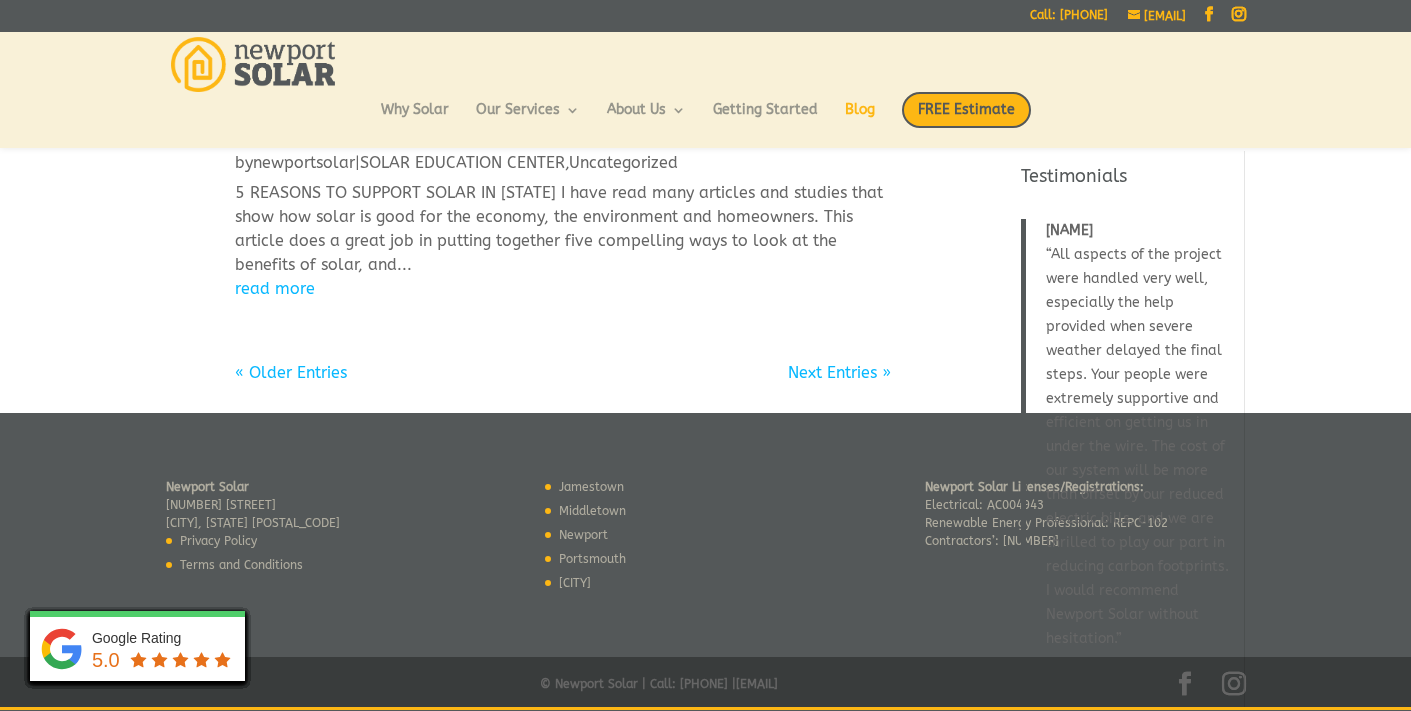 click on "« Older Entries" at bounding box center (291, 371) 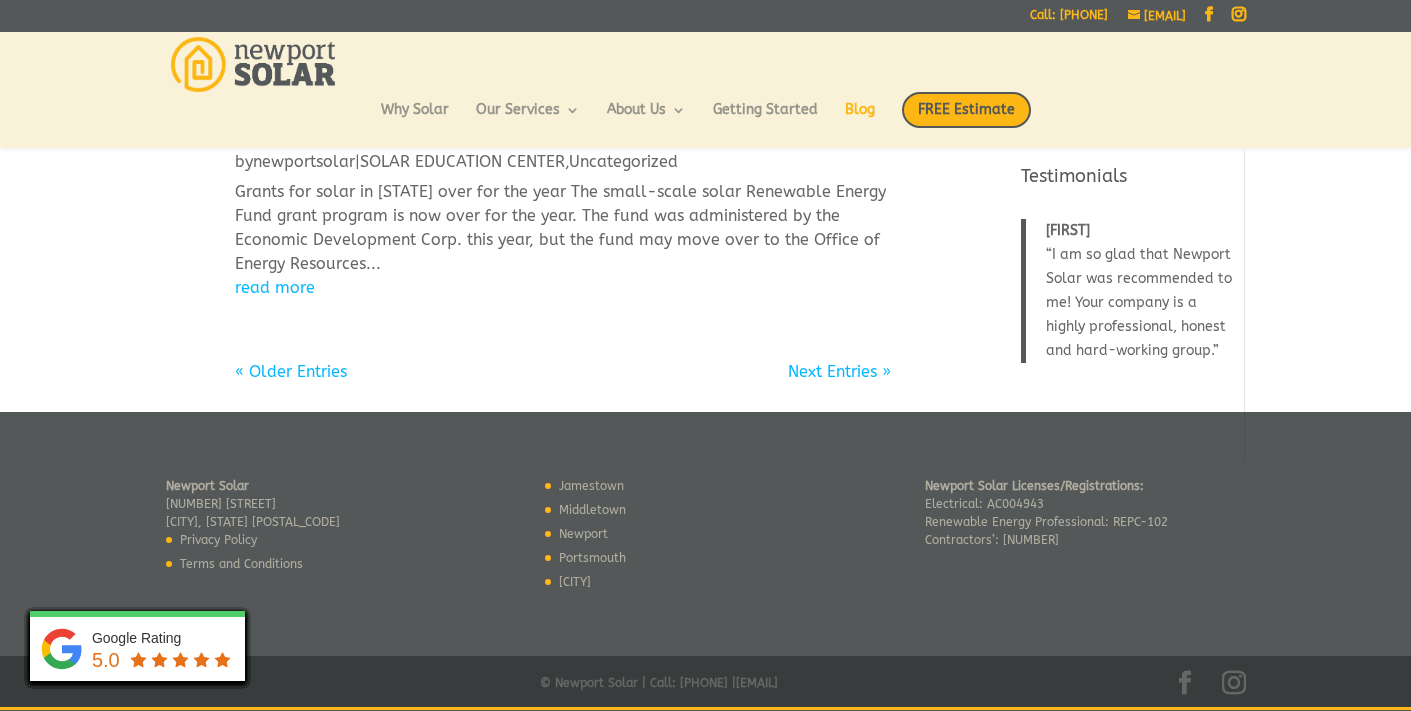 click on "« Older Entries" at bounding box center (291, 371) 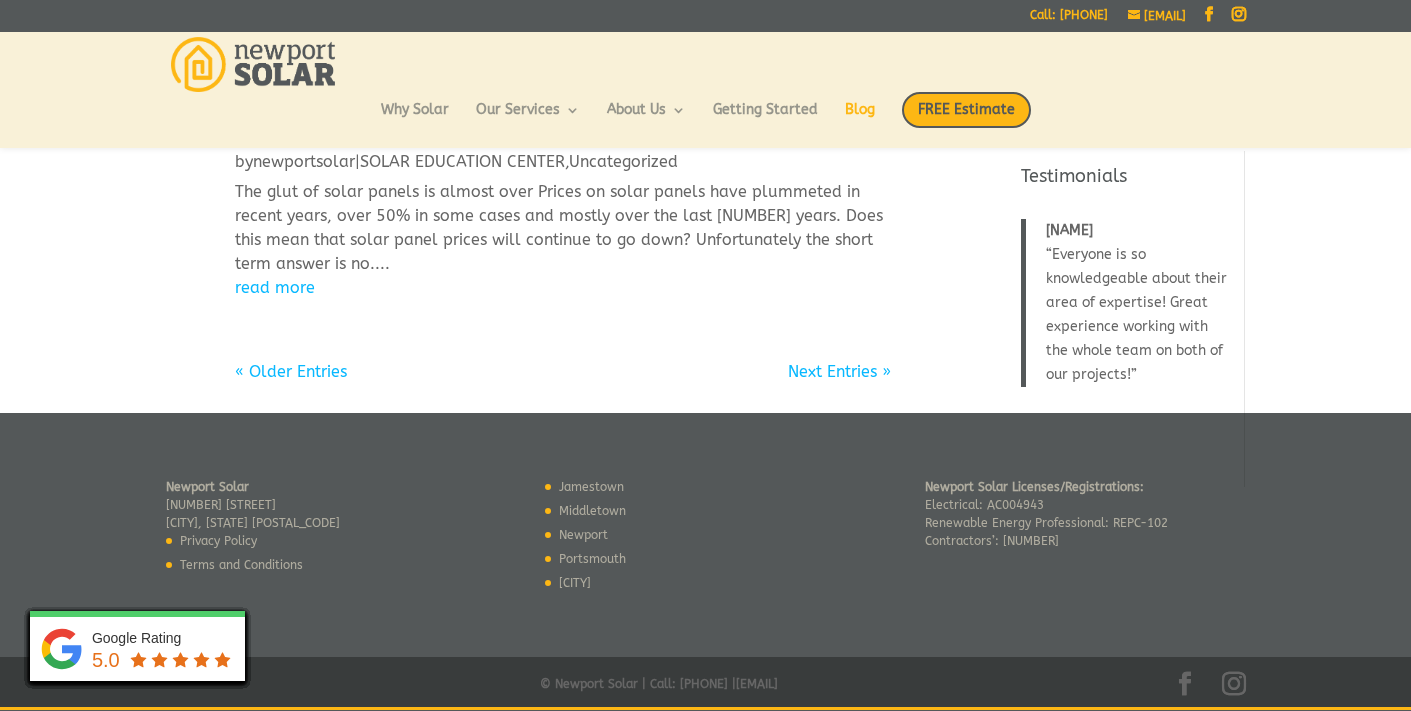click on "« Older Entries" at bounding box center (291, 371) 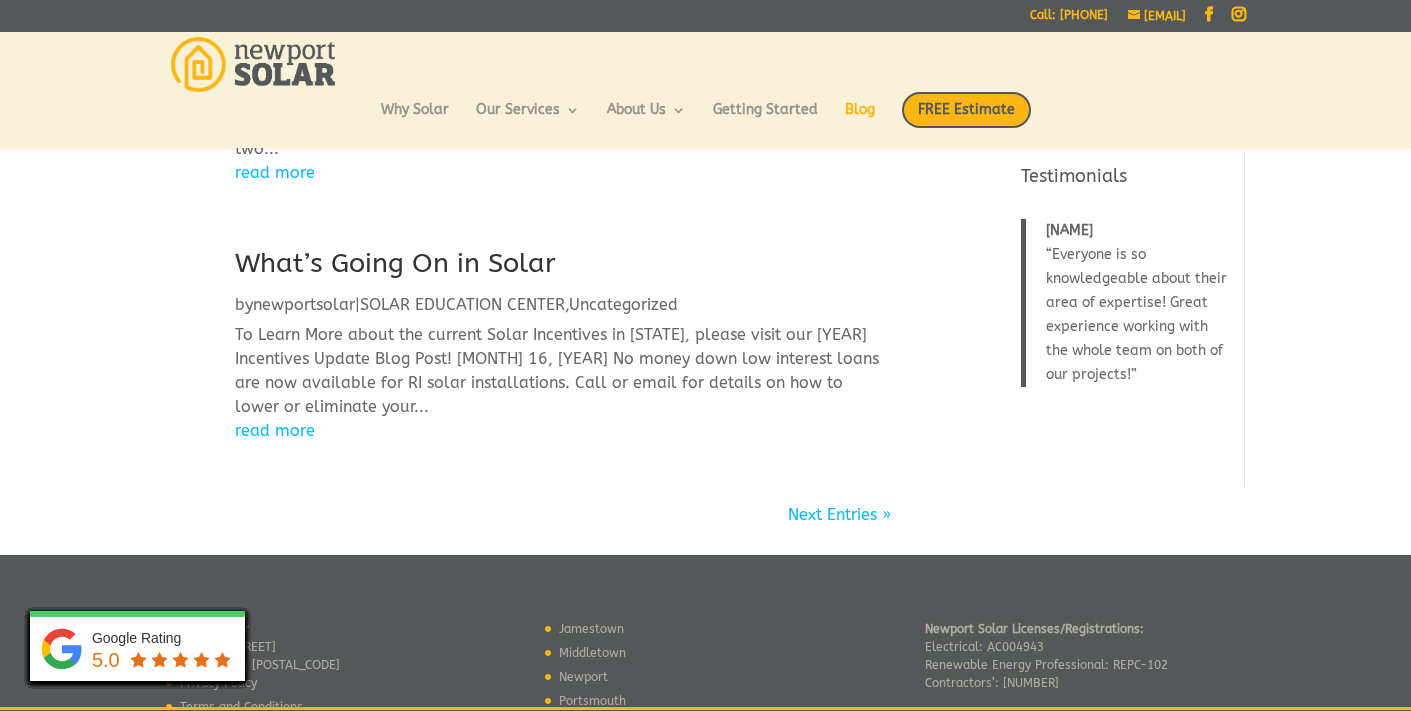 click on "Next Entries »" at bounding box center (839, 490) 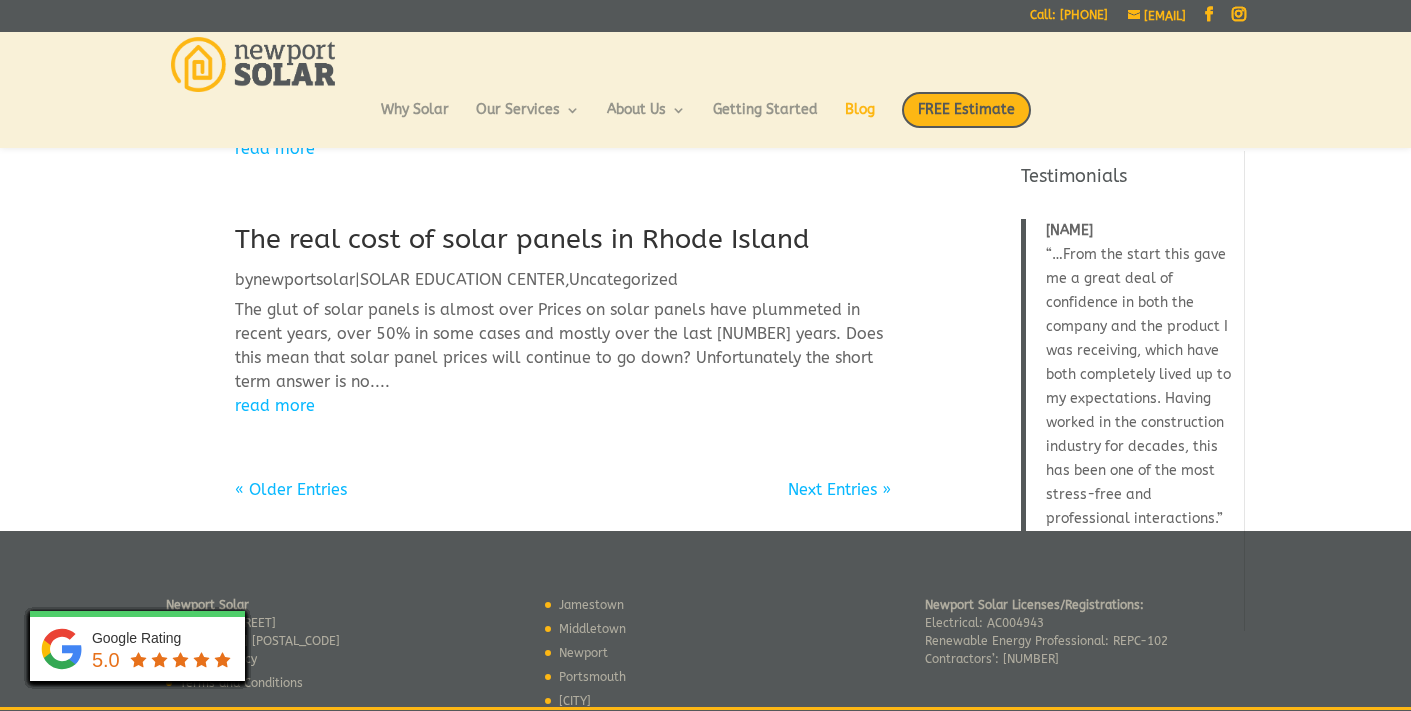 click on "Next Entries »" at bounding box center (839, 503) 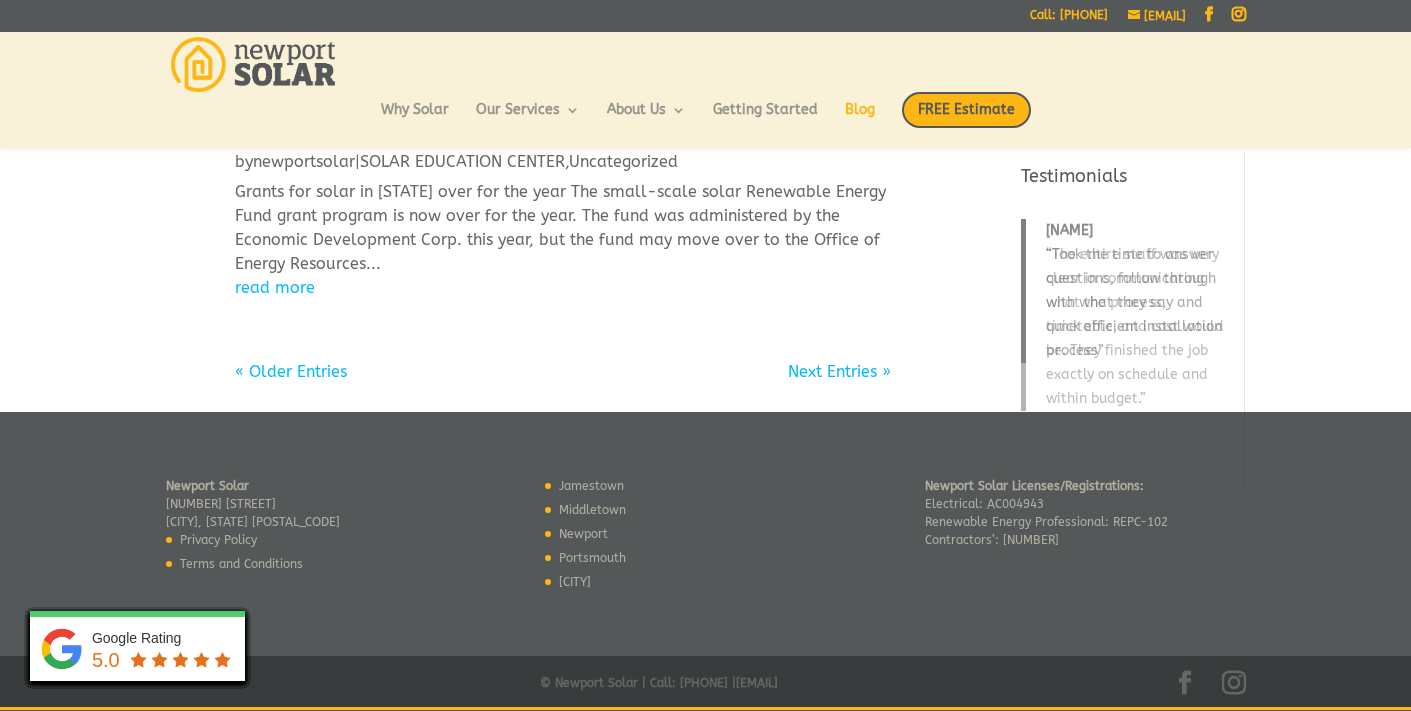 scroll, scrollTop: 875, scrollLeft: 0, axis: vertical 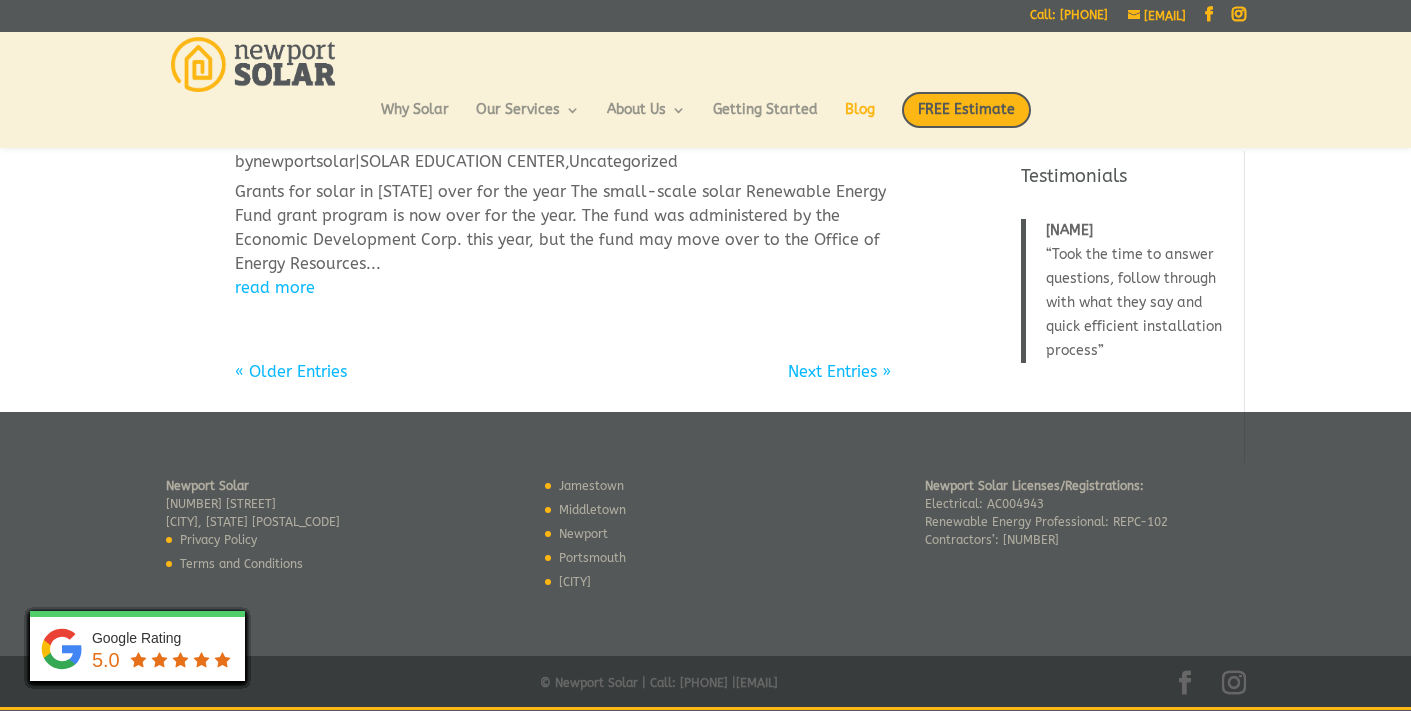 click on "Next Entries »" at bounding box center (839, 371) 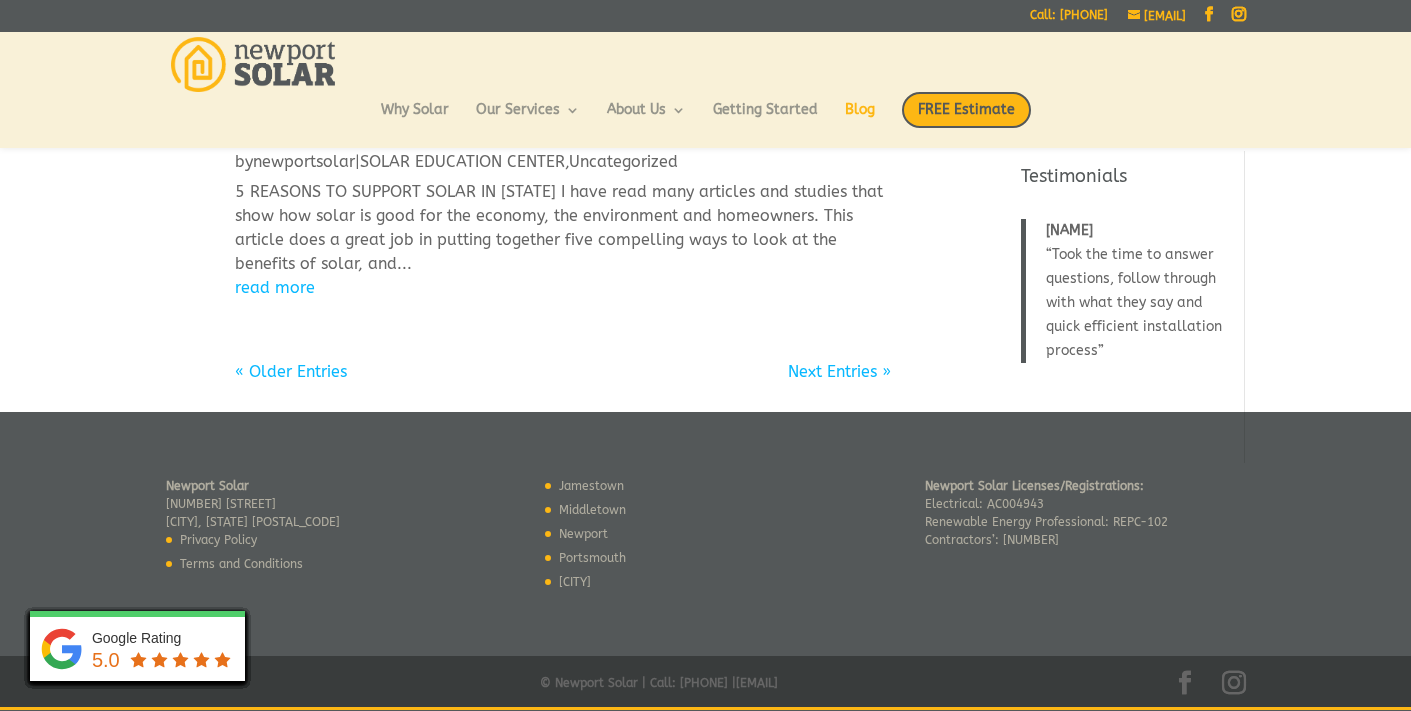 scroll, scrollTop: 1865, scrollLeft: 0, axis: vertical 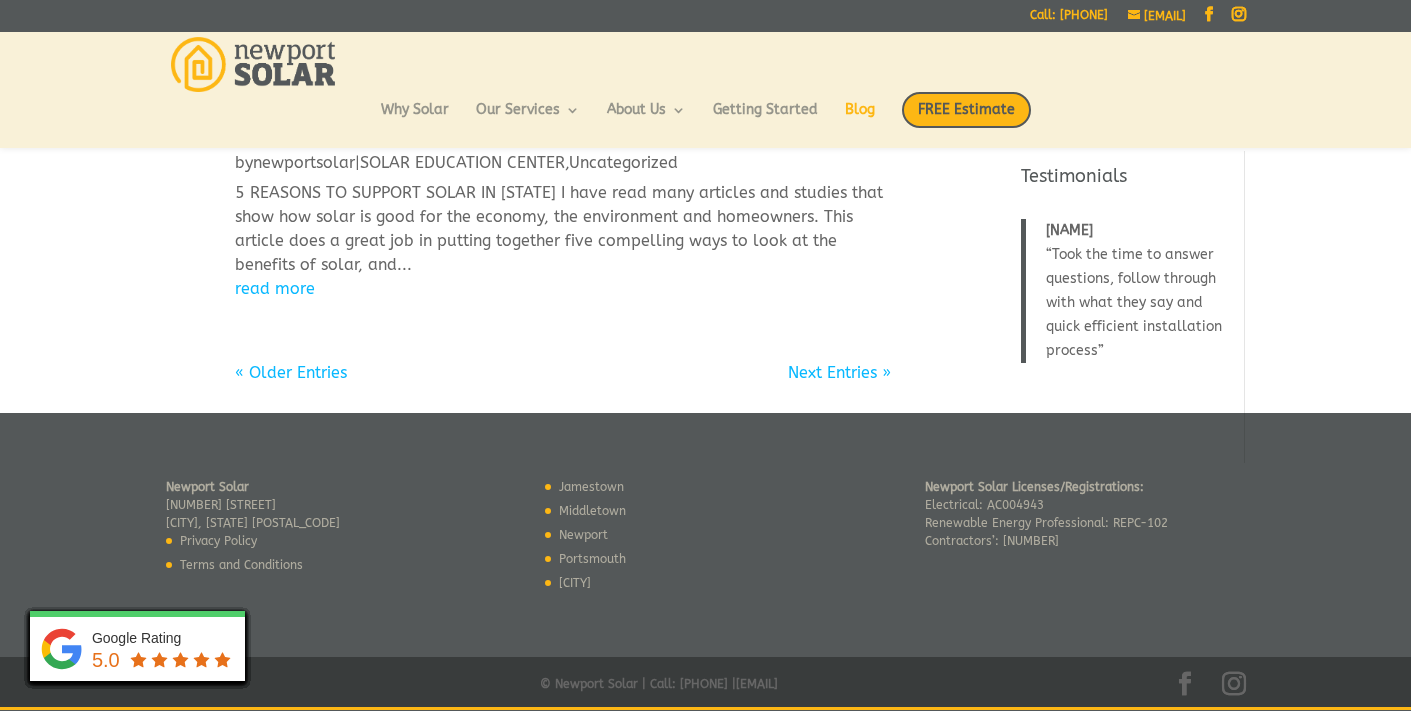 click on "Next Entries »" at bounding box center (839, 371) 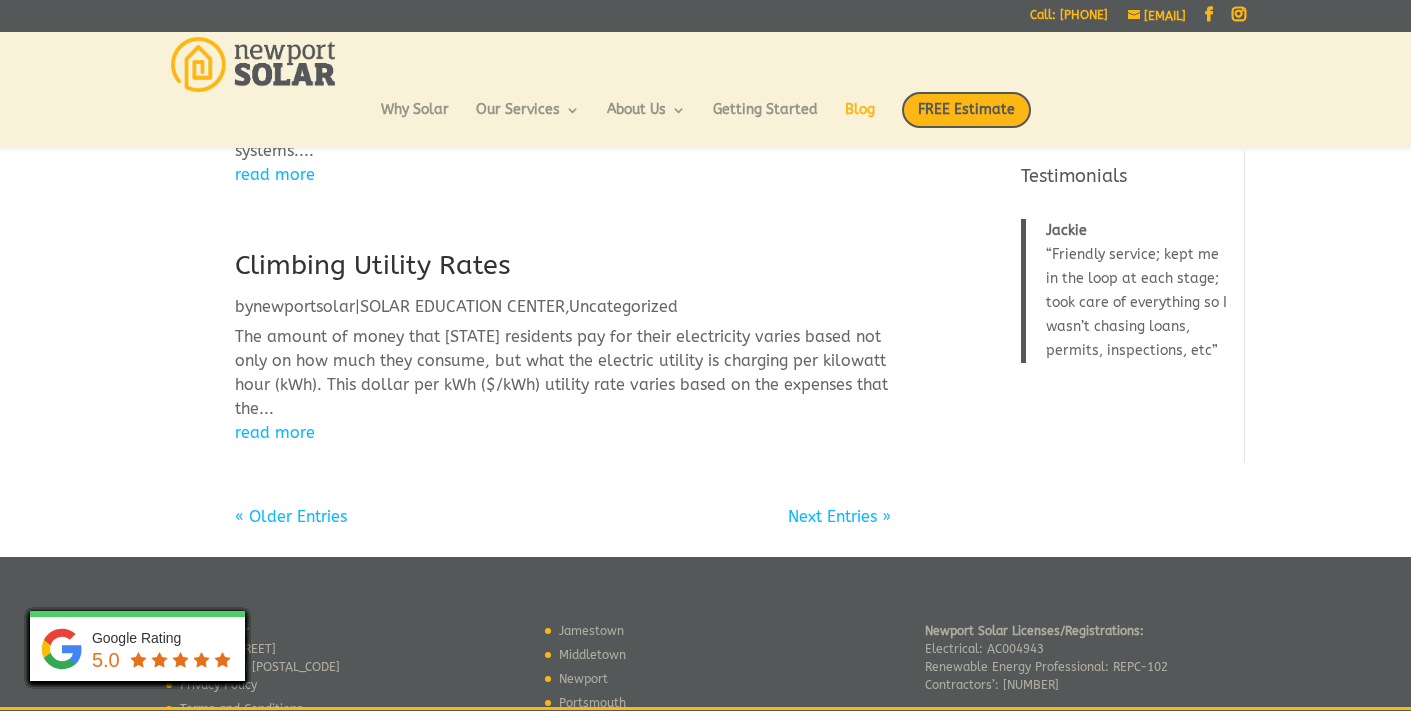 scroll, scrollTop: 2094, scrollLeft: 0, axis: vertical 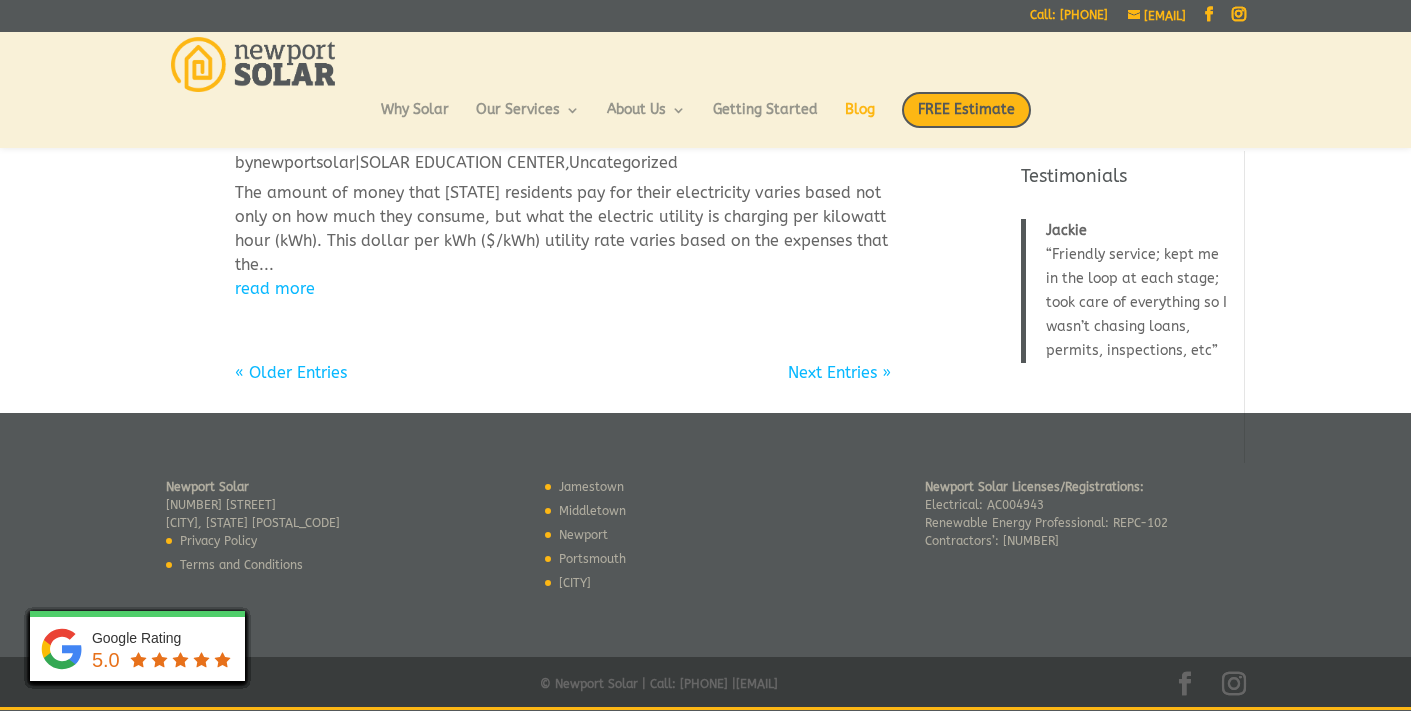 click on "« Older Entries" at bounding box center (291, 372) 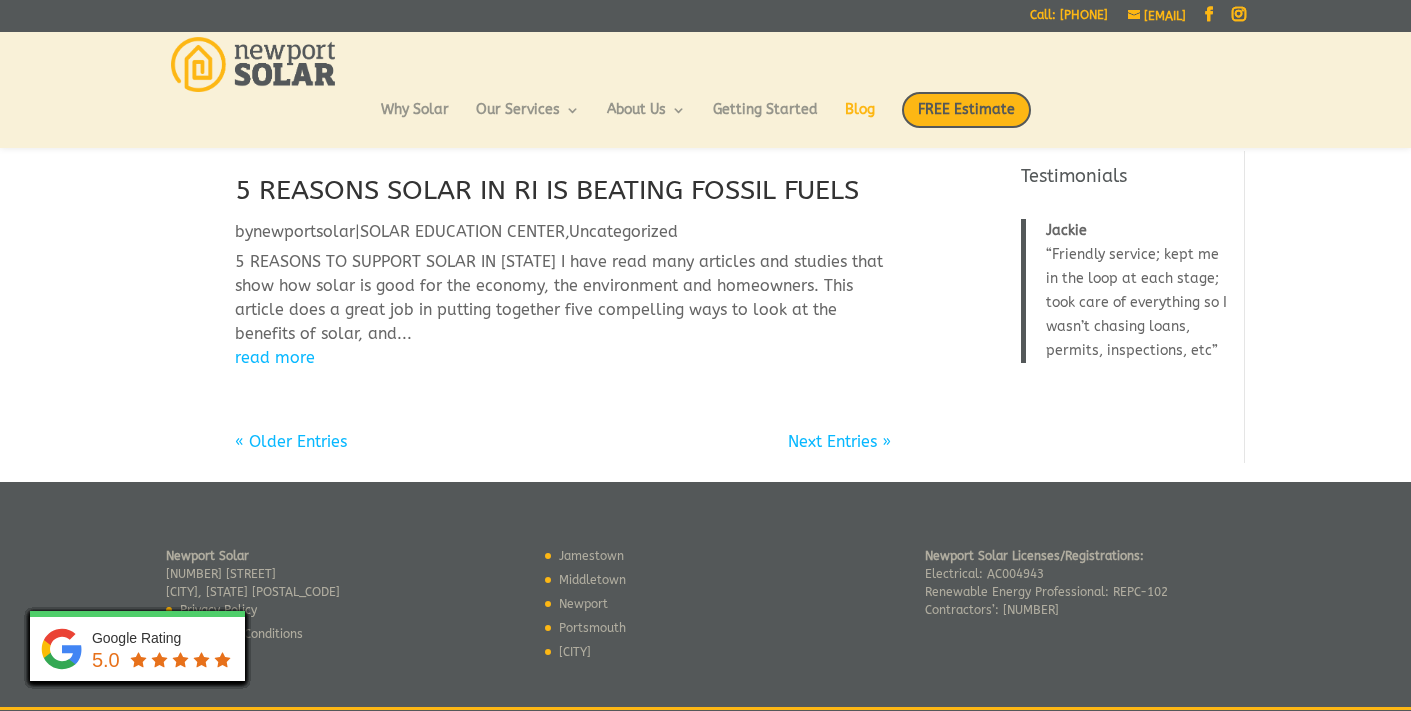 scroll, scrollTop: 1798, scrollLeft: 0, axis: vertical 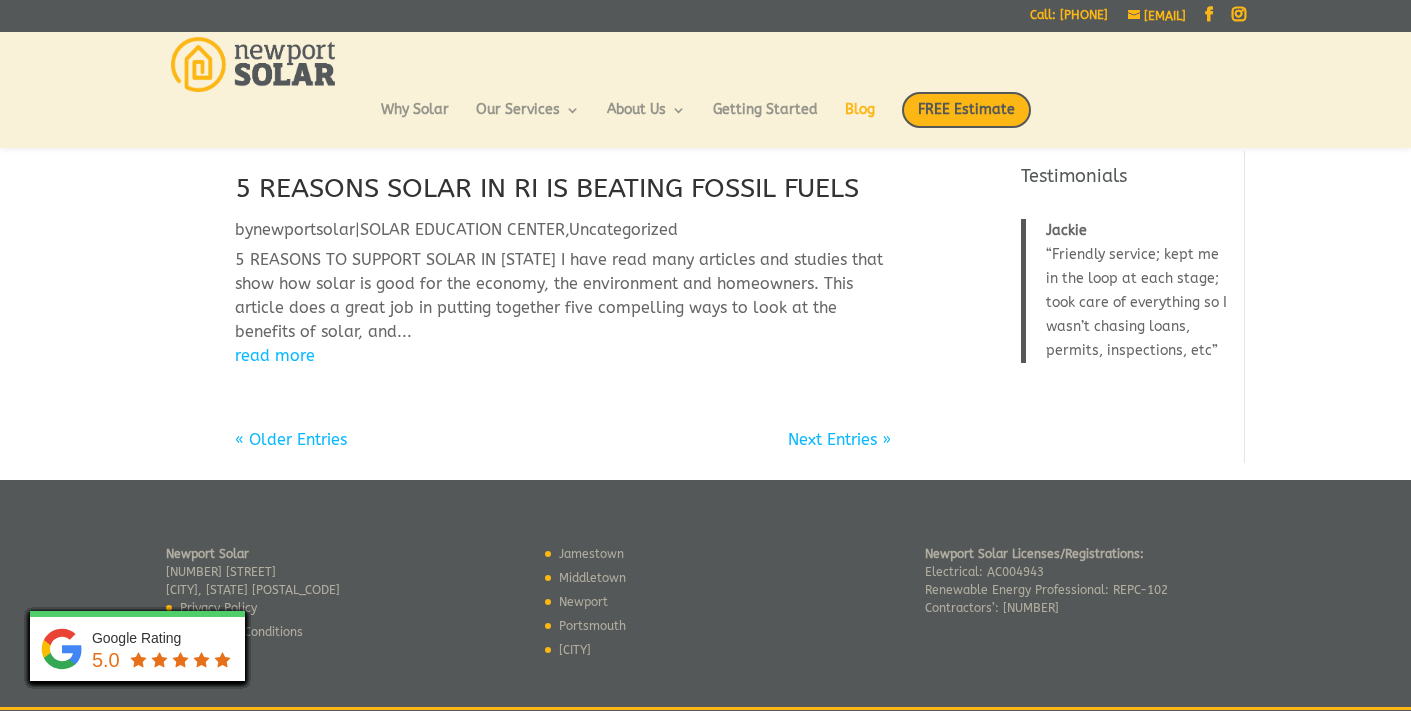 click on "Next Entries »" at bounding box center (839, 371) 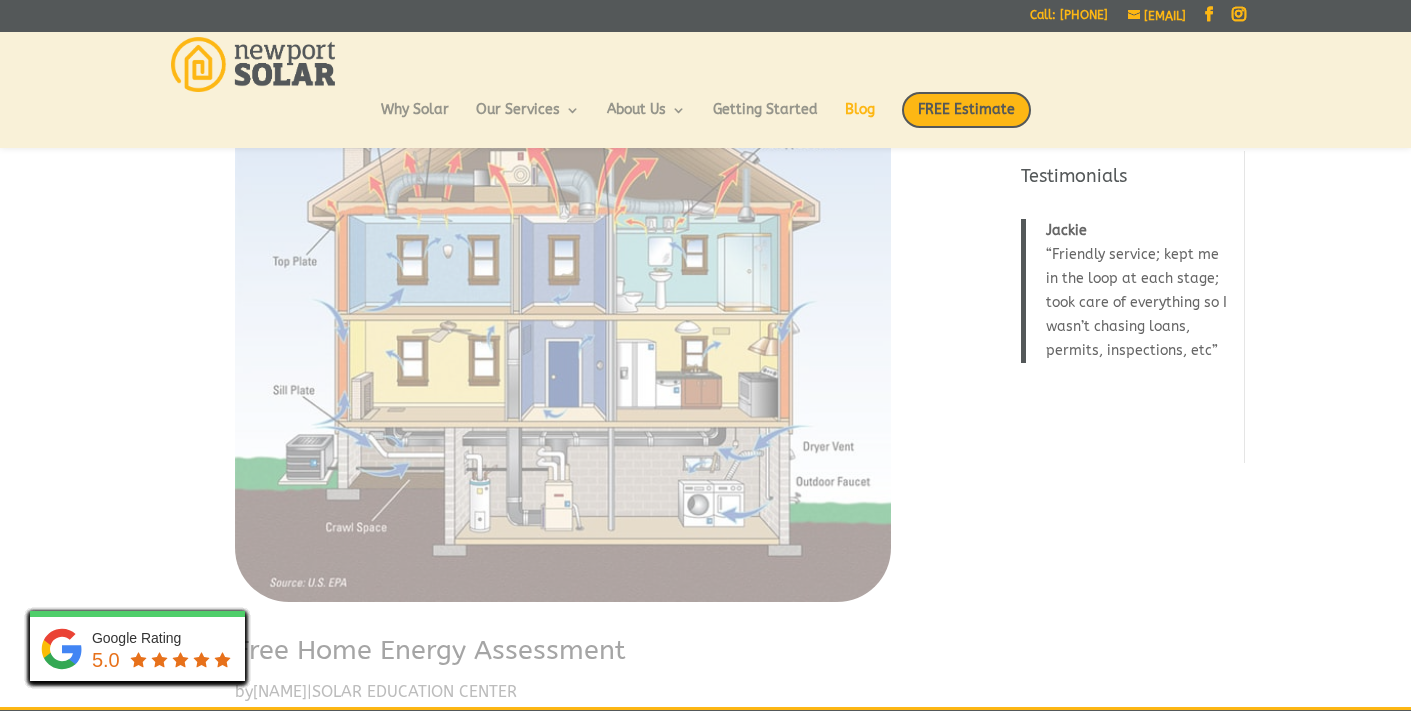 scroll, scrollTop: 0, scrollLeft: 0, axis: both 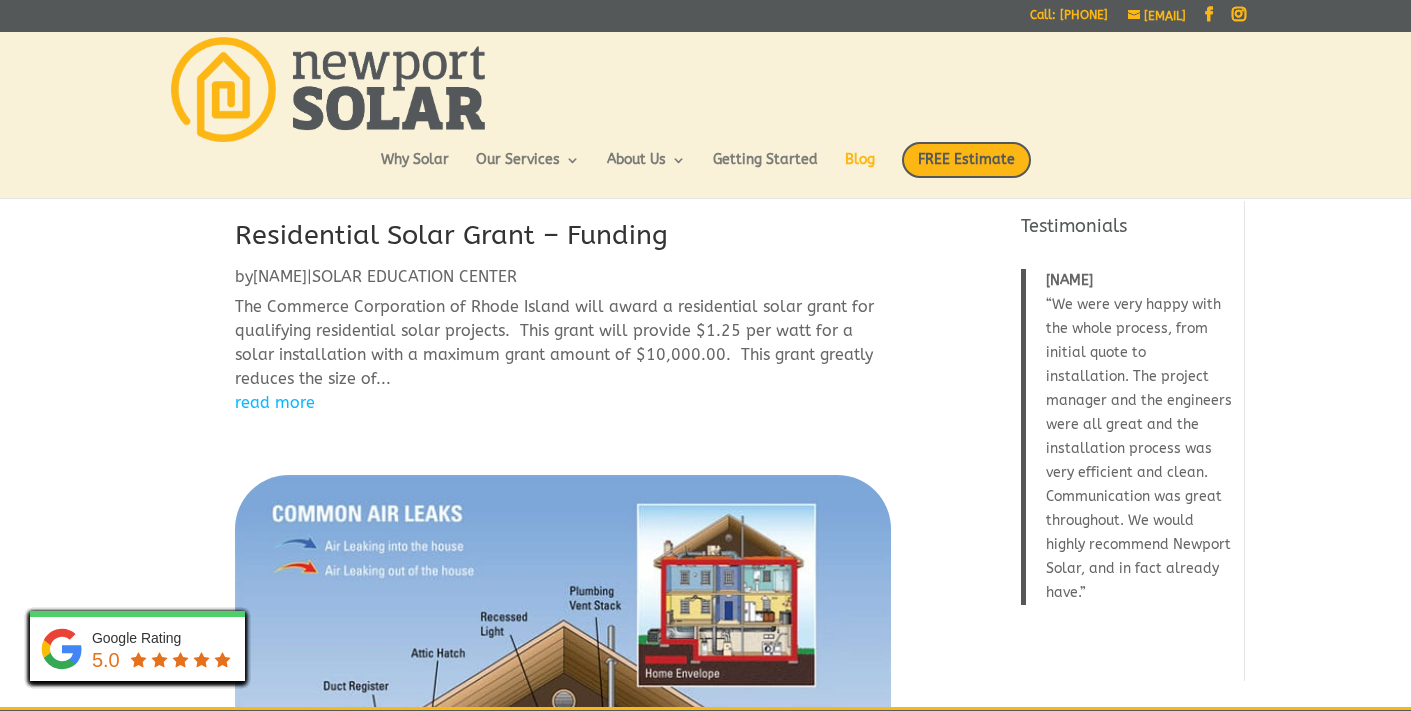 click on "••••••••••• ••••• ••••• • •••••••" at bounding box center (425, 235) 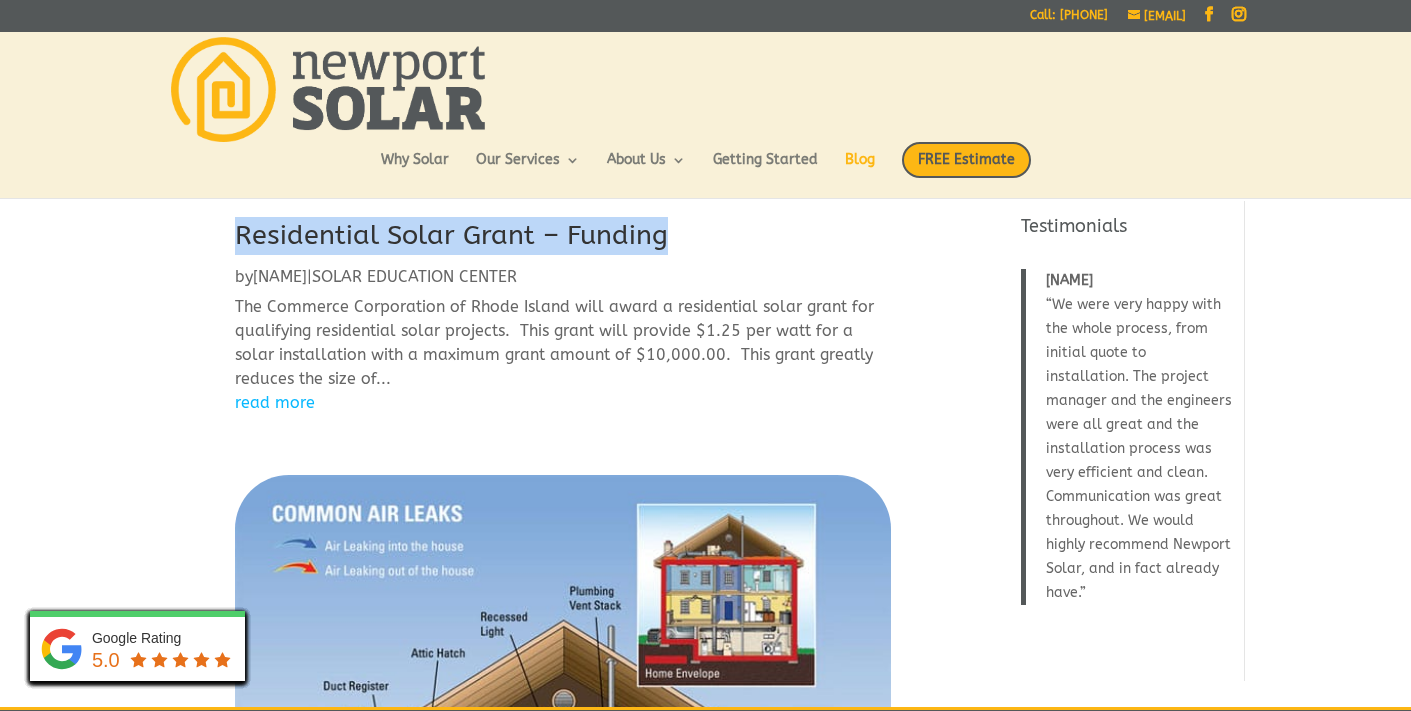 drag, startPoint x: 671, startPoint y: 242, endPoint x: 246, endPoint y: 253, distance: 425.14233 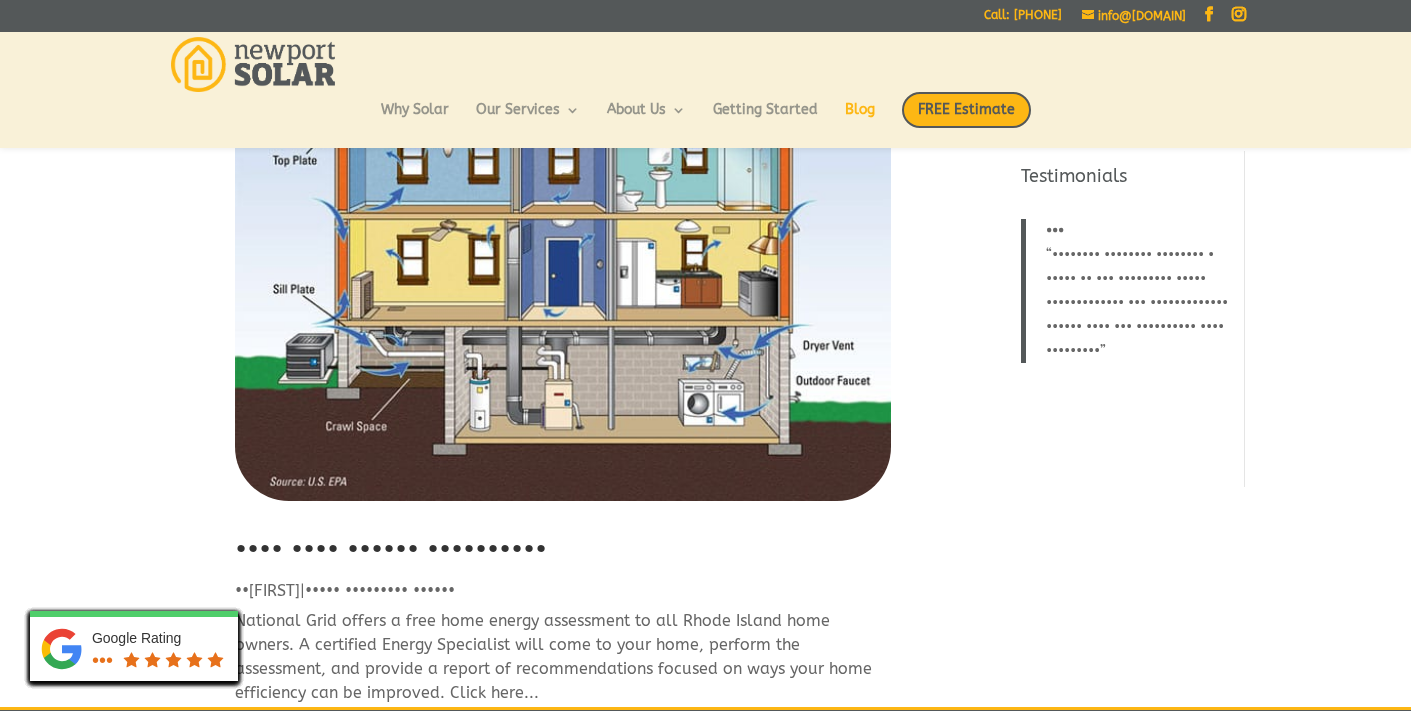 scroll, scrollTop: 630, scrollLeft: 0, axis: vertical 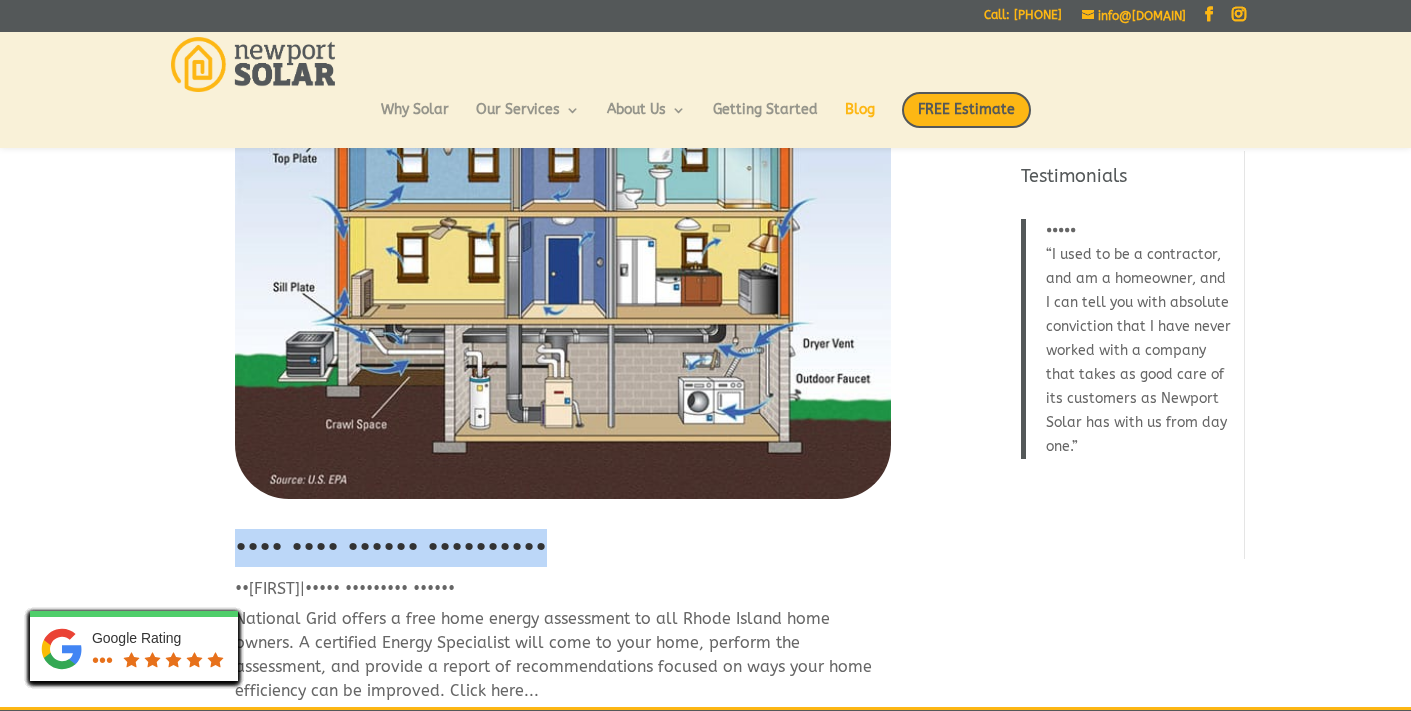 drag, startPoint x: 630, startPoint y: 550, endPoint x: 232, endPoint y: 552, distance: 398.00504 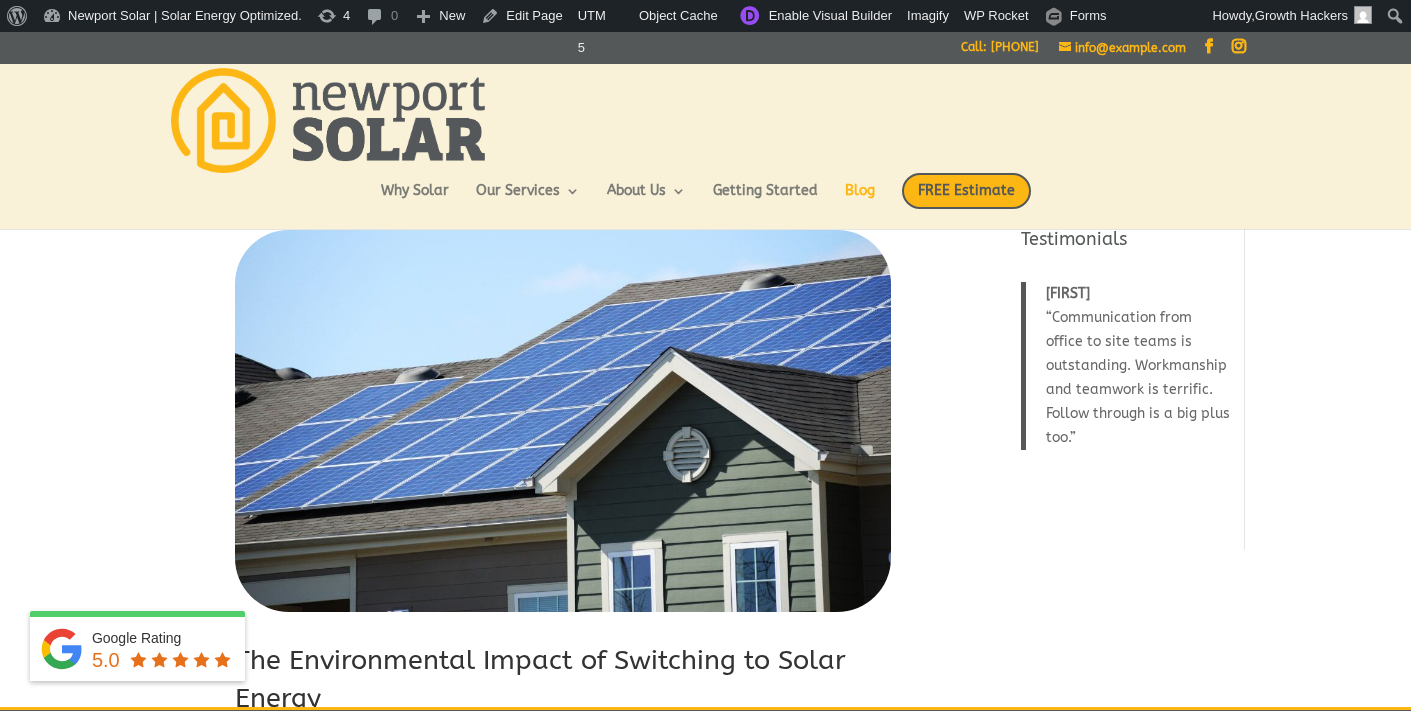 scroll, scrollTop: 0, scrollLeft: 0, axis: both 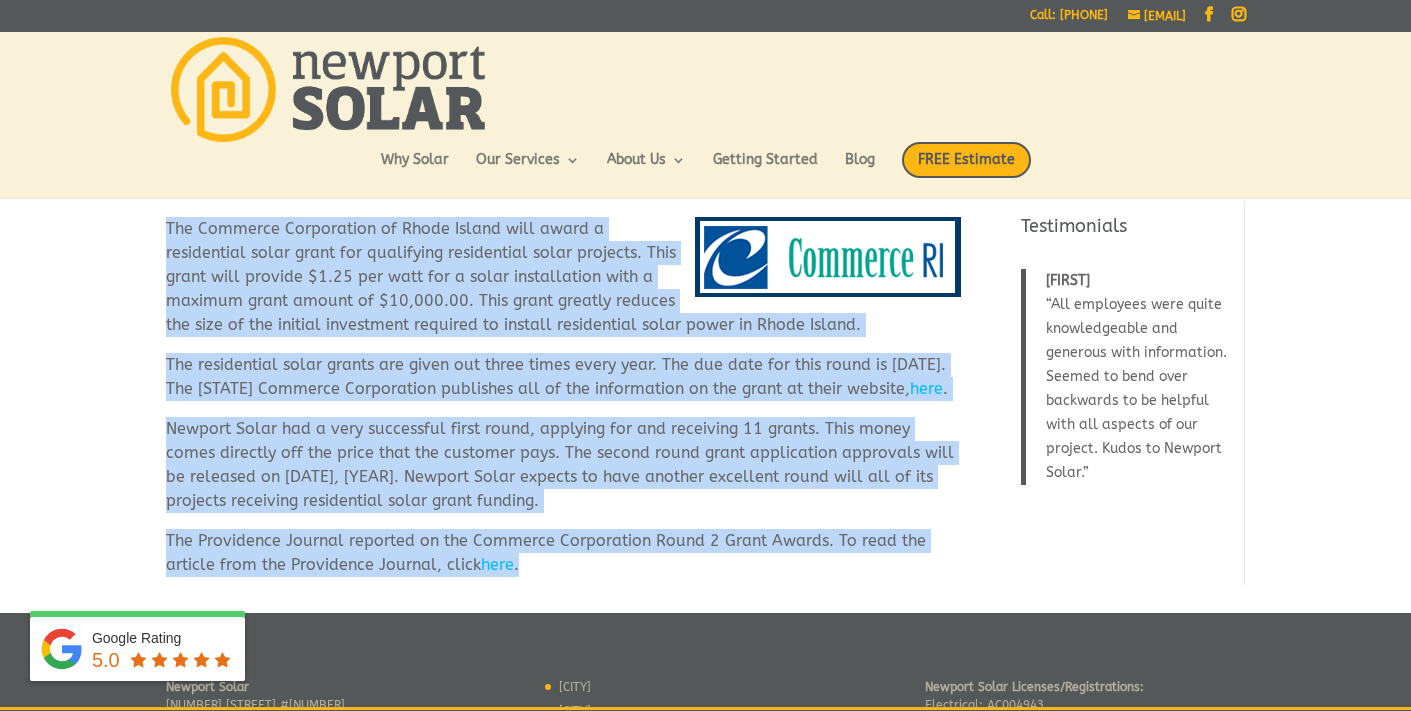 drag, startPoint x: 164, startPoint y: 231, endPoint x: 675, endPoint y: 613, distance: 638.0008 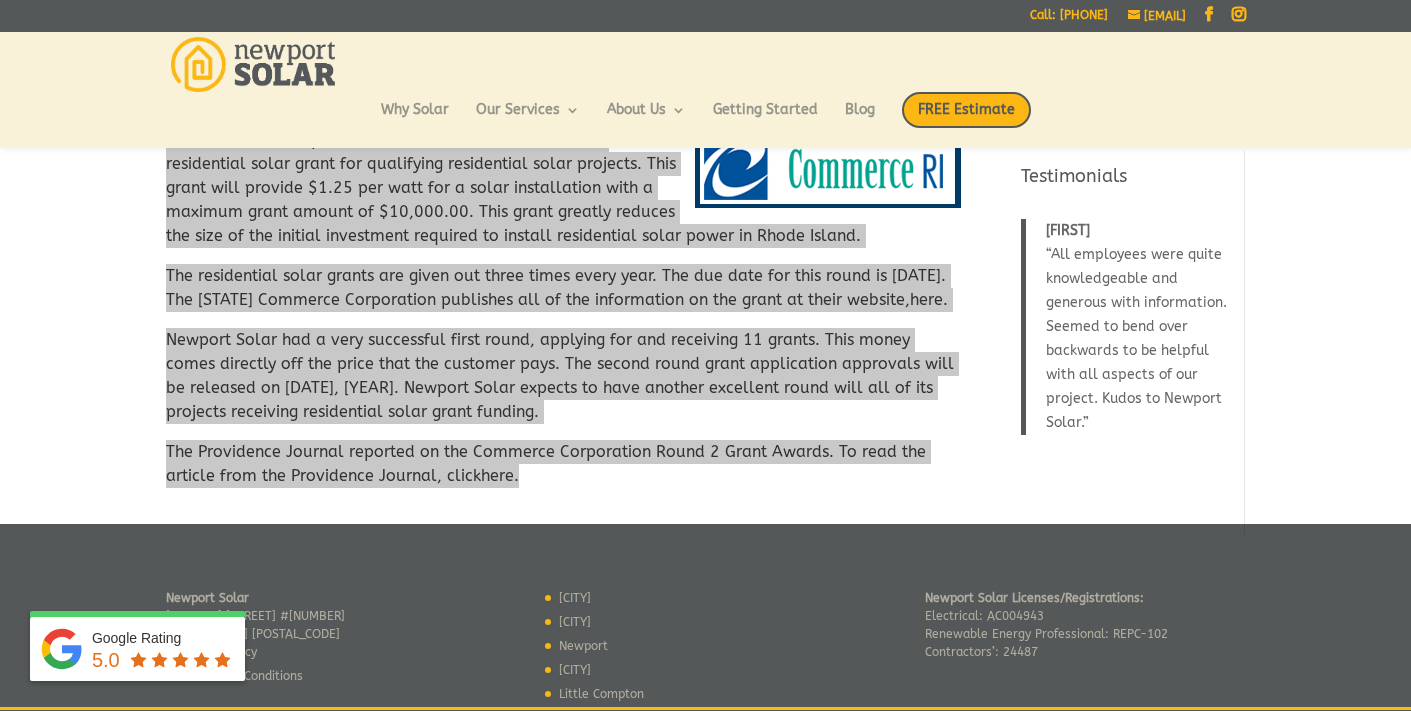 scroll, scrollTop: 0, scrollLeft: 0, axis: both 